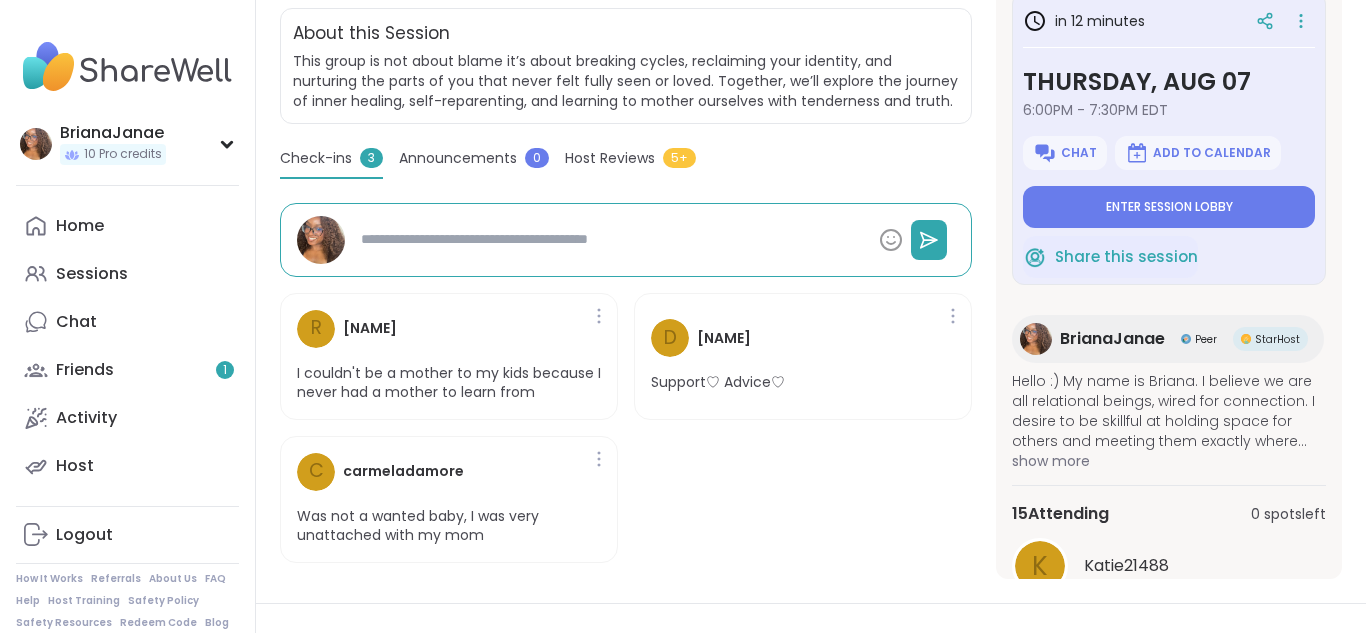 scroll, scrollTop: 413, scrollLeft: 0, axis: vertical 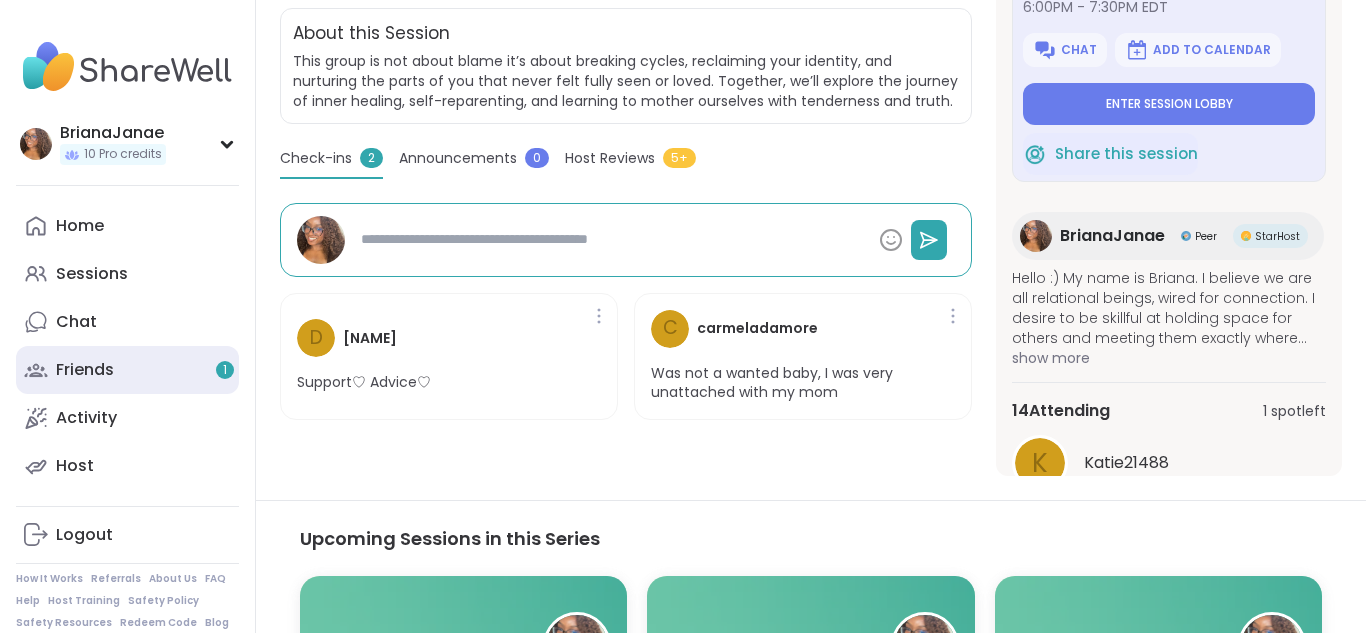 click on "Friends 1" at bounding box center [127, 370] 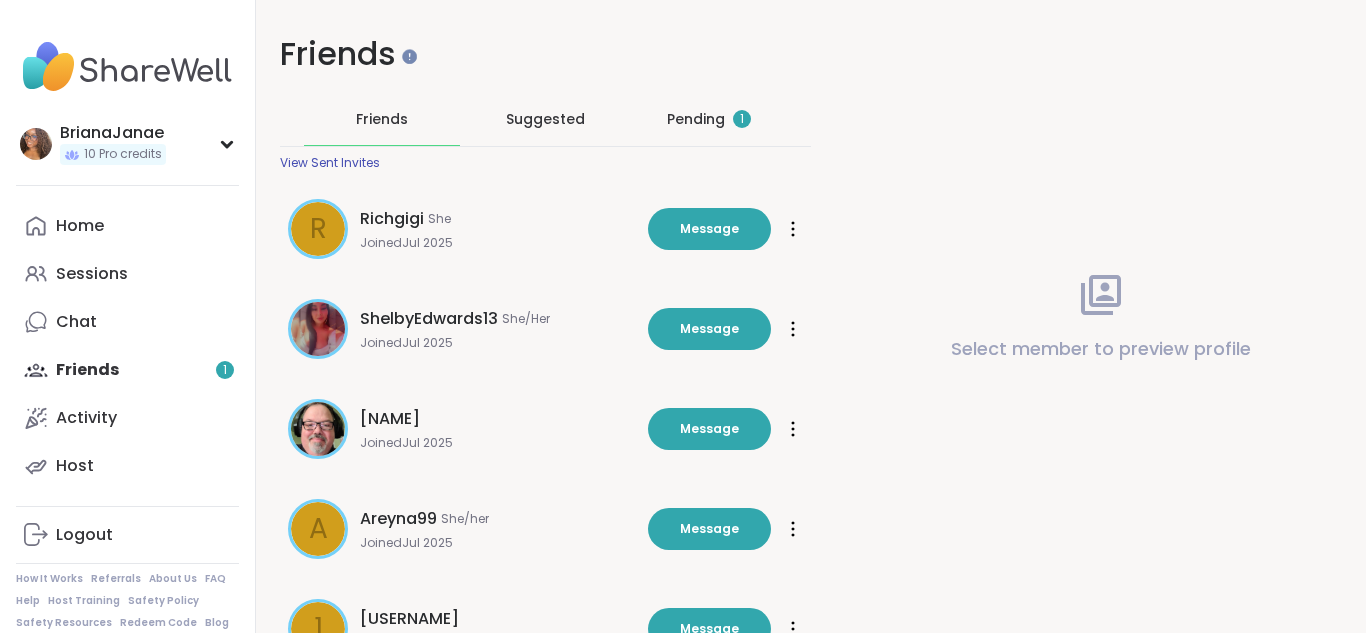 scroll, scrollTop: 0, scrollLeft: 0, axis: both 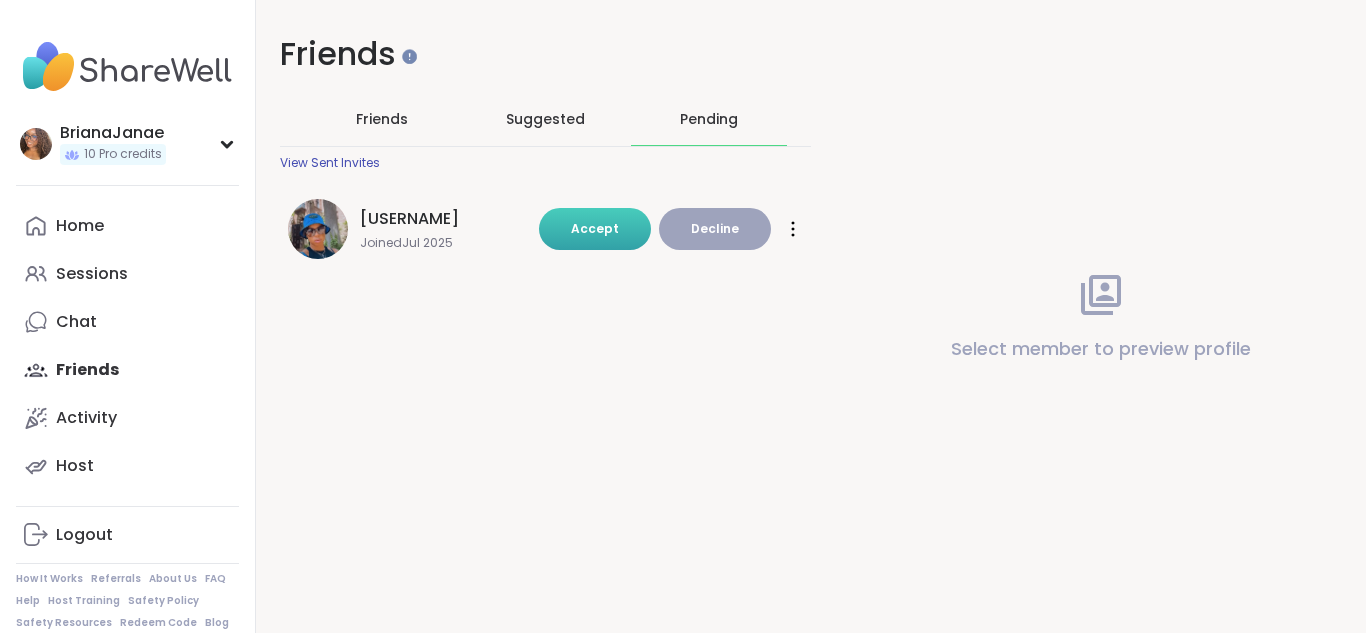 click on "Accept" at bounding box center (595, 229) 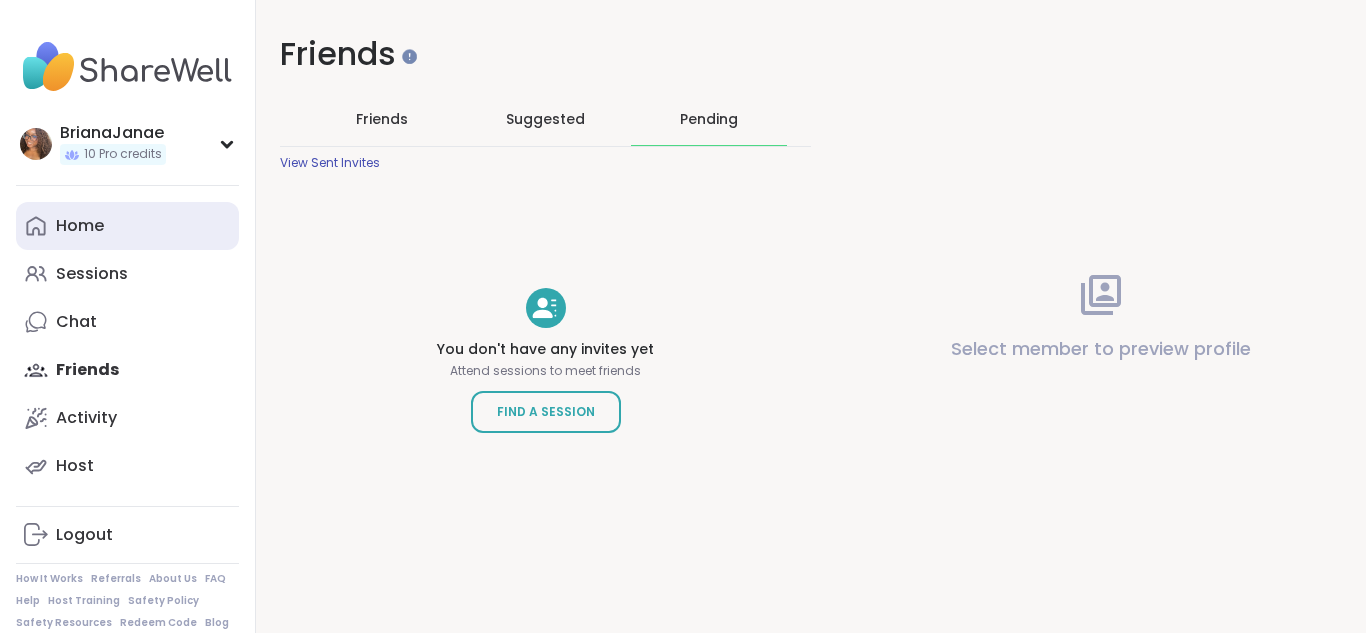 click on "Home" at bounding box center [127, 226] 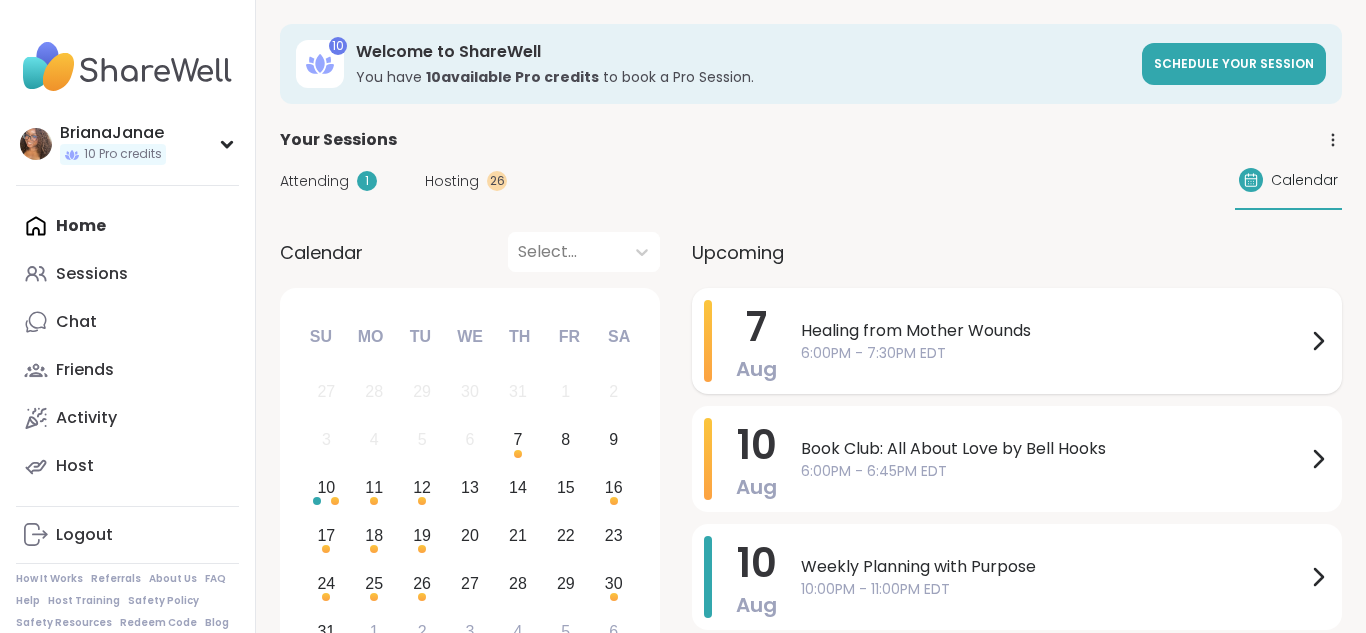 click on "Healing from Mother Wounds 6:00PM - 7:30PM EDT" at bounding box center (1065, 341) 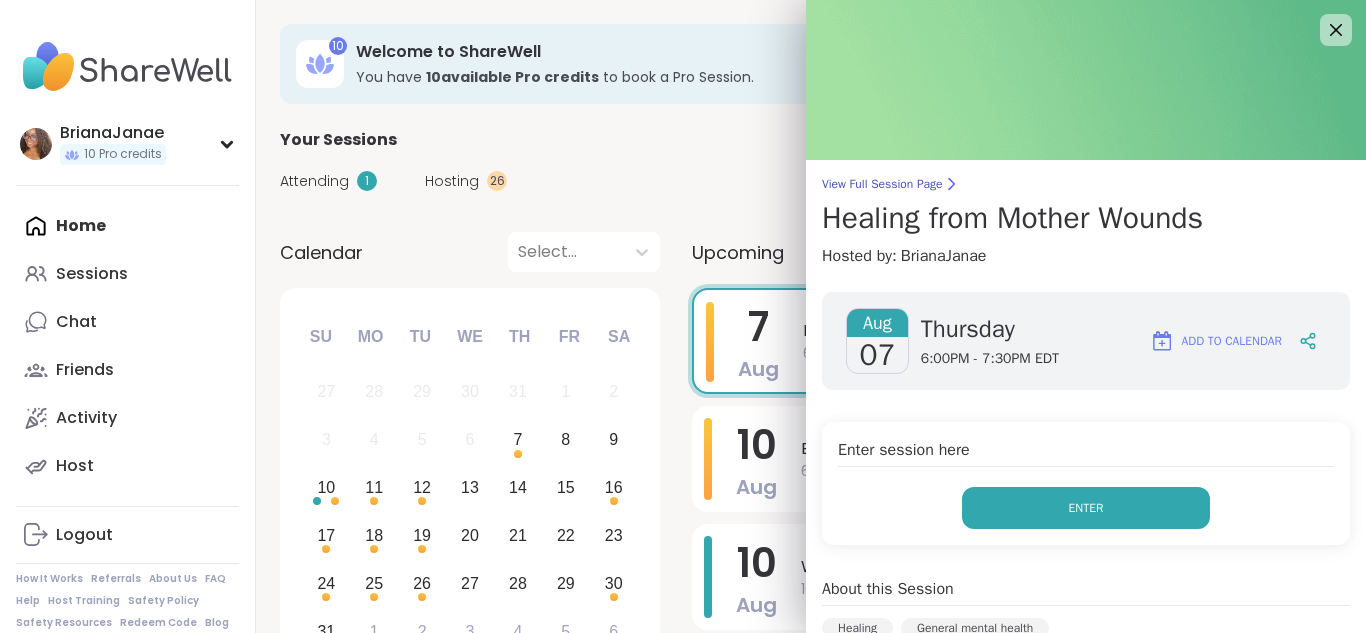 click on "Enter" at bounding box center [1086, 508] 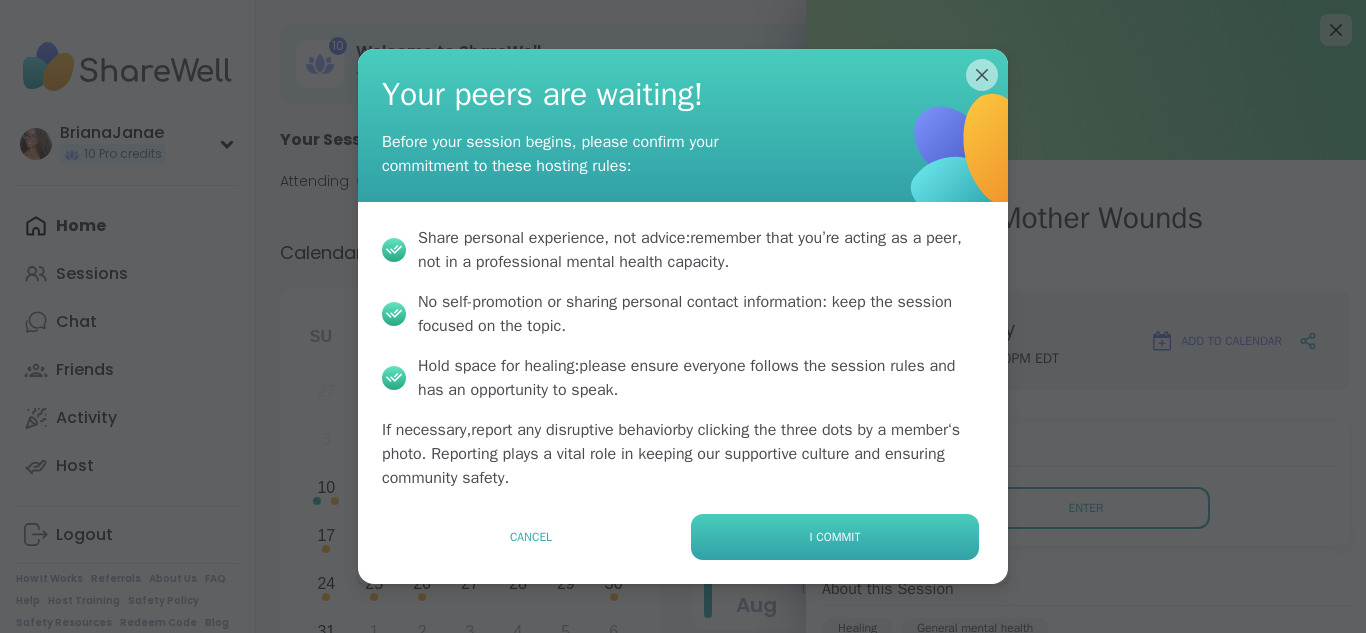click on "I commit" at bounding box center (835, 537) 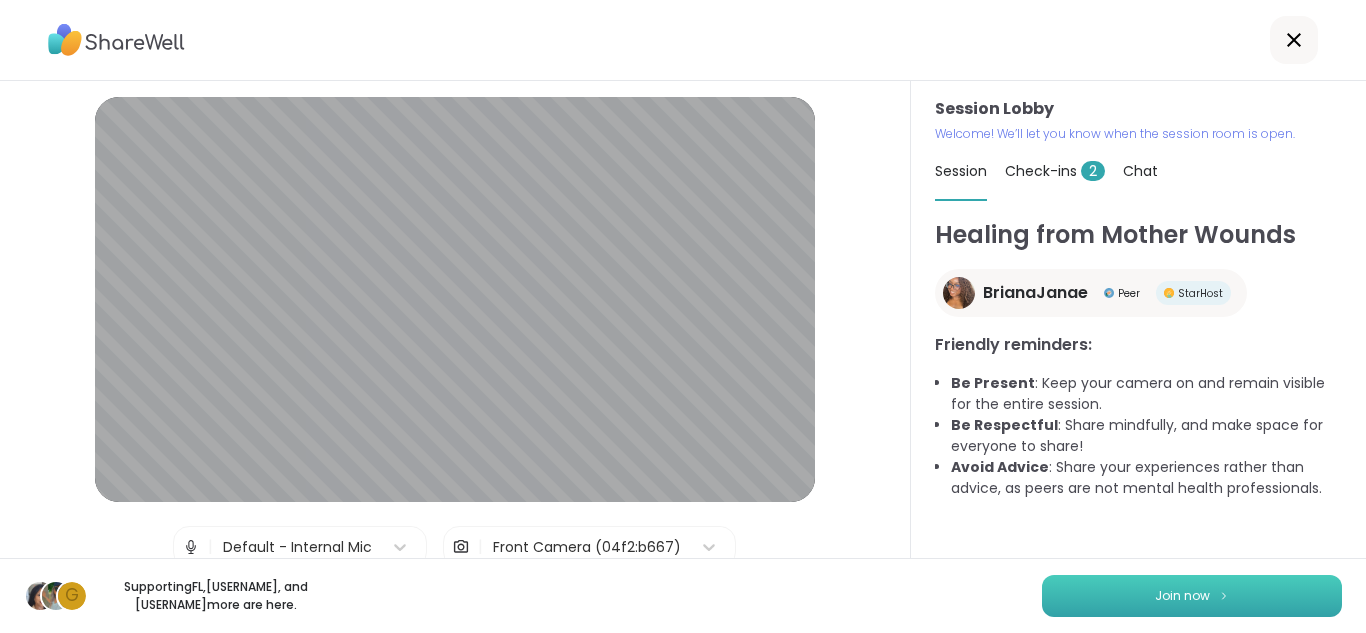 click on "Join now" at bounding box center [1192, 596] 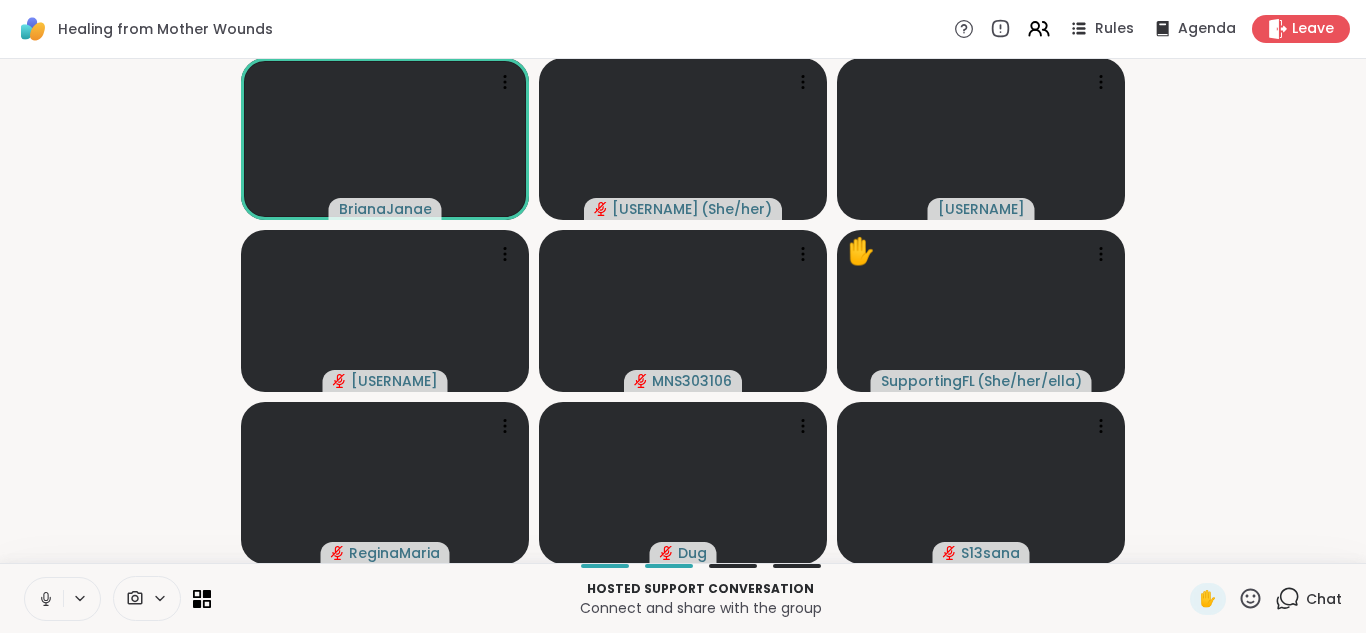click 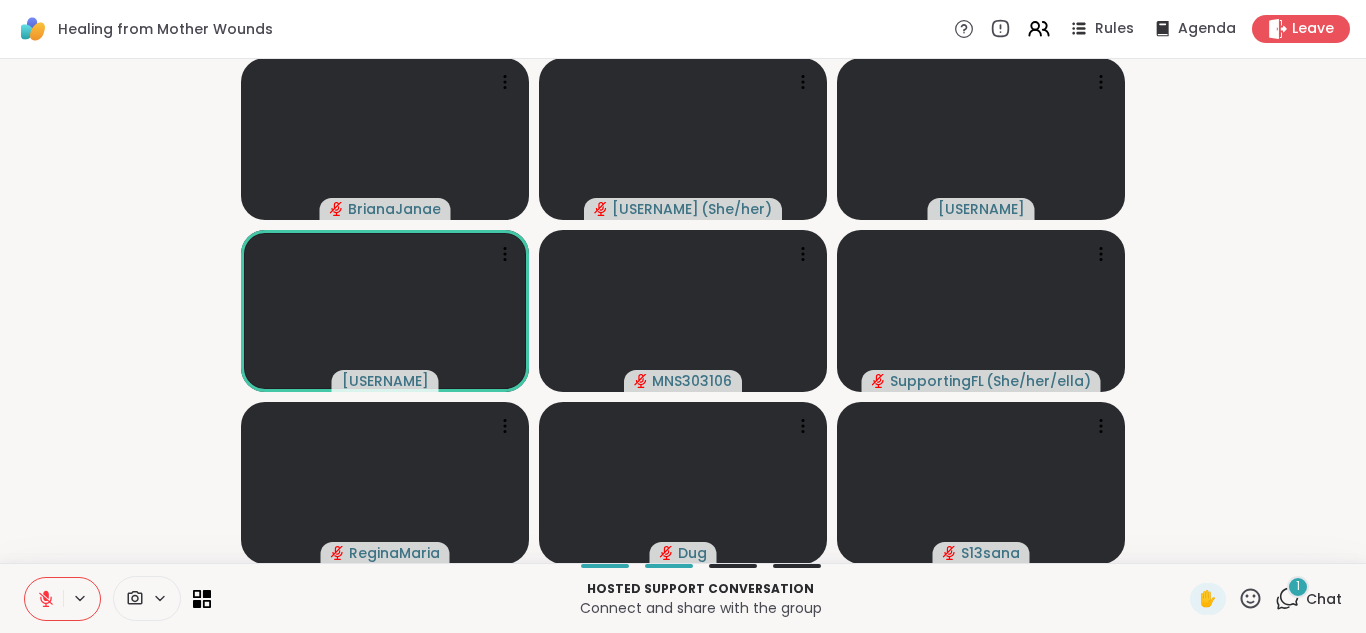click on "1" at bounding box center (1298, 587) 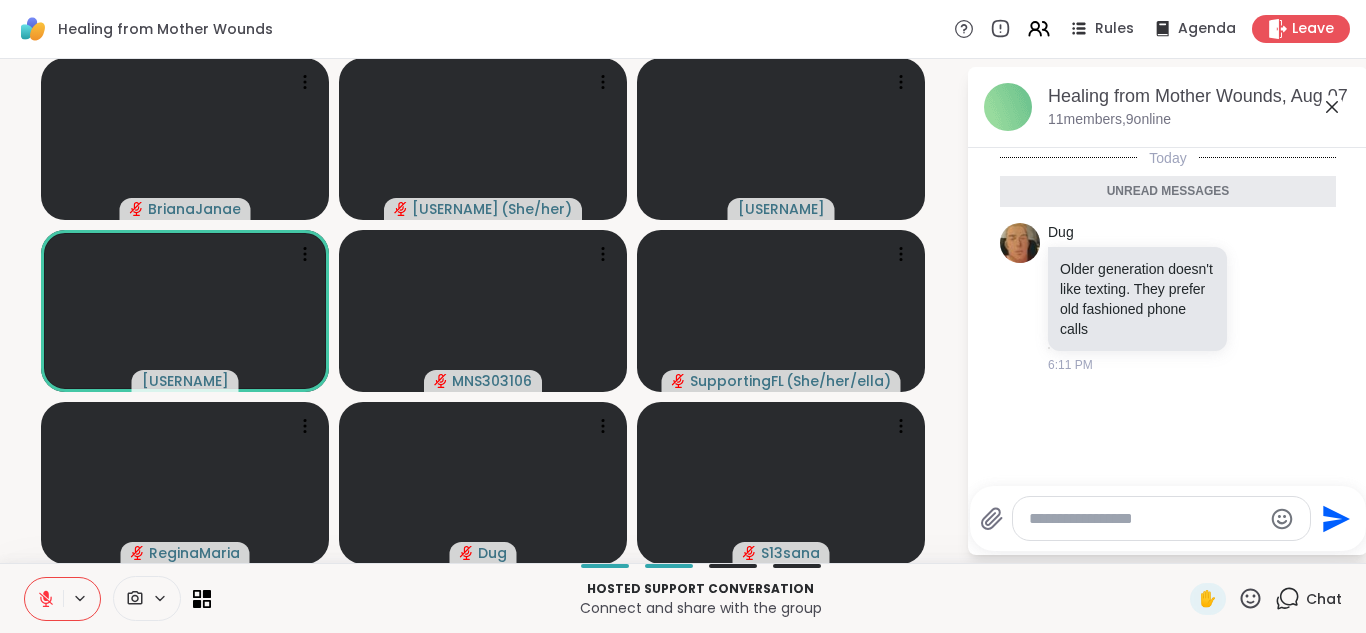 click 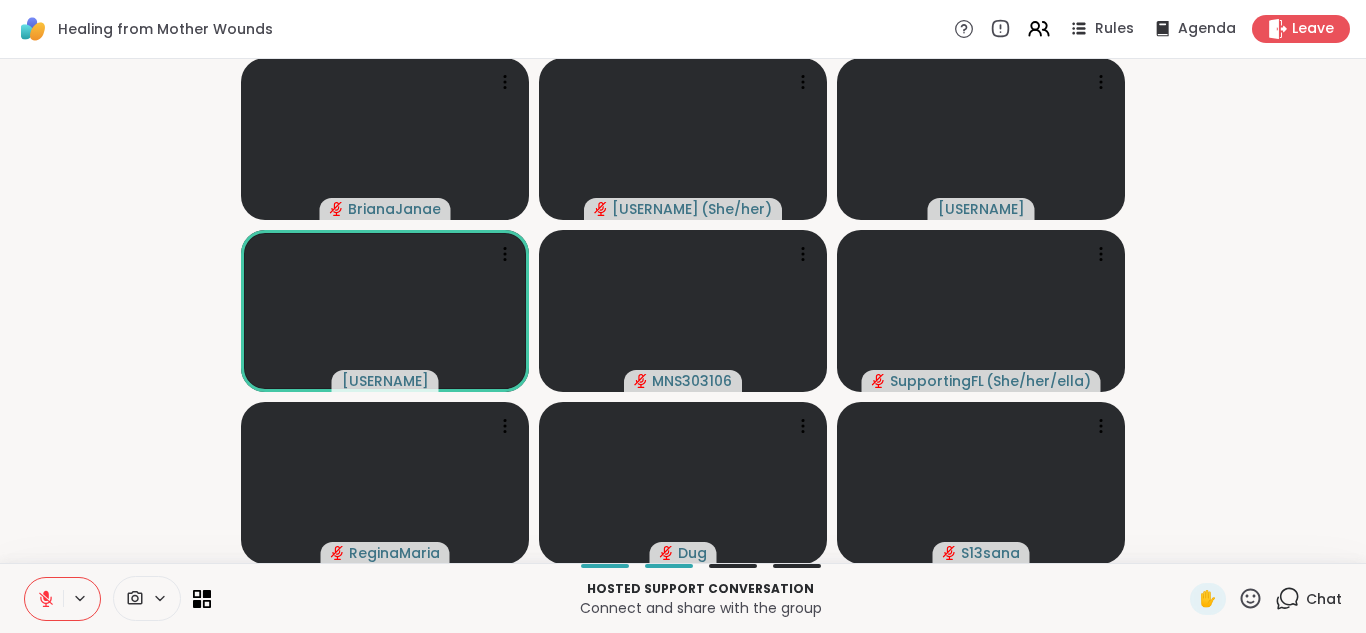 click 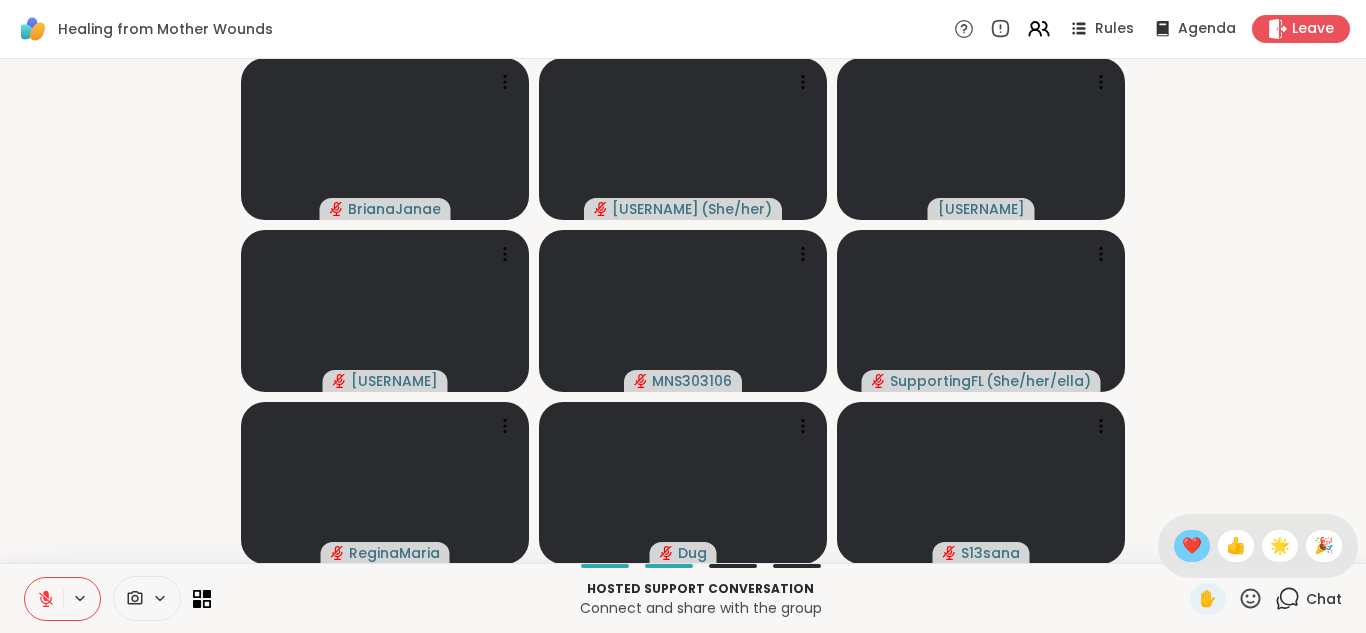 click on "❤️" at bounding box center (1192, 546) 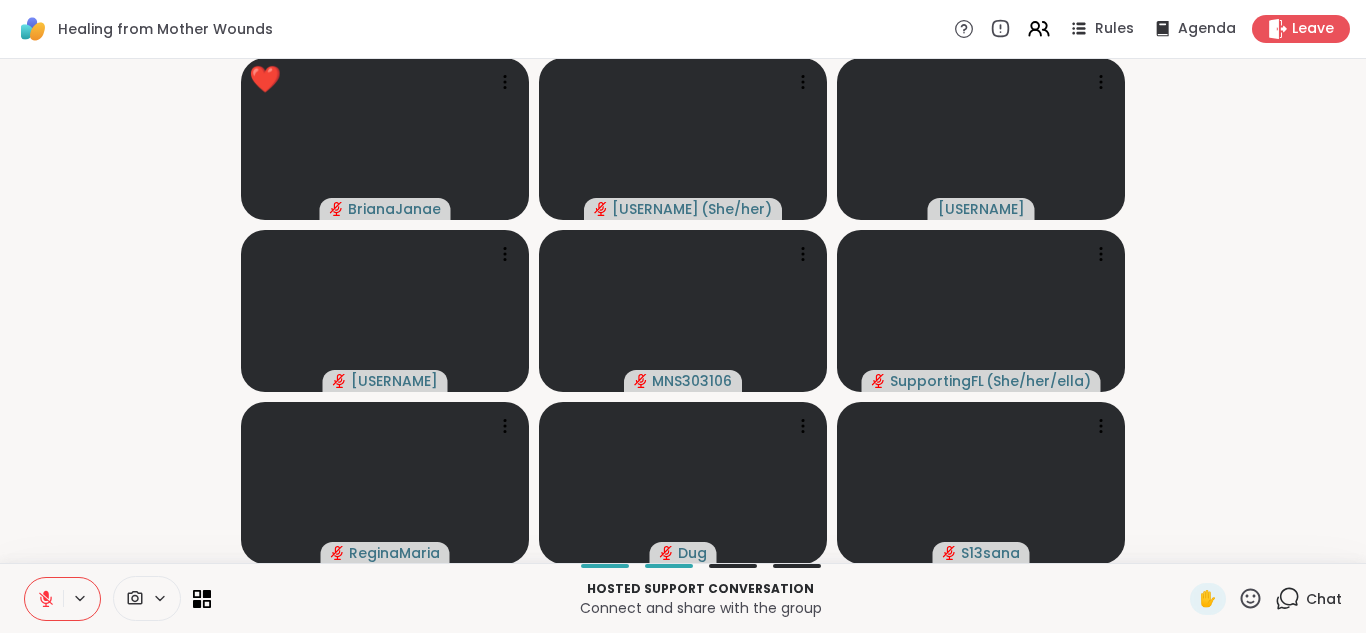 click 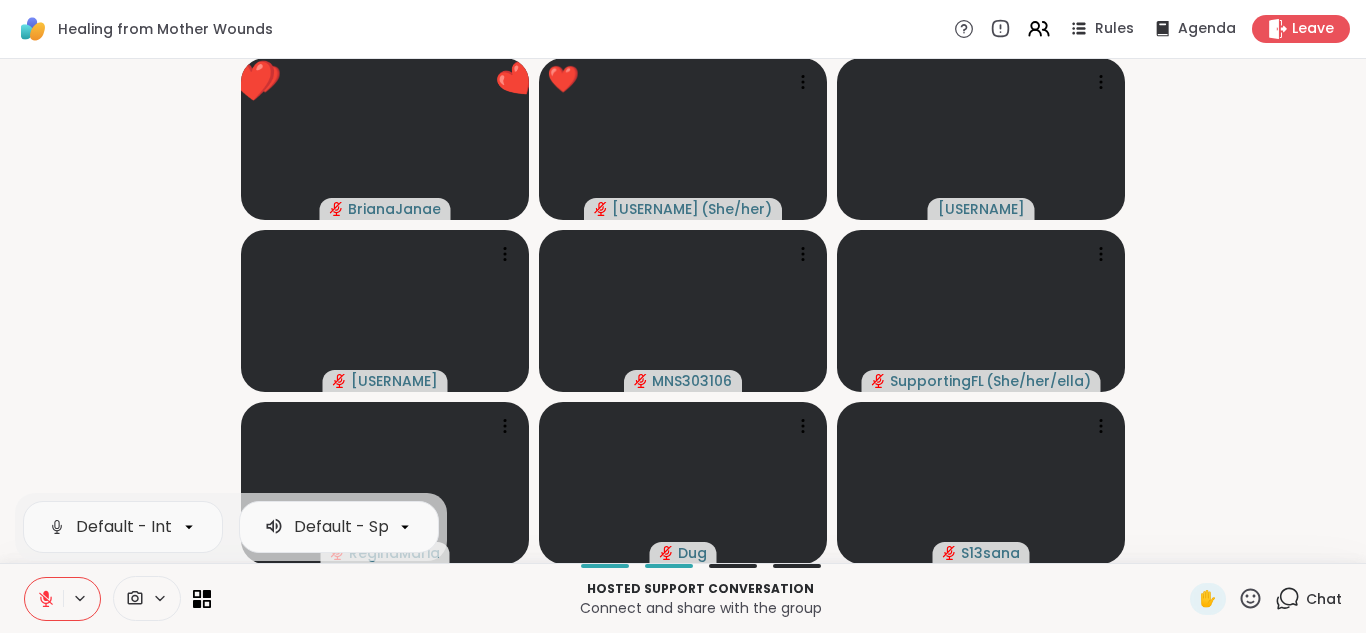 click 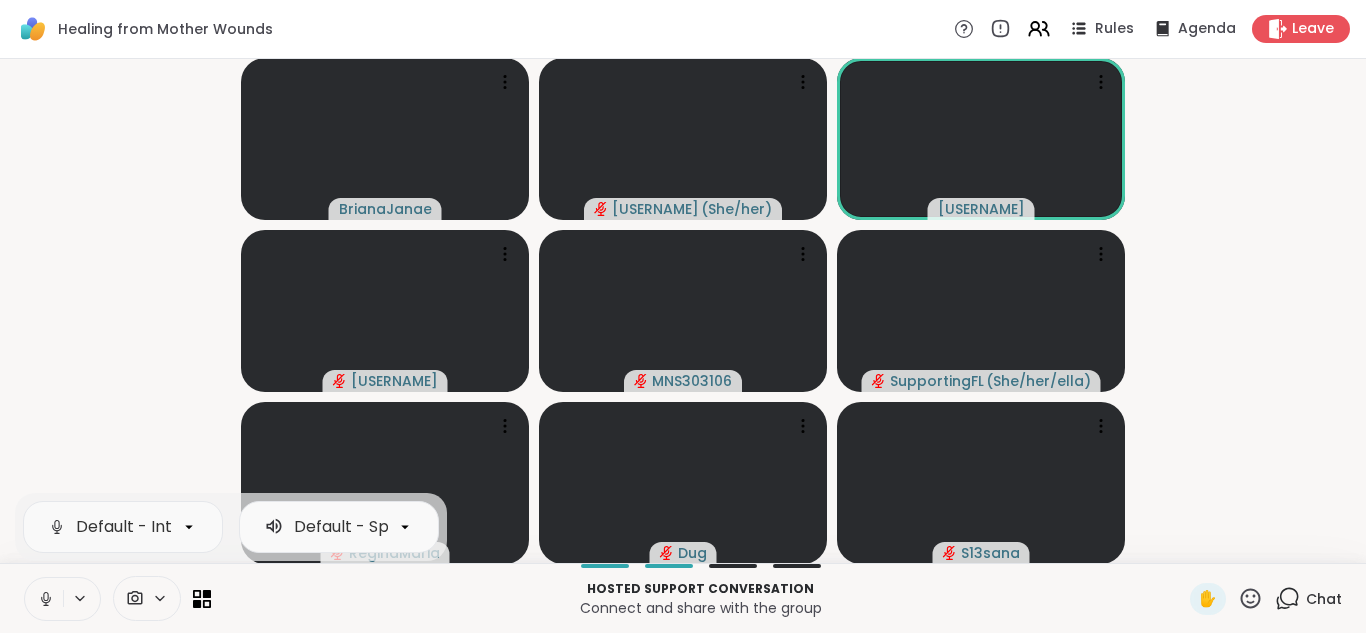 click on "BrianaJanae hazel0818 ( She/her ) gabrielchen x549072 MNS303106 SupportingFL ( She/her/ella  ) ReginaMaria Dug S13sana" at bounding box center (683, 311) 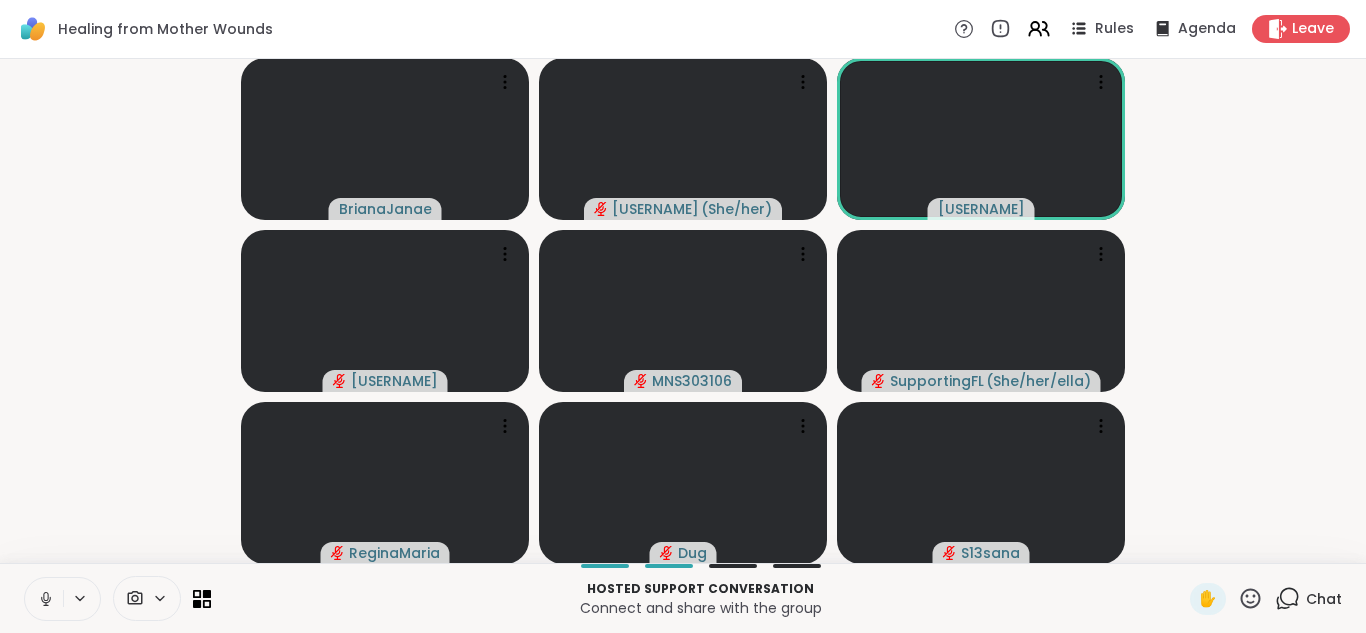 click 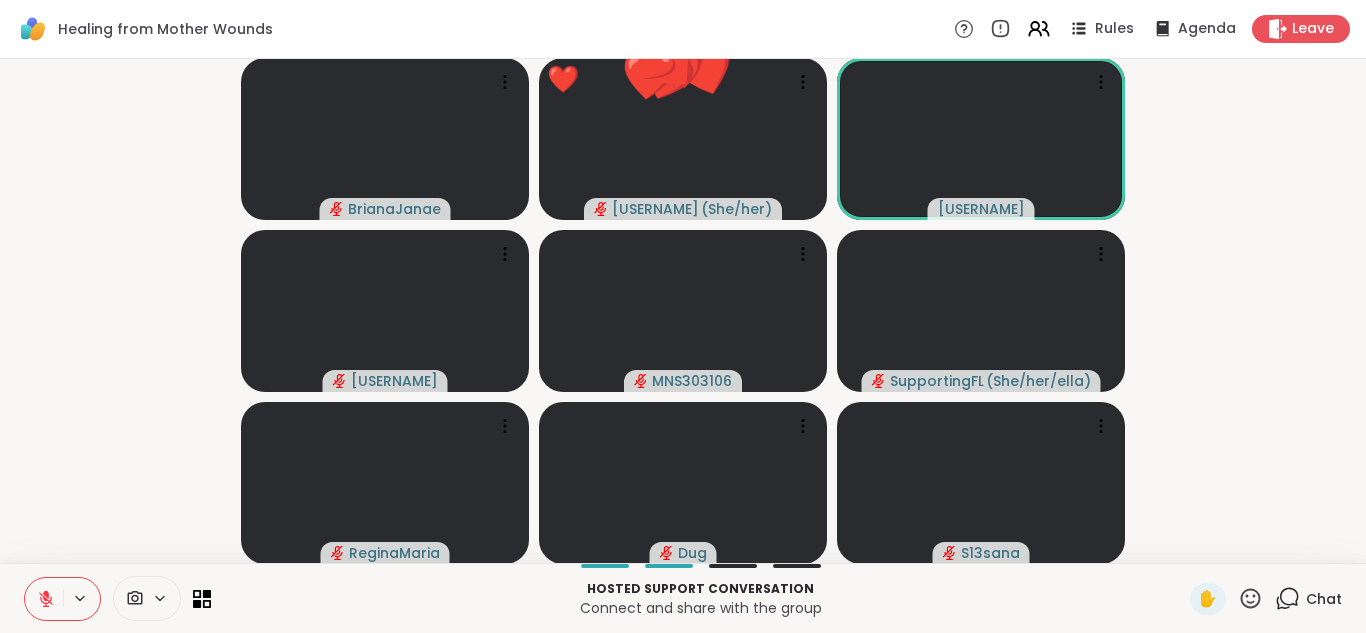 click 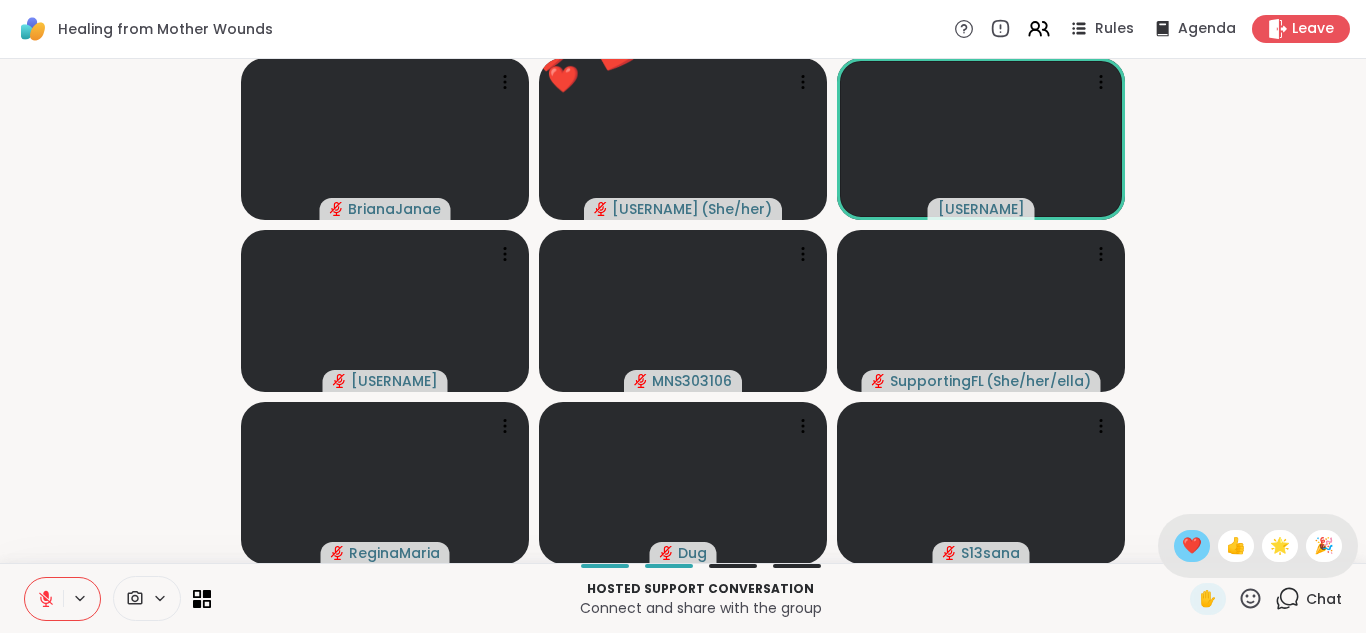 click on "❤️" at bounding box center (1192, 546) 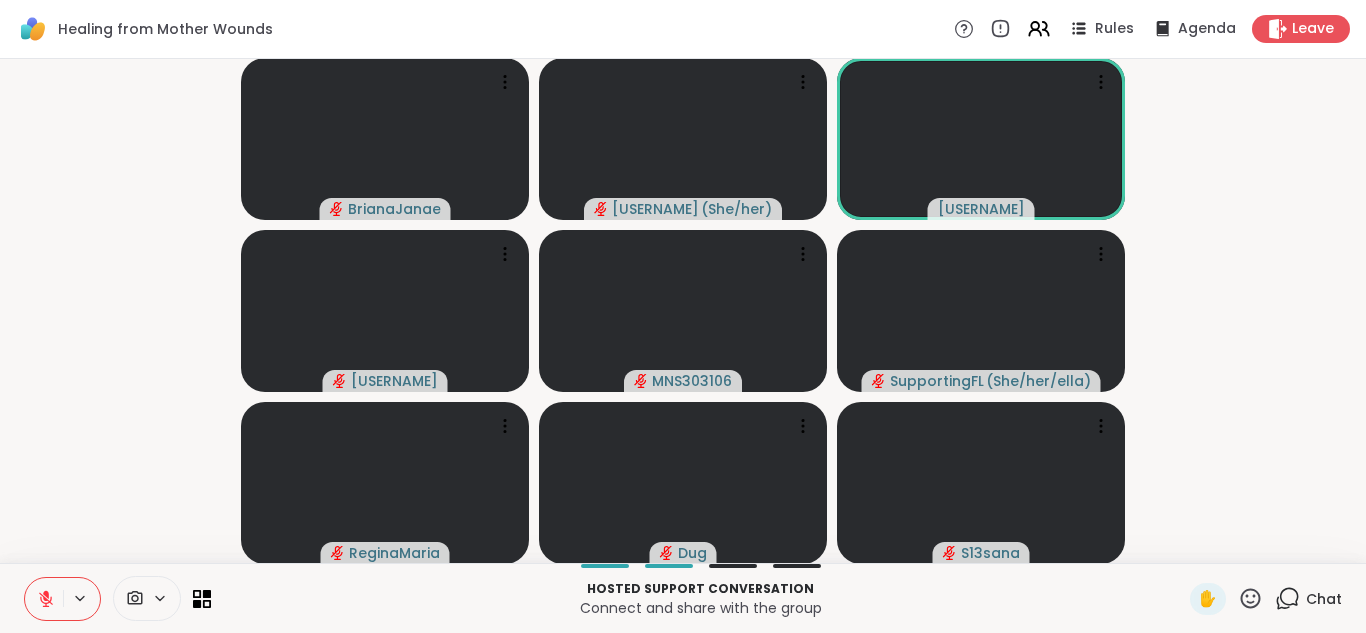 click 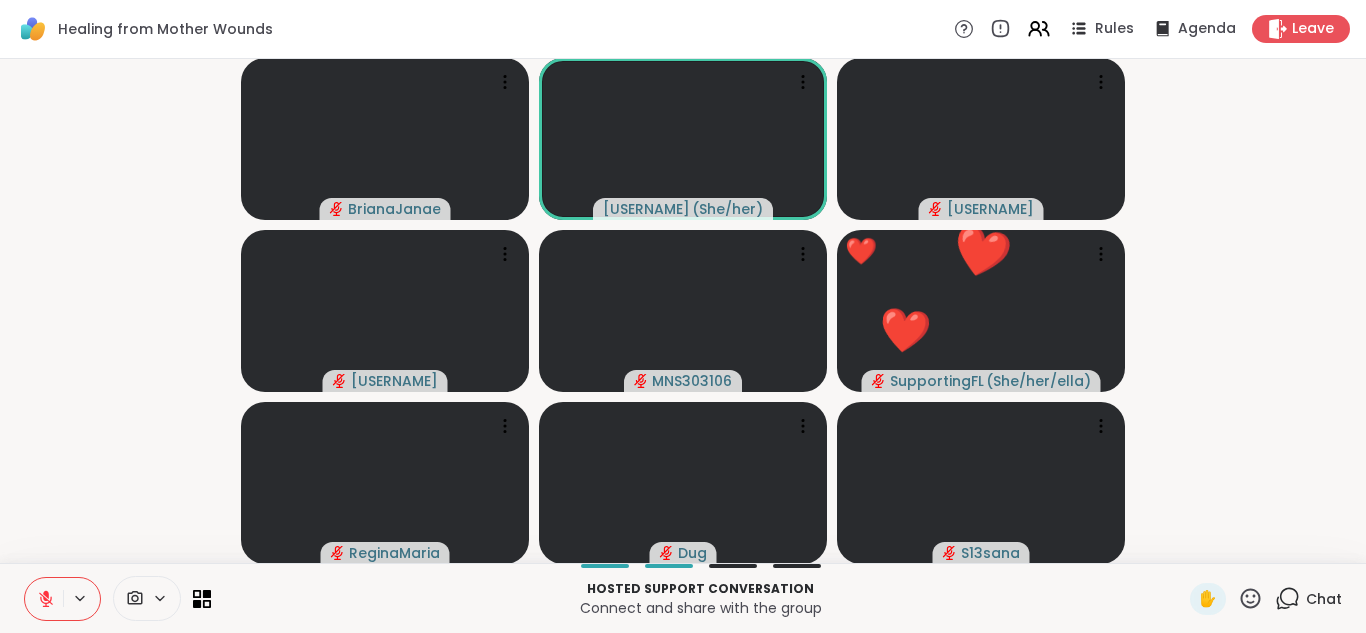 click 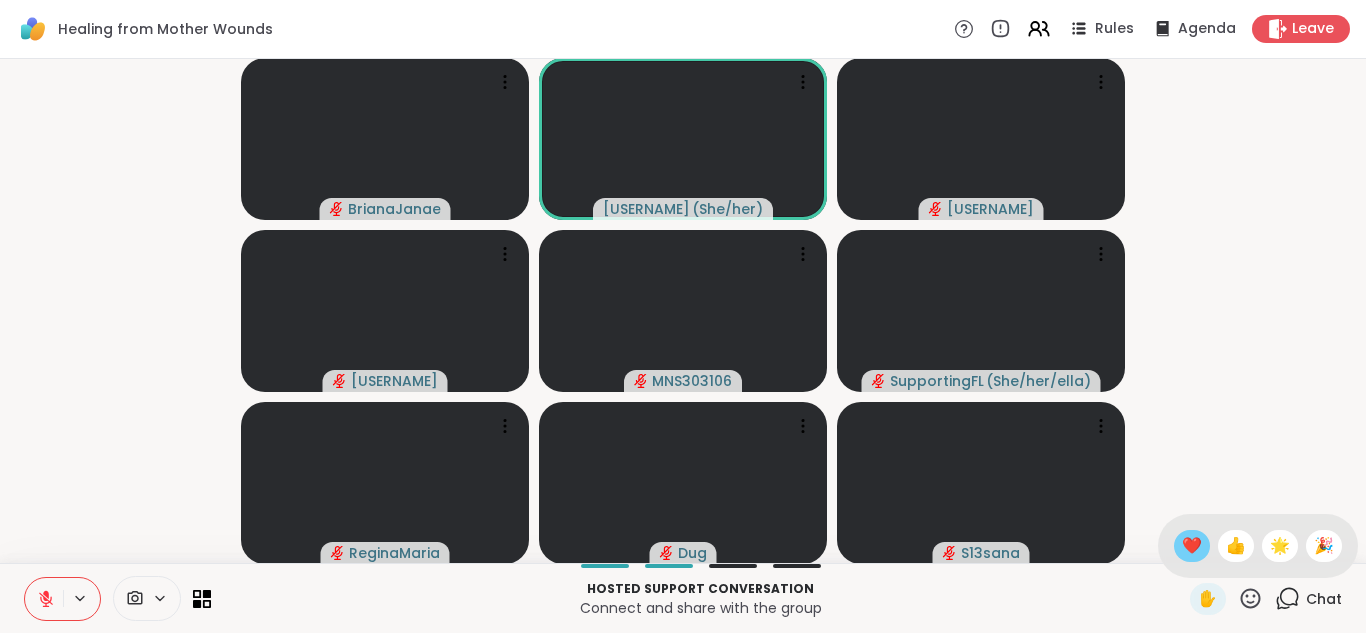 click on "❤️" at bounding box center (1192, 546) 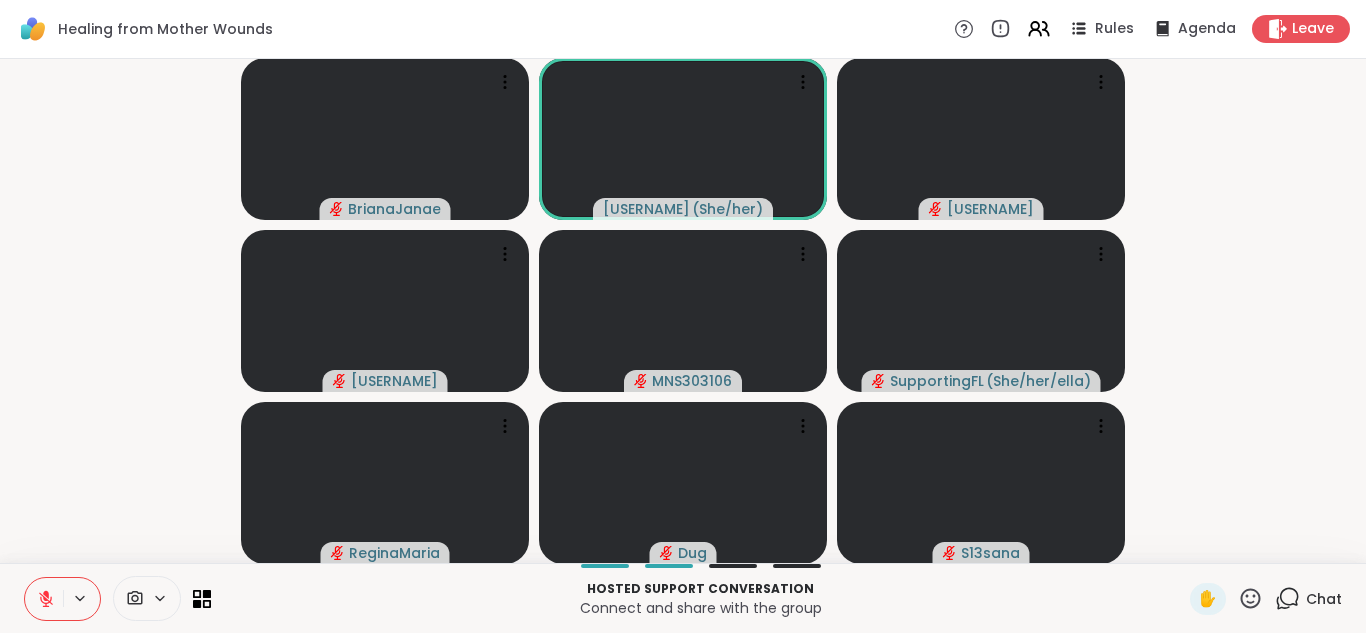 click at bounding box center (44, 599) 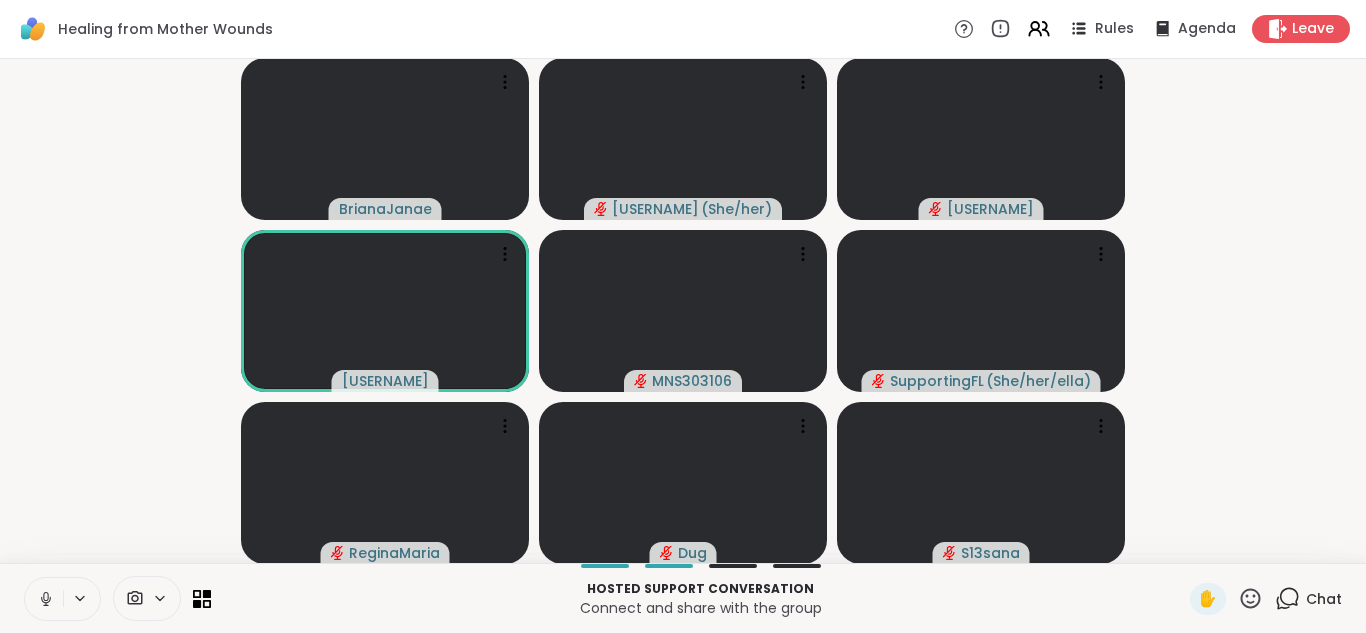 click 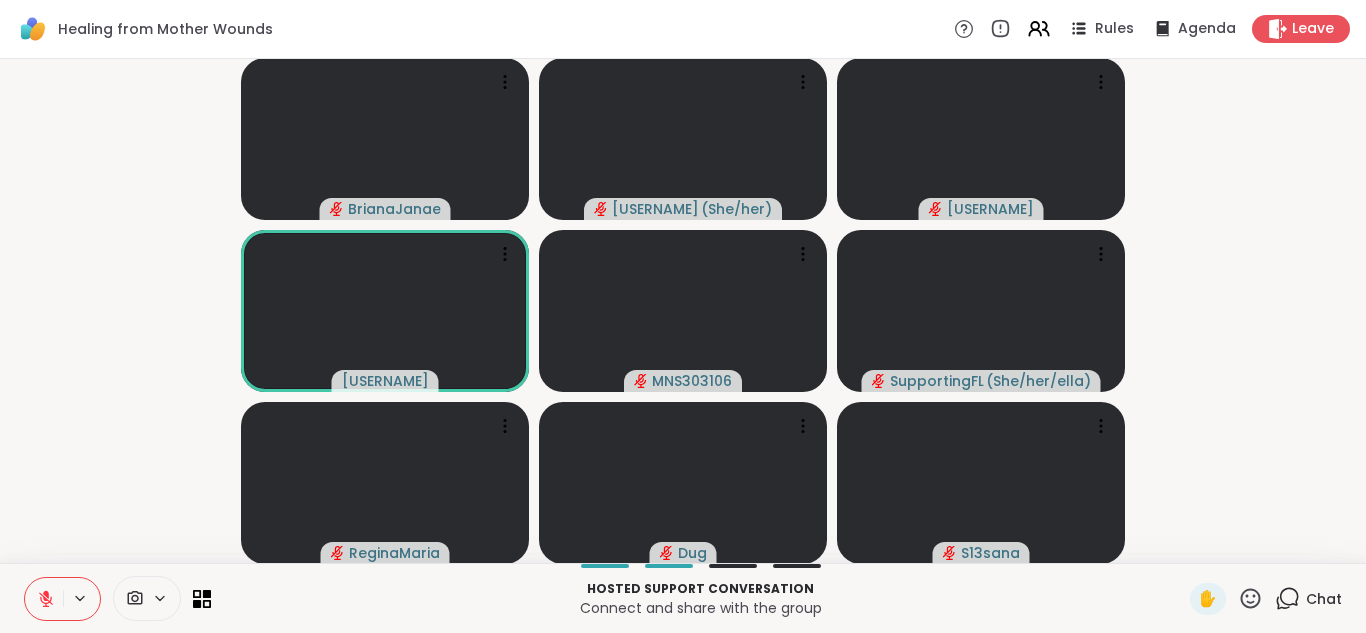 click 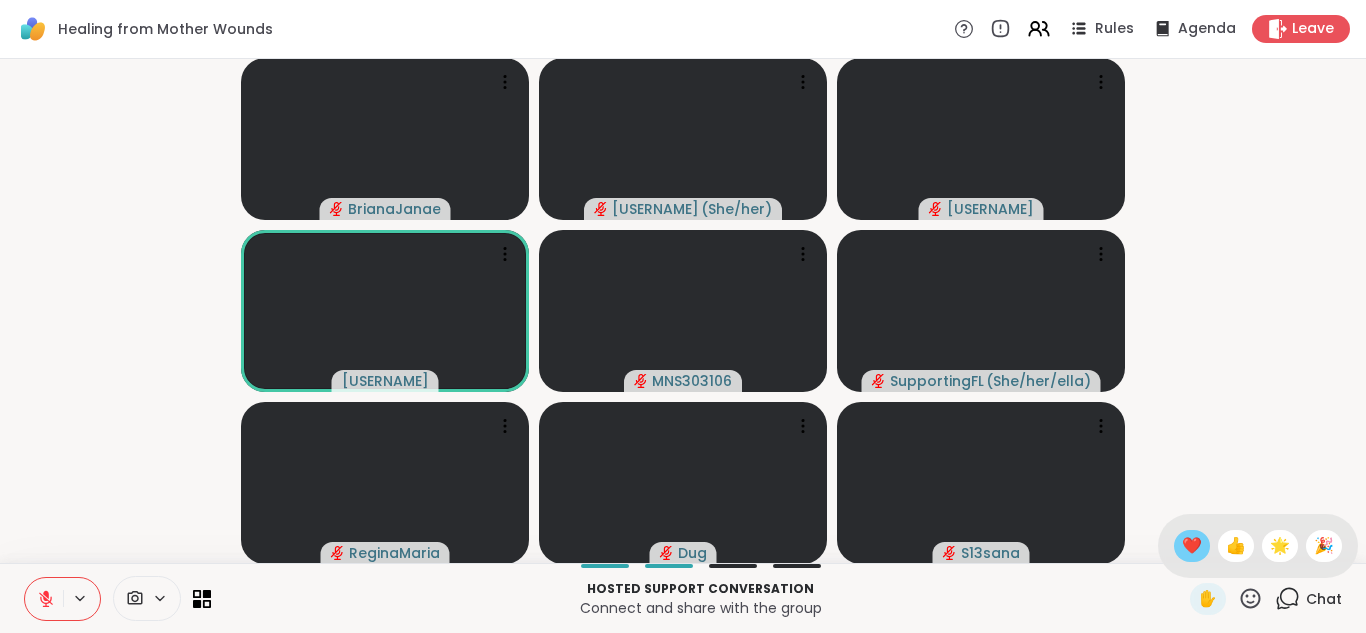 click on "❤️" at bounding box center (1192, 546) 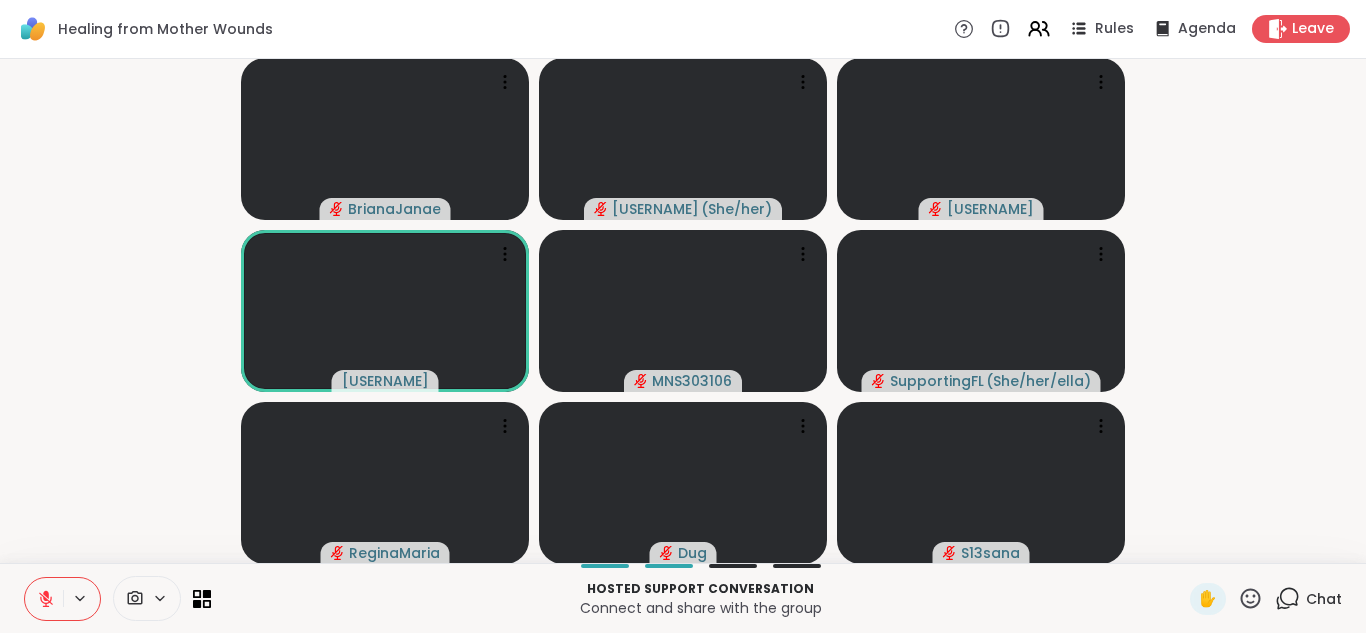 click 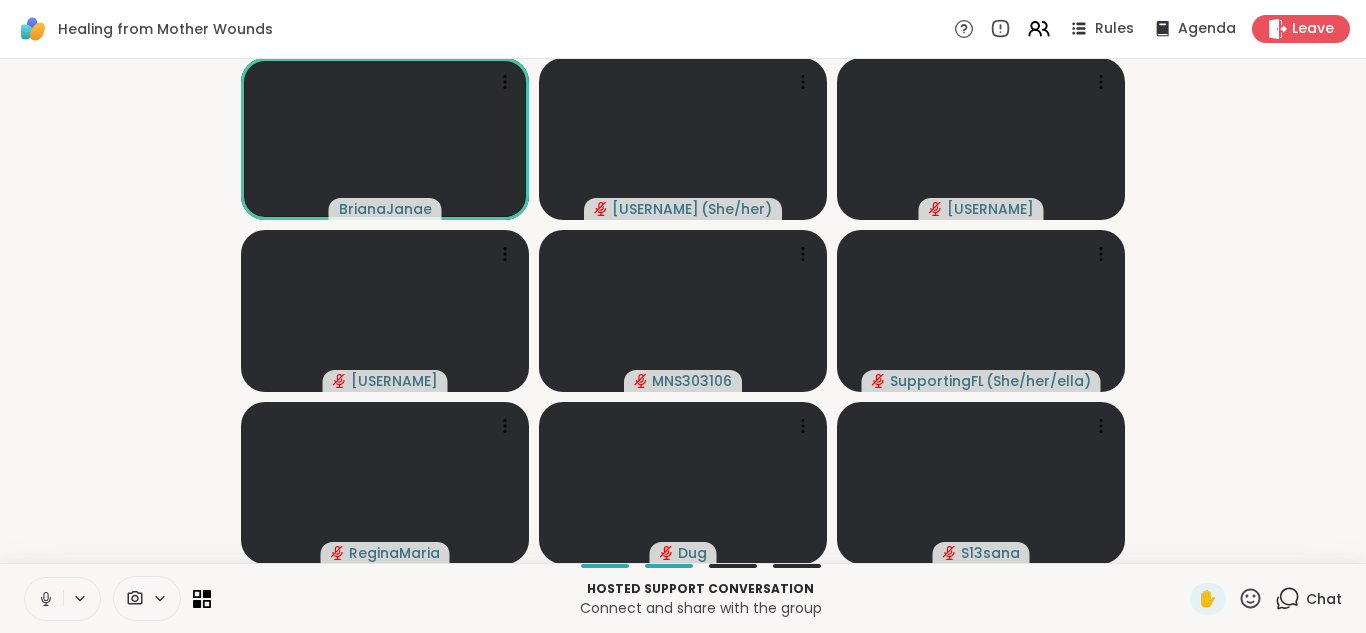 click 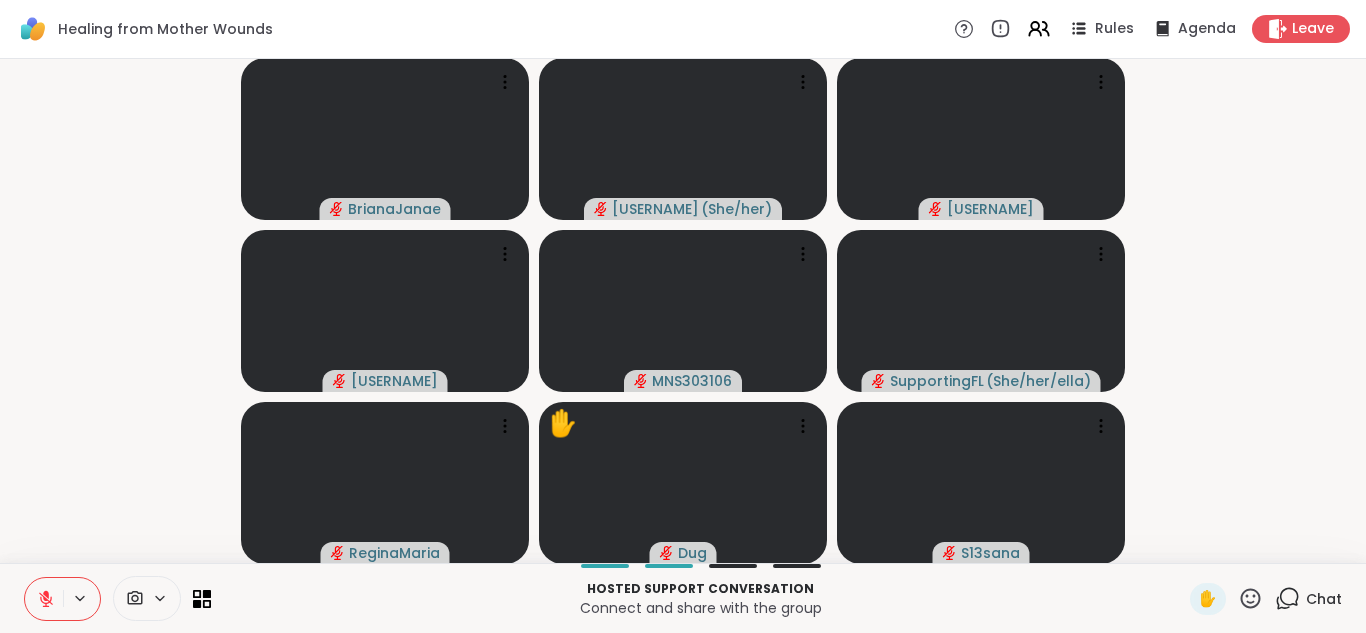 click 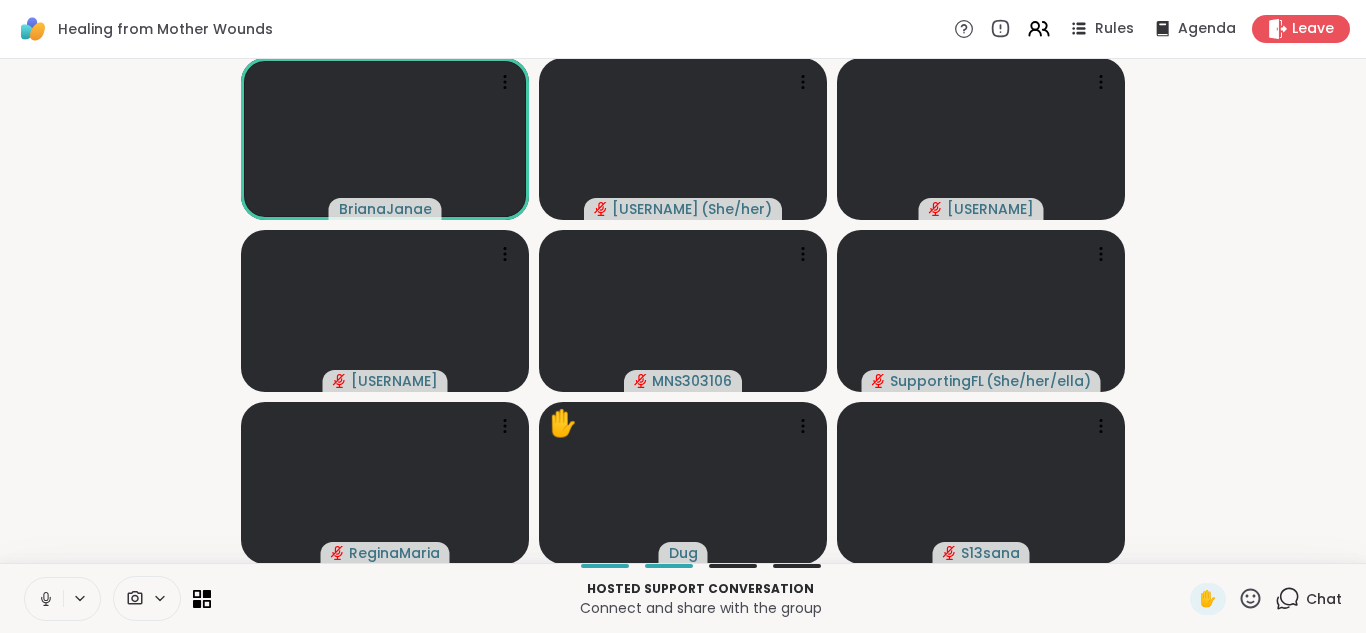 click at bounding box center [44, 599] 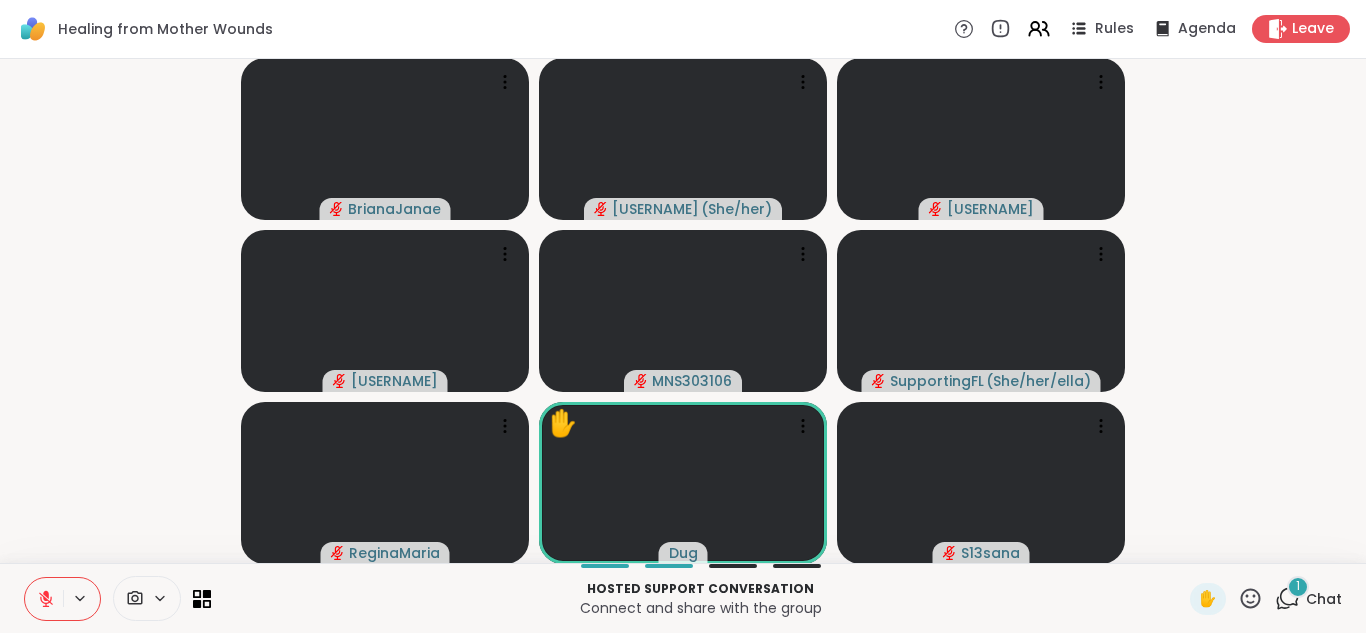 click on "1" at bounding box center (1298, 587) 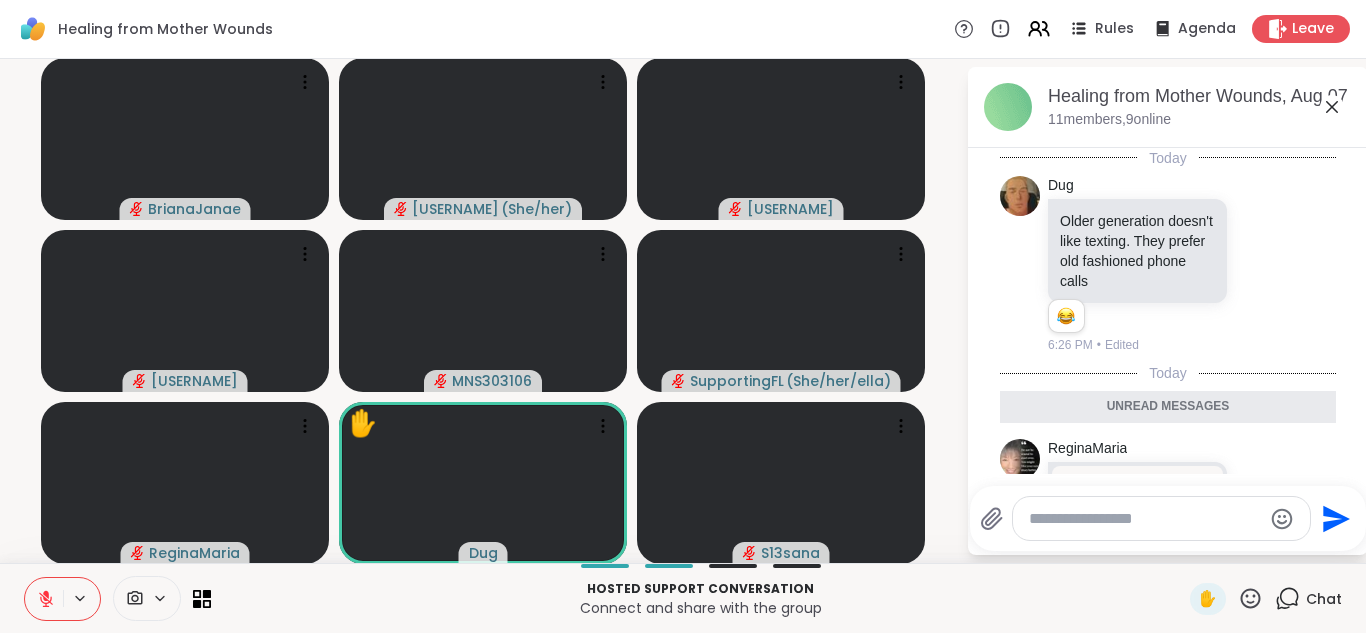 scroll, scrollTop: 199, scrollLeft: 0, axis: vertical 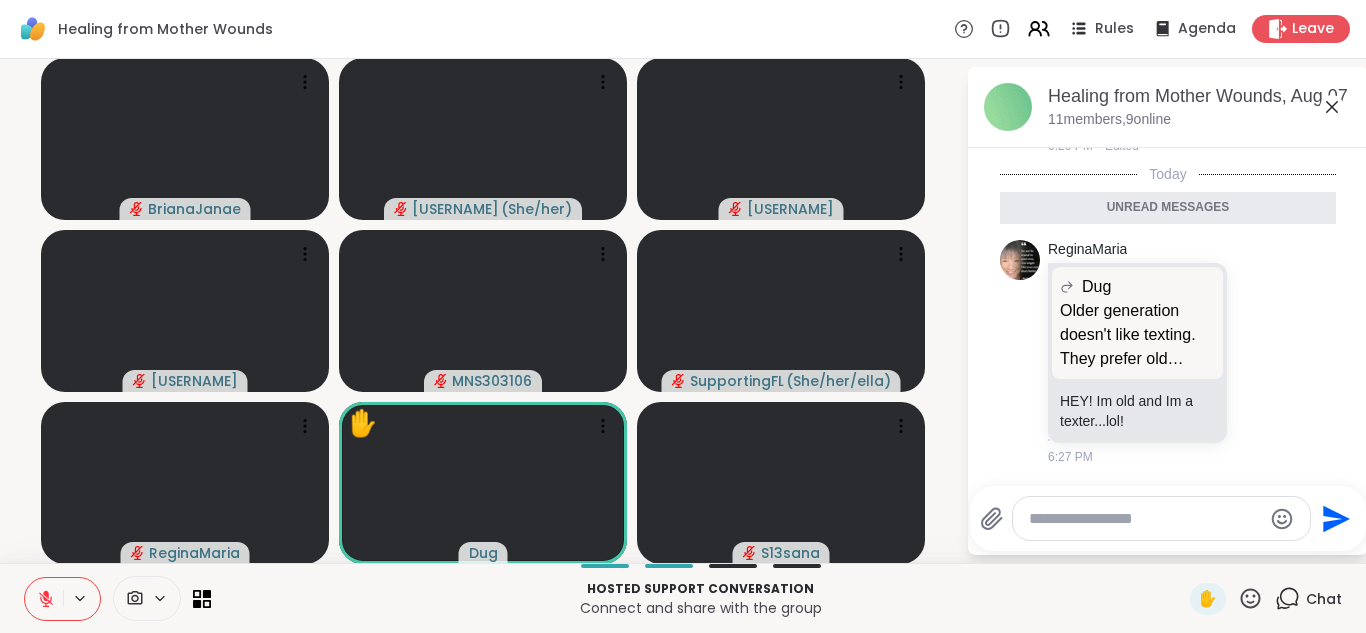 click 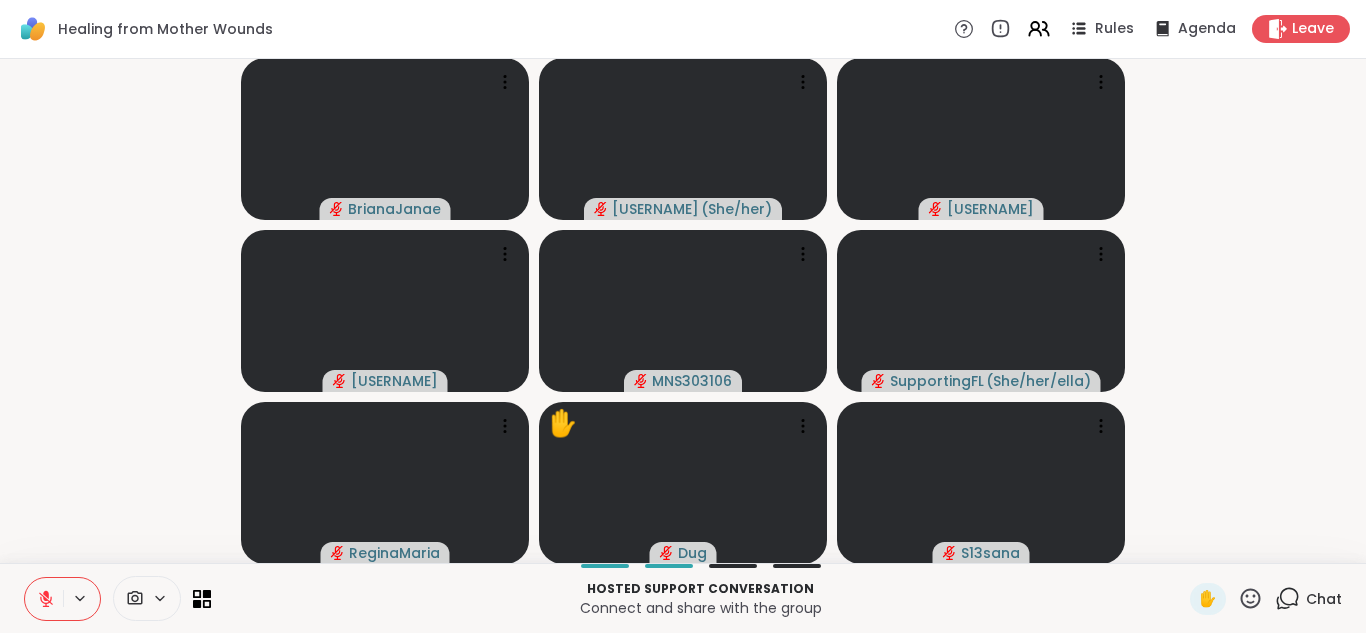 click 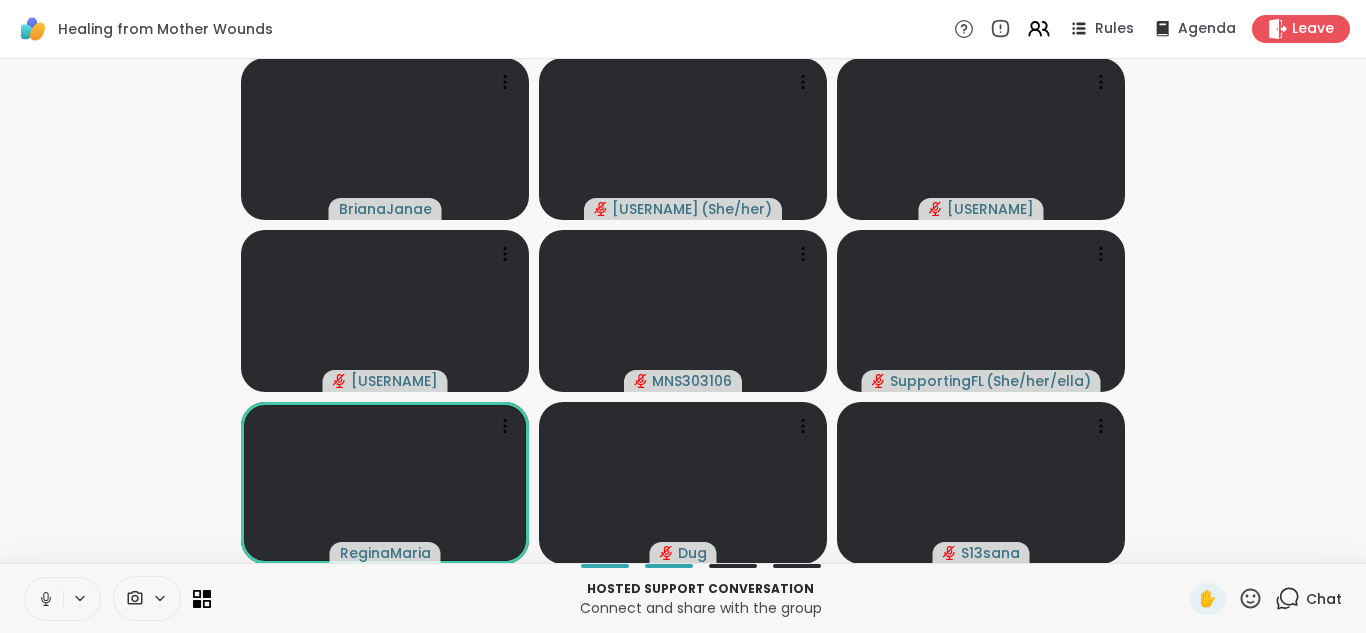click 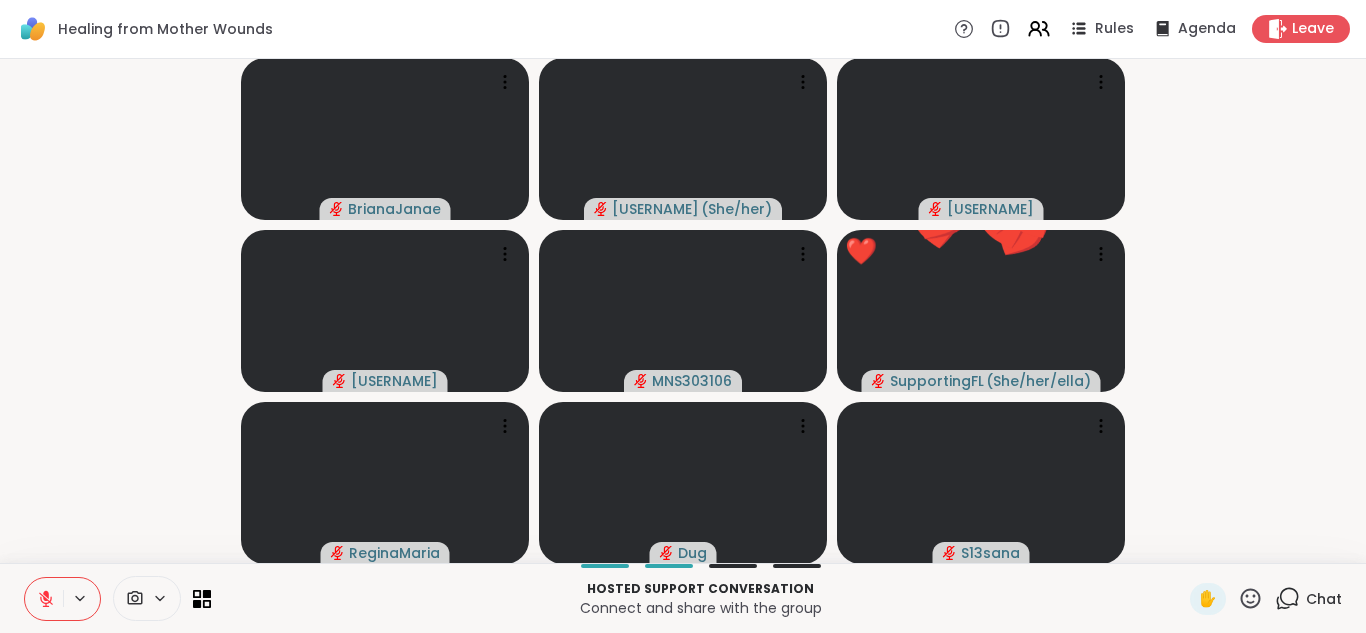 click 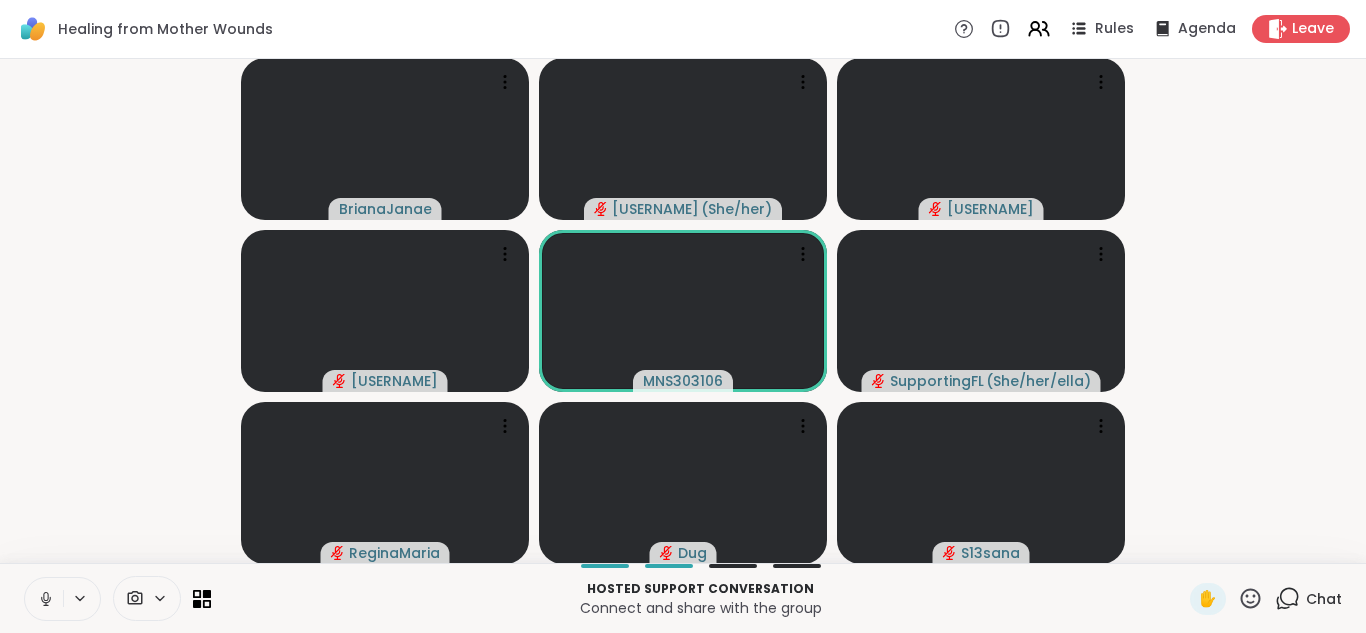 click 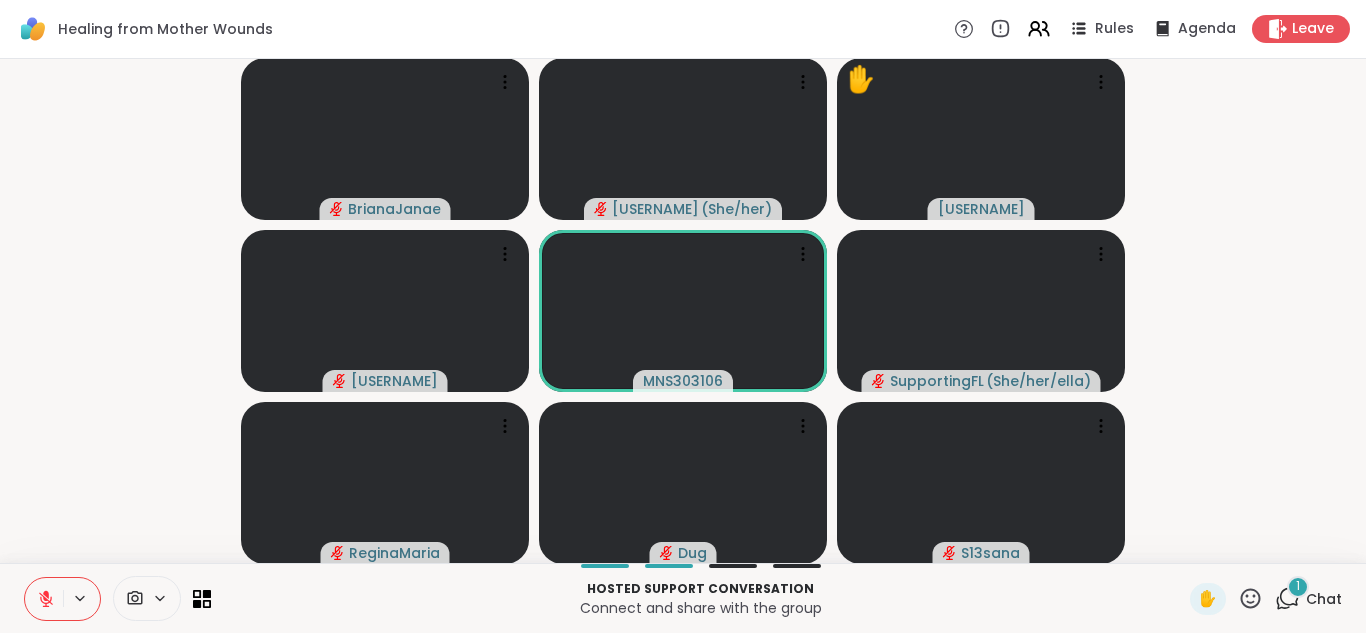 click 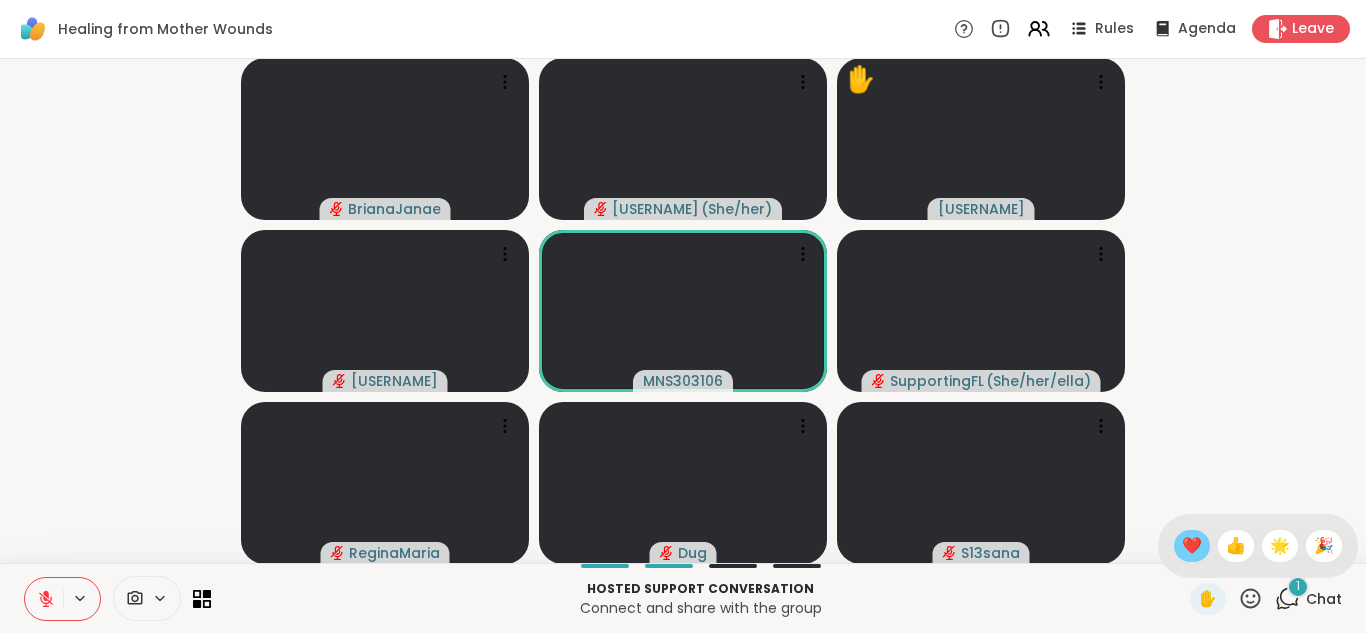 click on "❤️" at bounding box center (1192, 546) 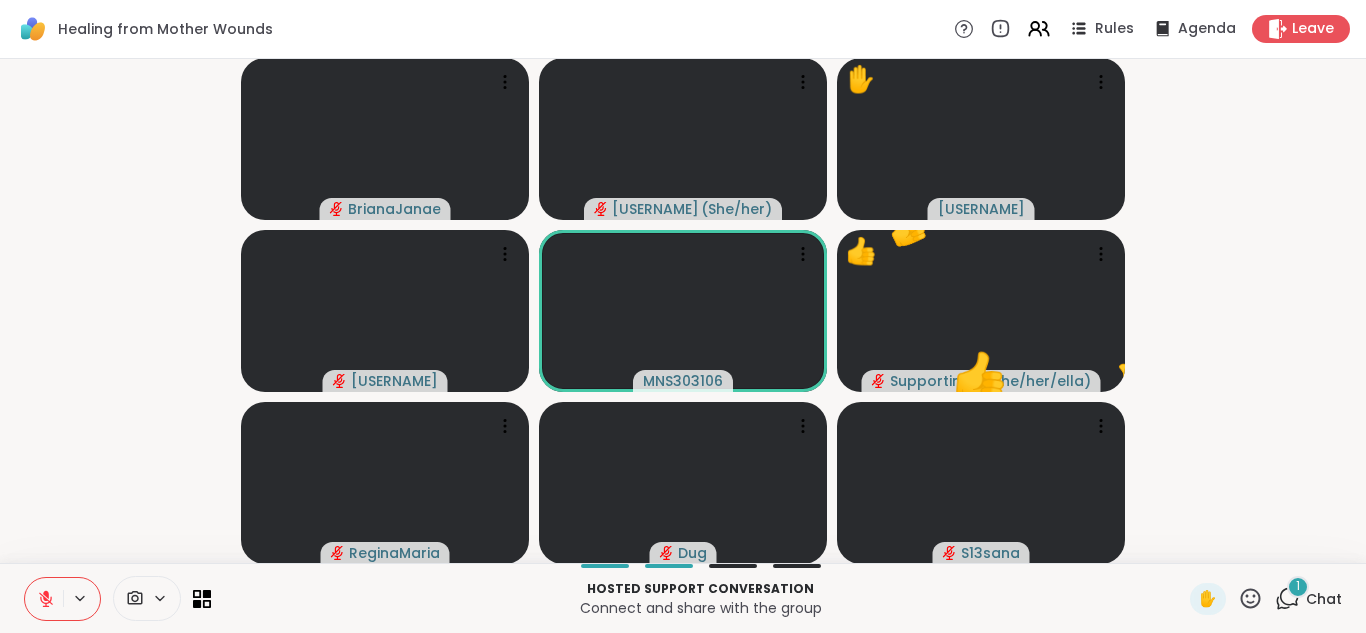 click 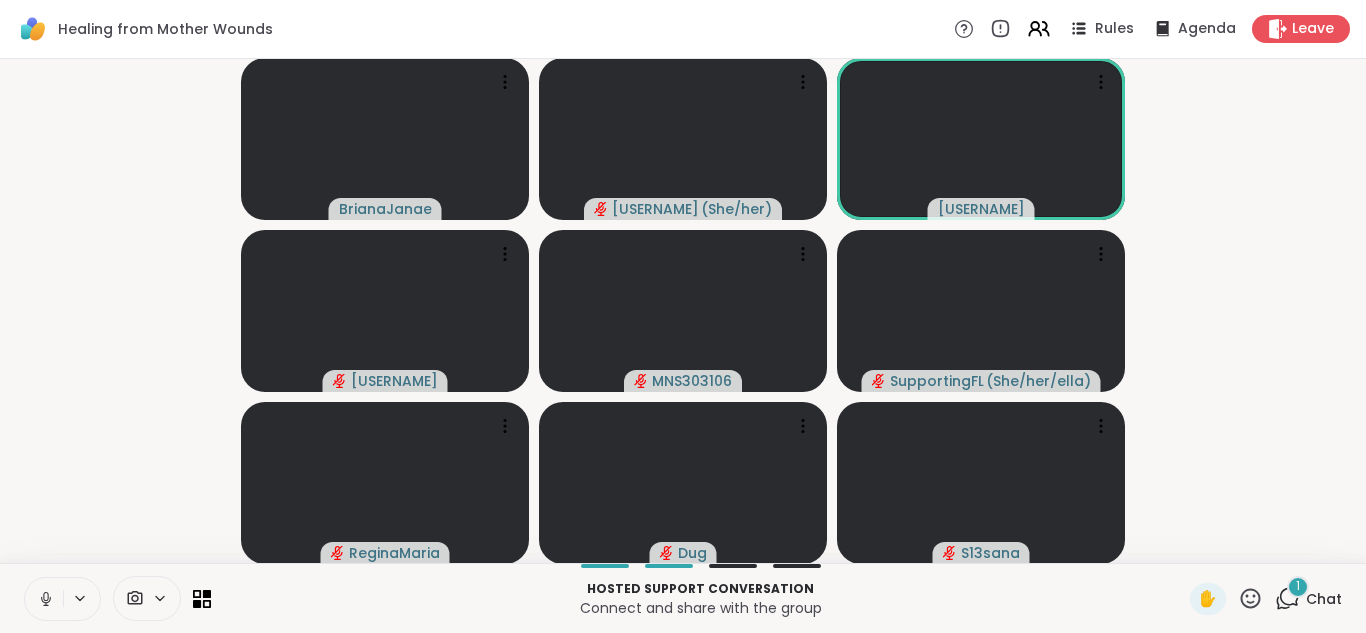 click at bounding box center [44, 599] 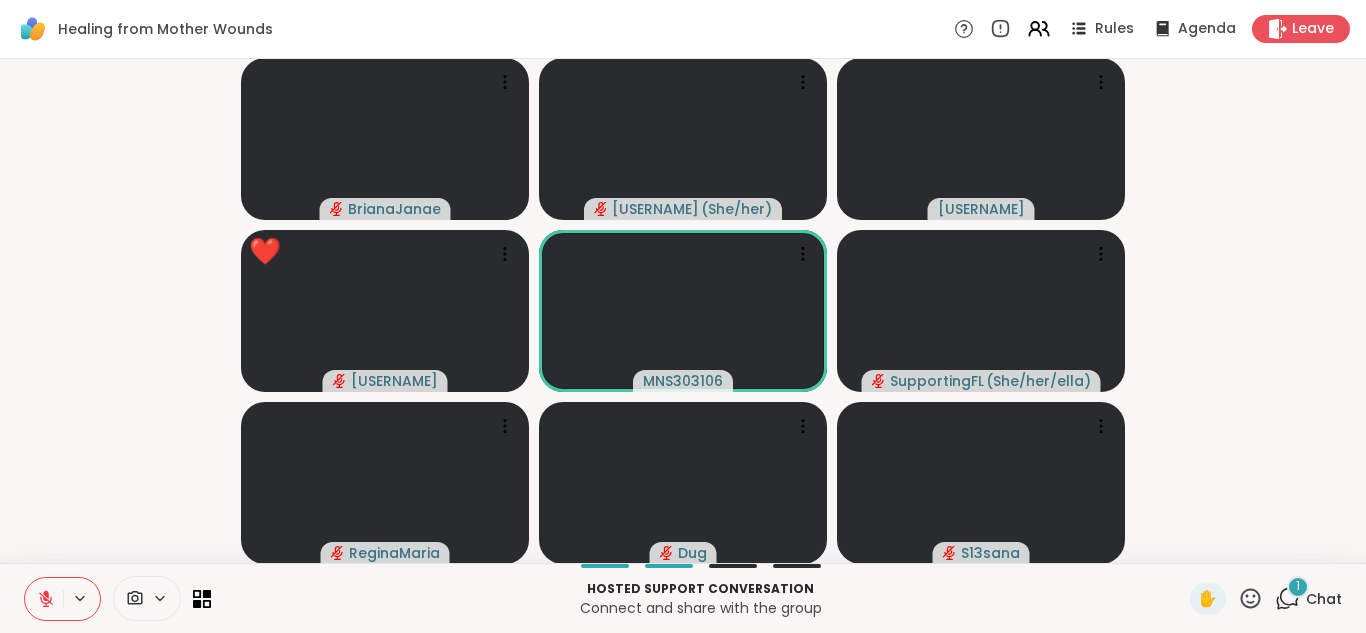 click 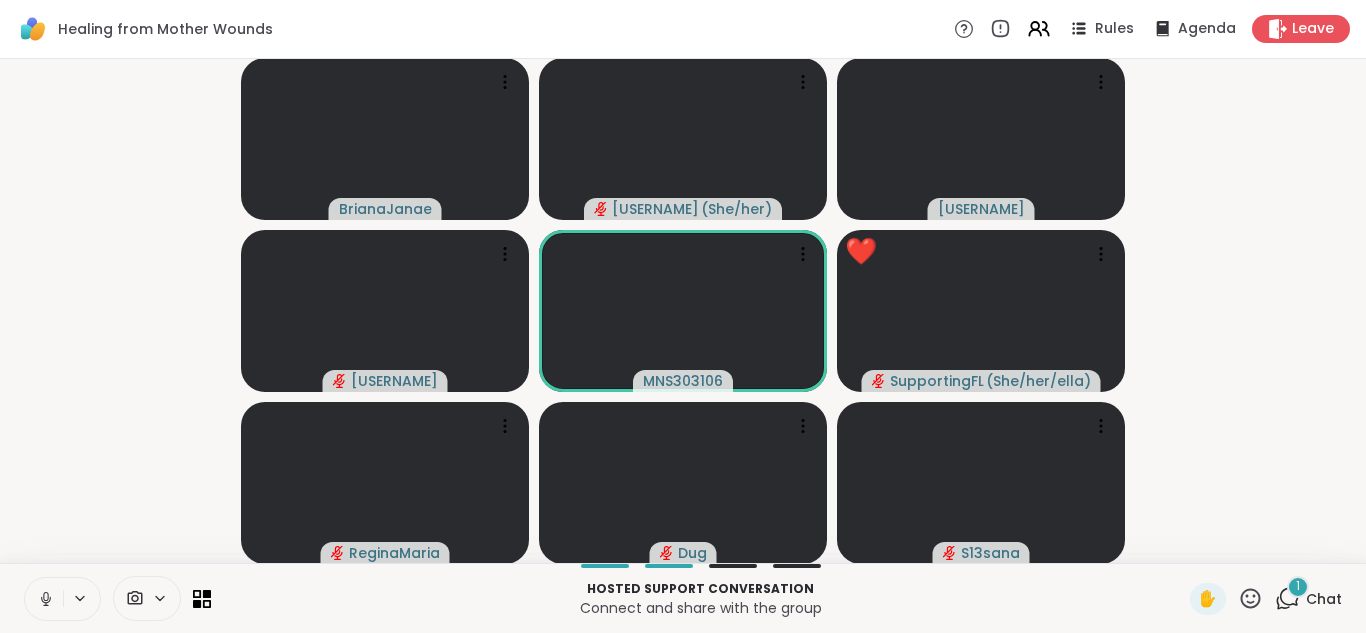 click 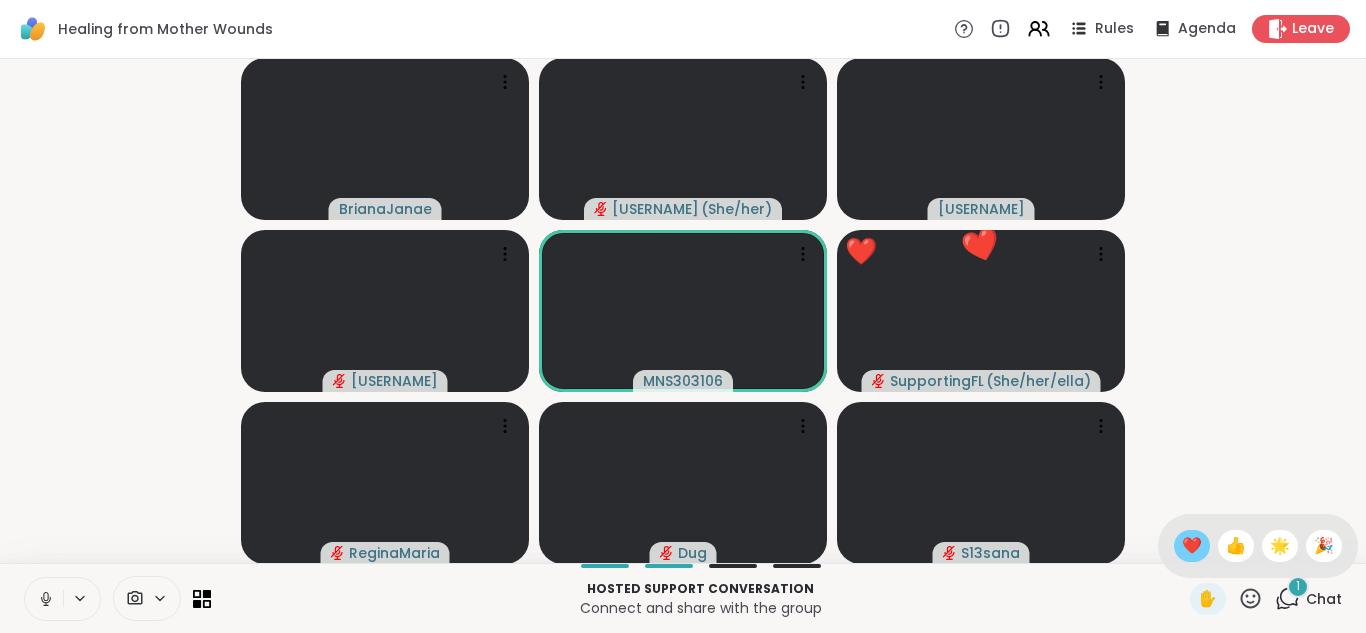 click on "❤️" at bounding box center (1192, 546) 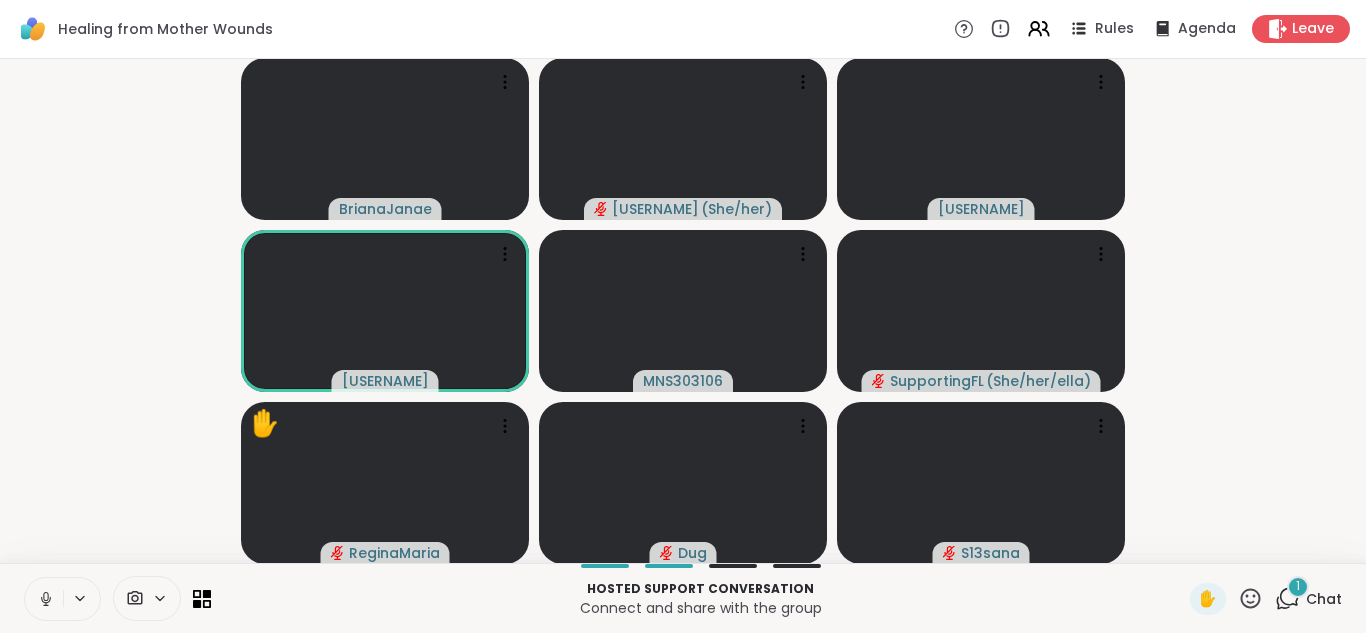 click 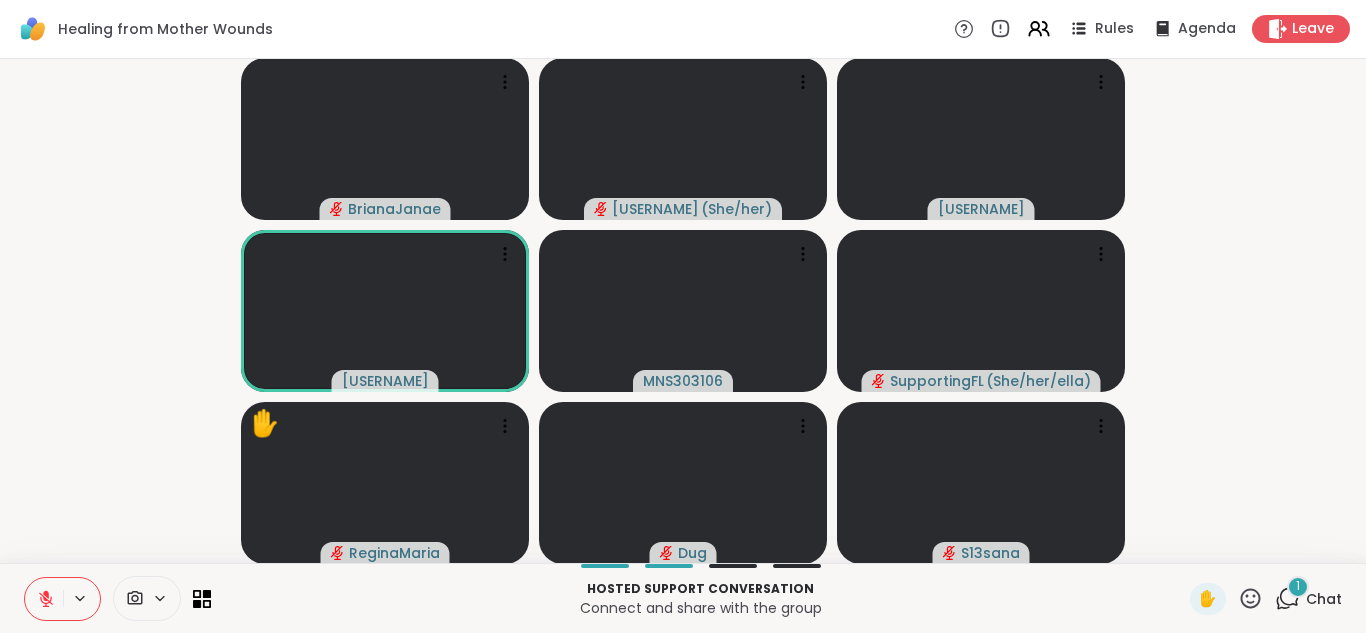 click on "1 Chat" at bounding box center [1308, 599] 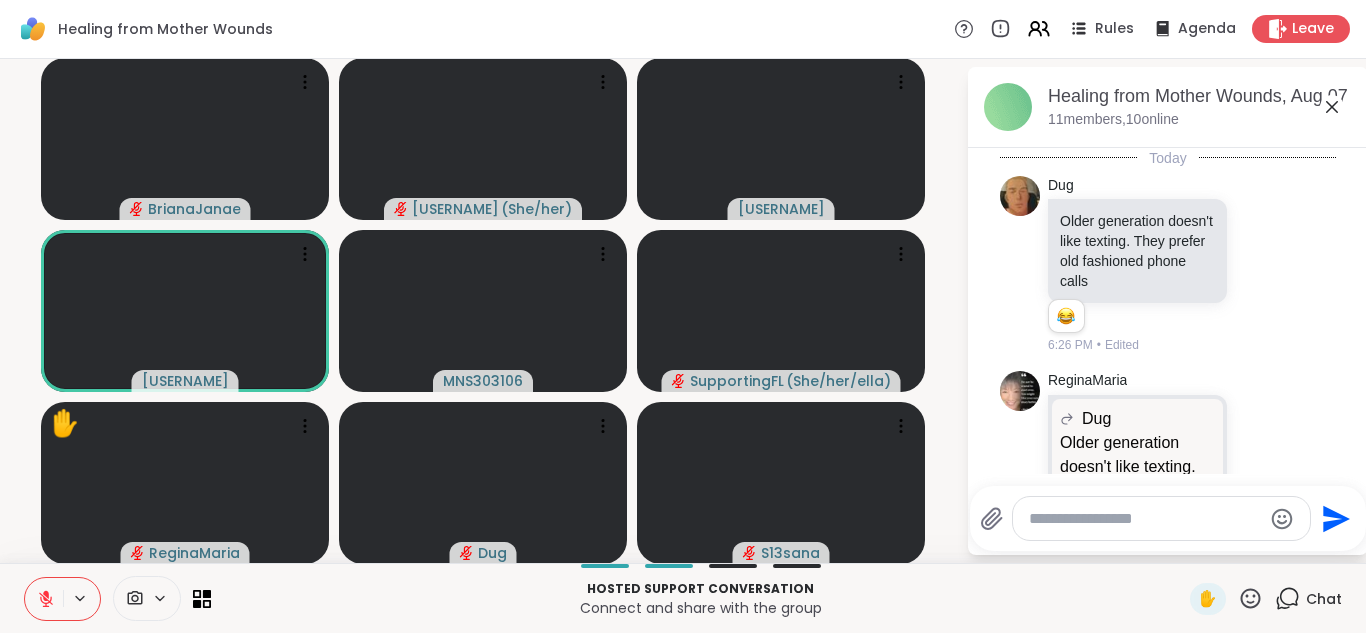scroll, scrollTop: 335, scrollLeft: 0, axis: vertical 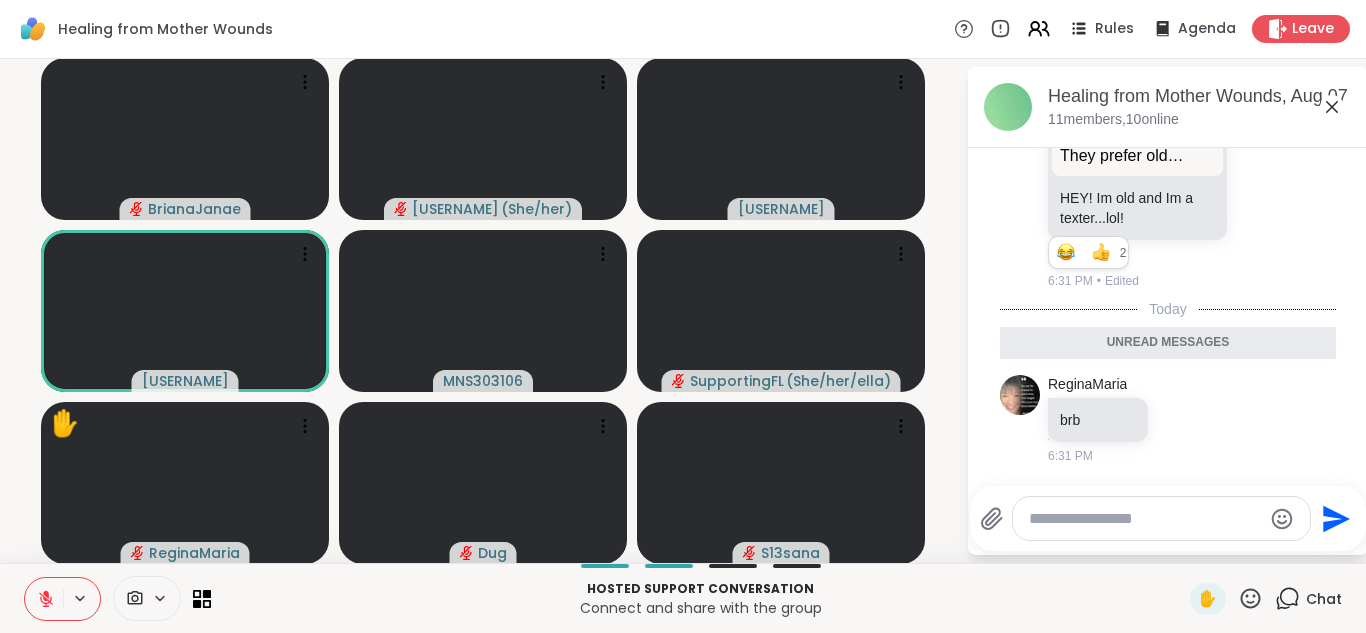 click 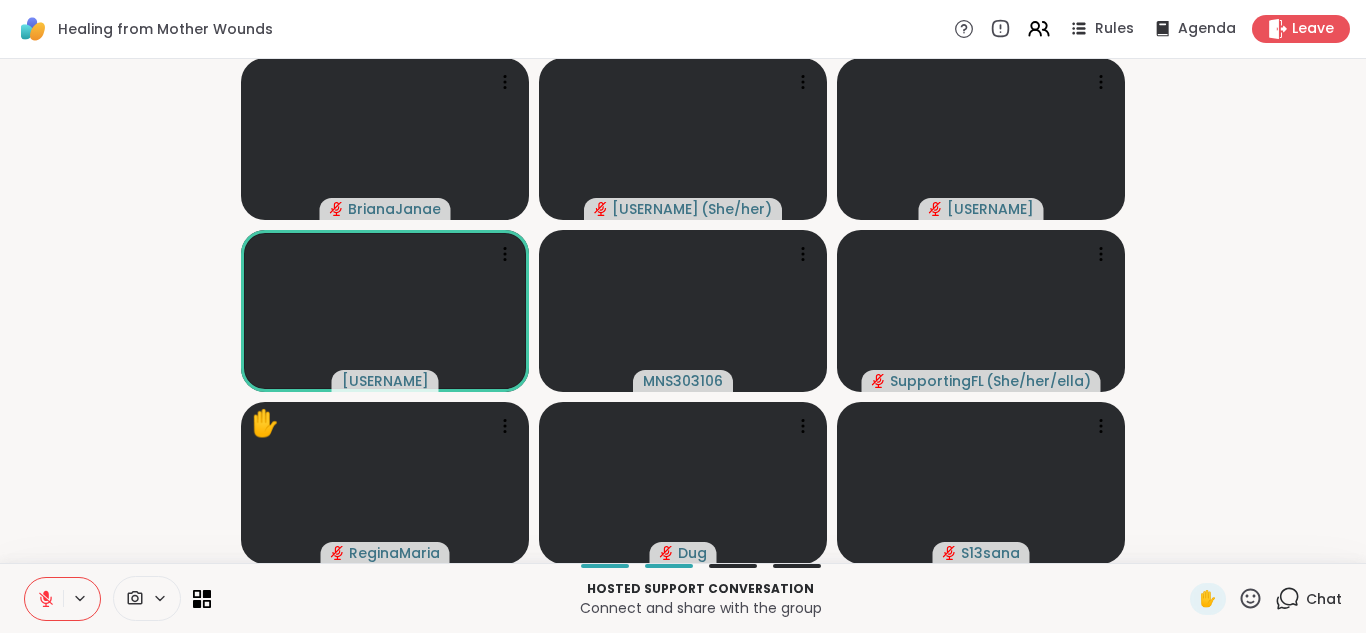 click at bounding box center (81, 598) 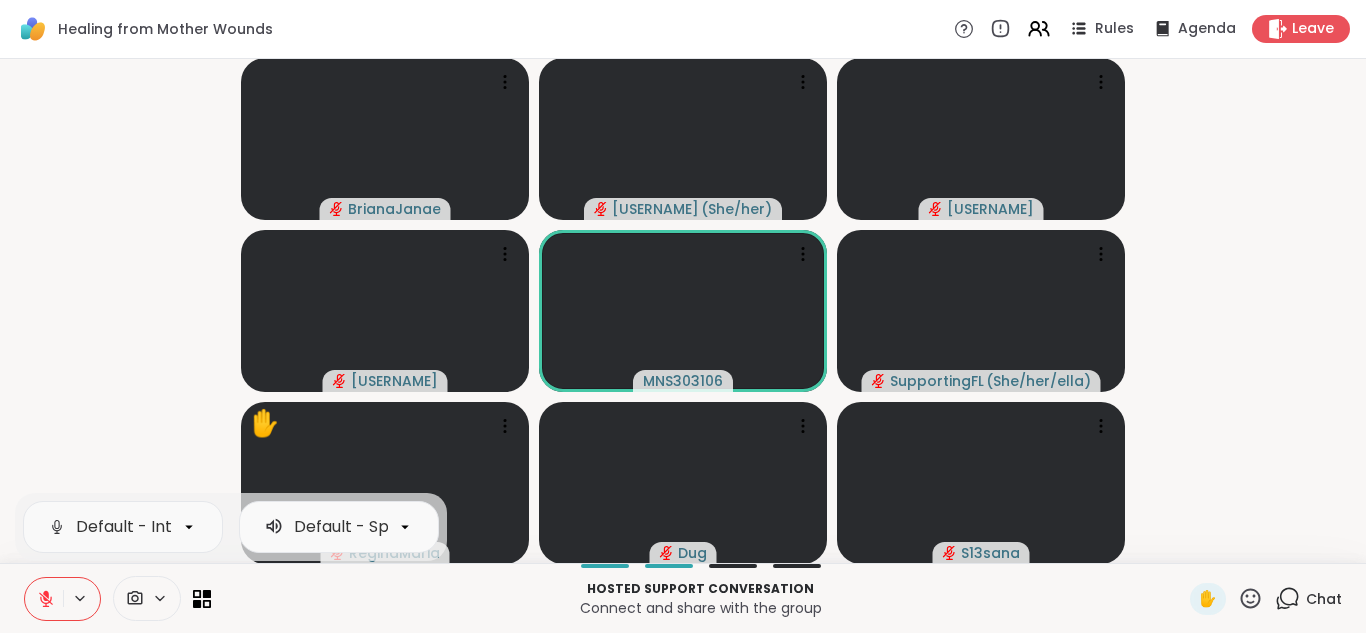 click 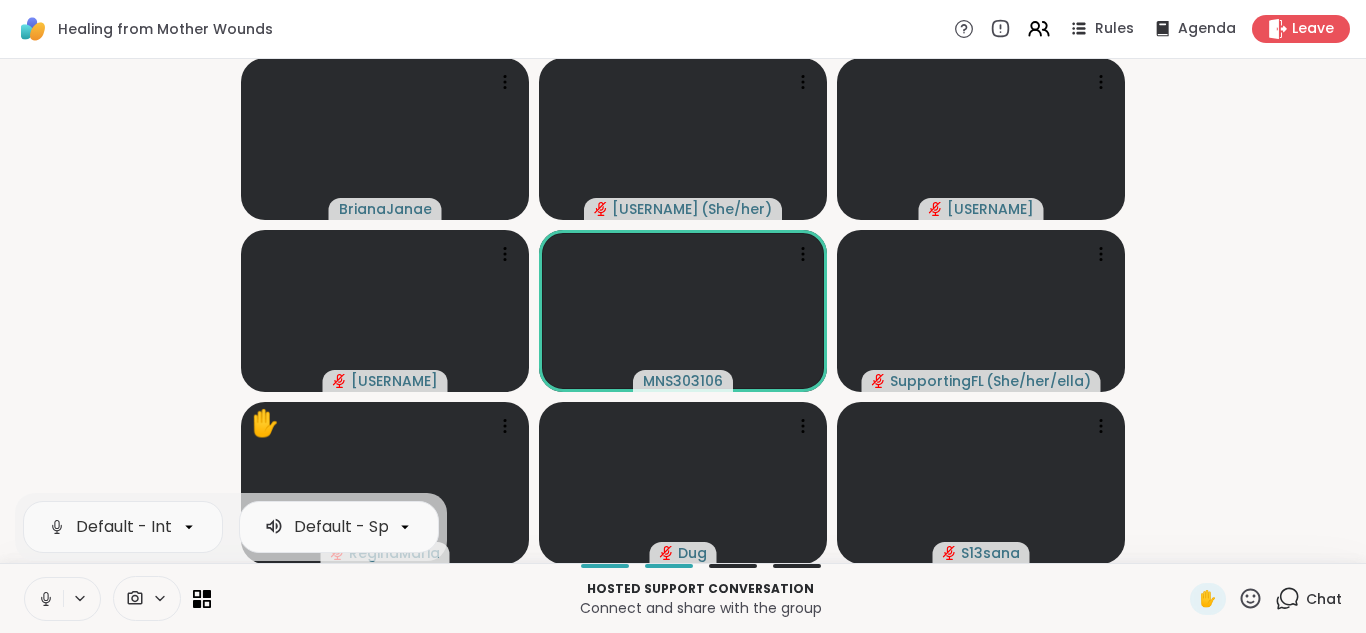 click on "BrianaJanae hazel0818 ( She/her ) gabrielchen x549072 MNS303106 SupportingFL ( She/her/ella  ) ✋ ReginaMaria Dug S13sana" at bounding box center [683, 311] 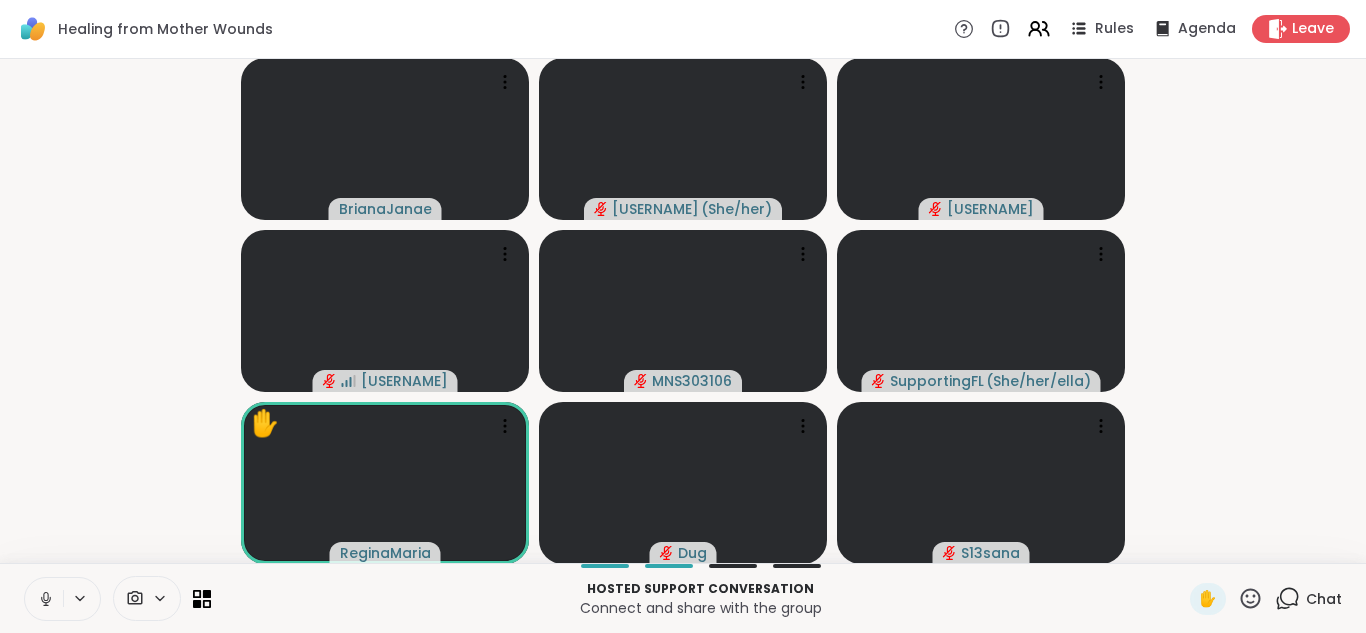 click 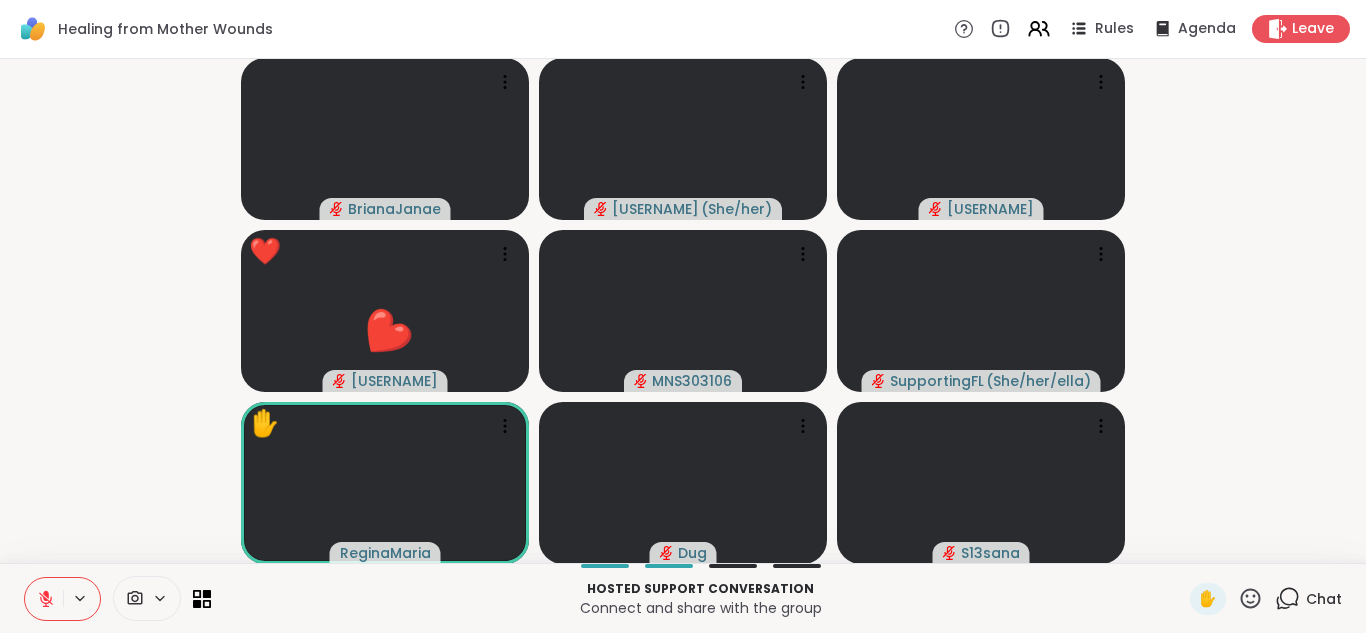 click 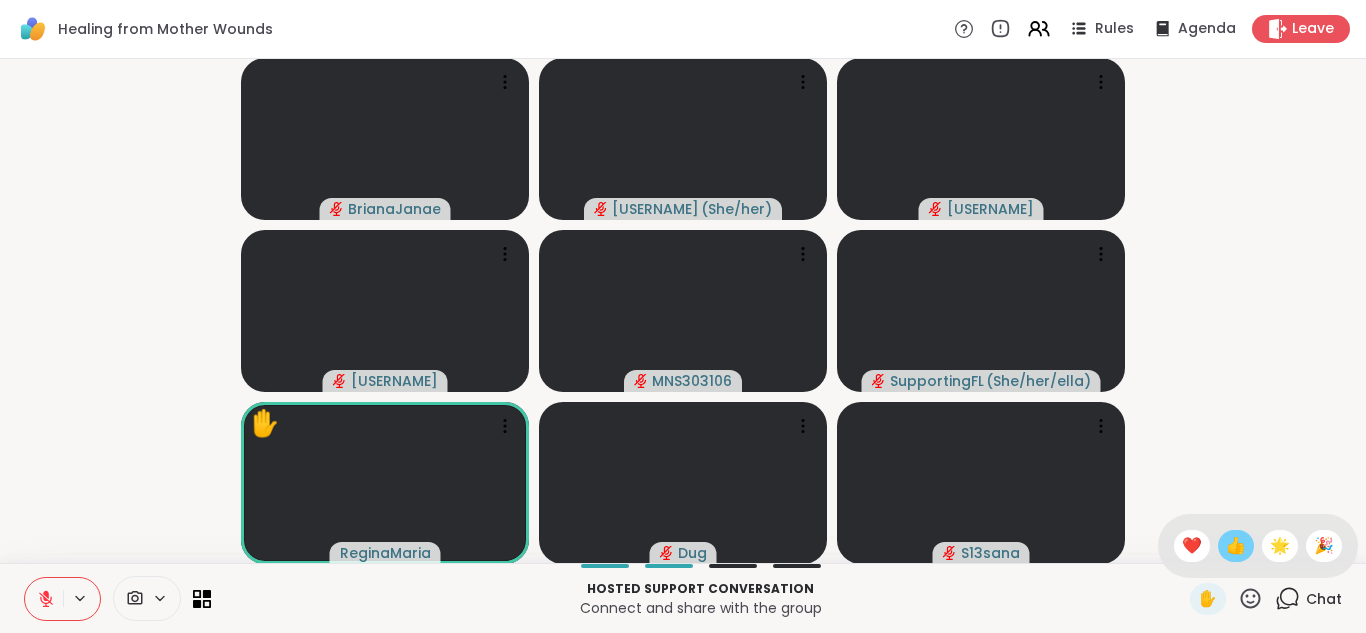 click on "👍" at bounding box center (1236, 546) 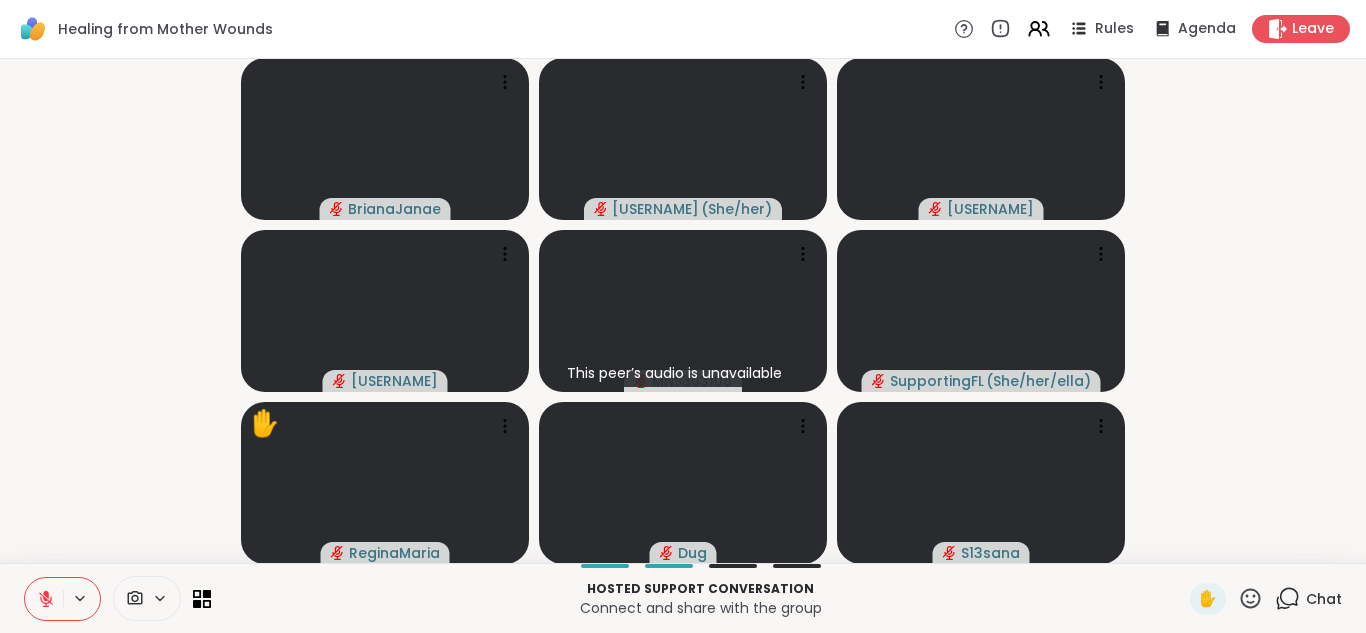 click 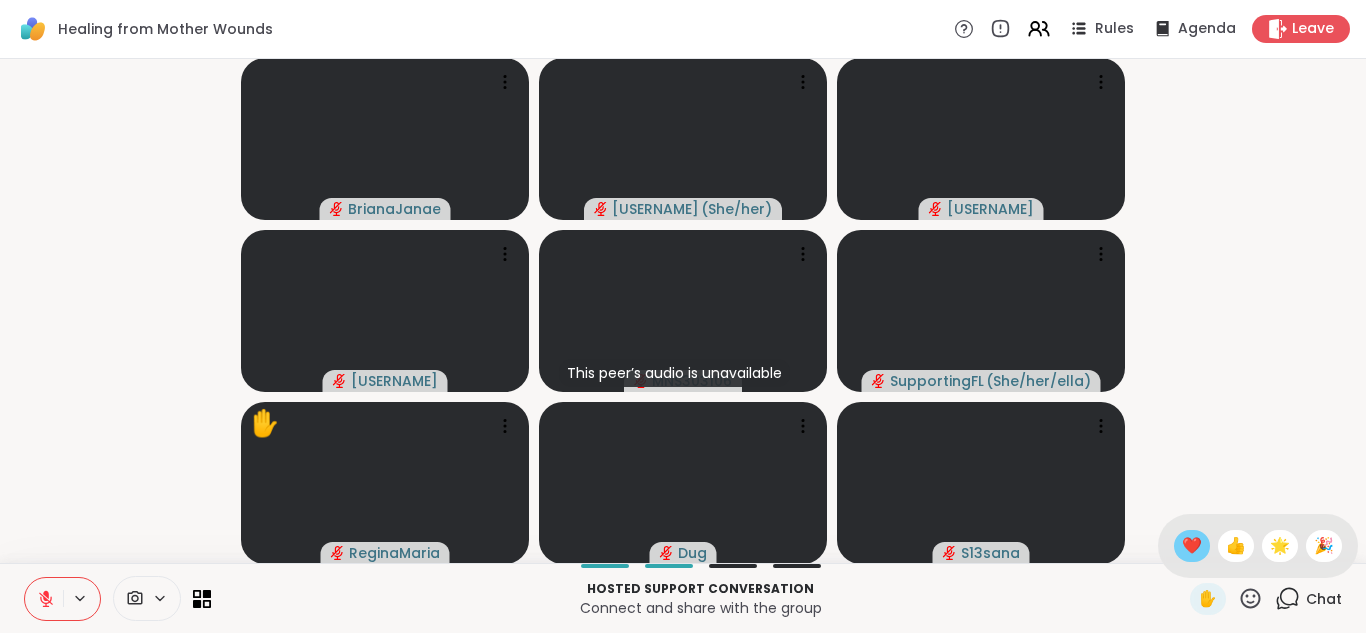 click on "❤️" at bounding box center [1192, 546] 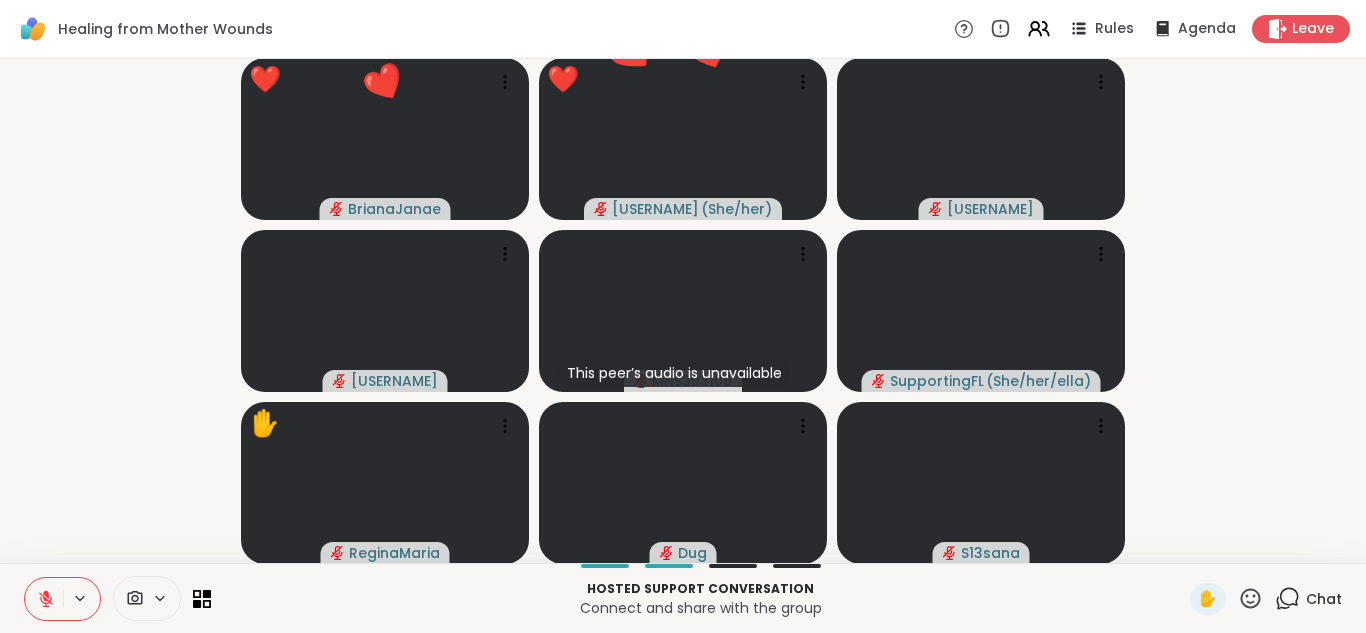 click 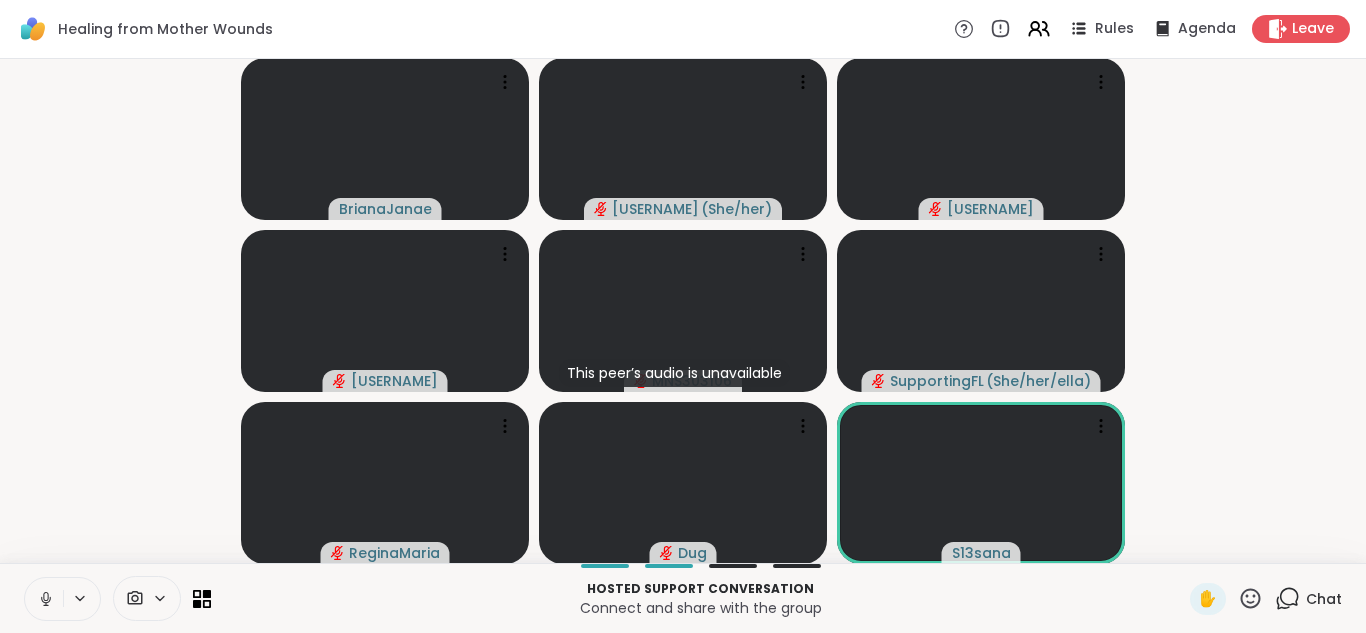 click 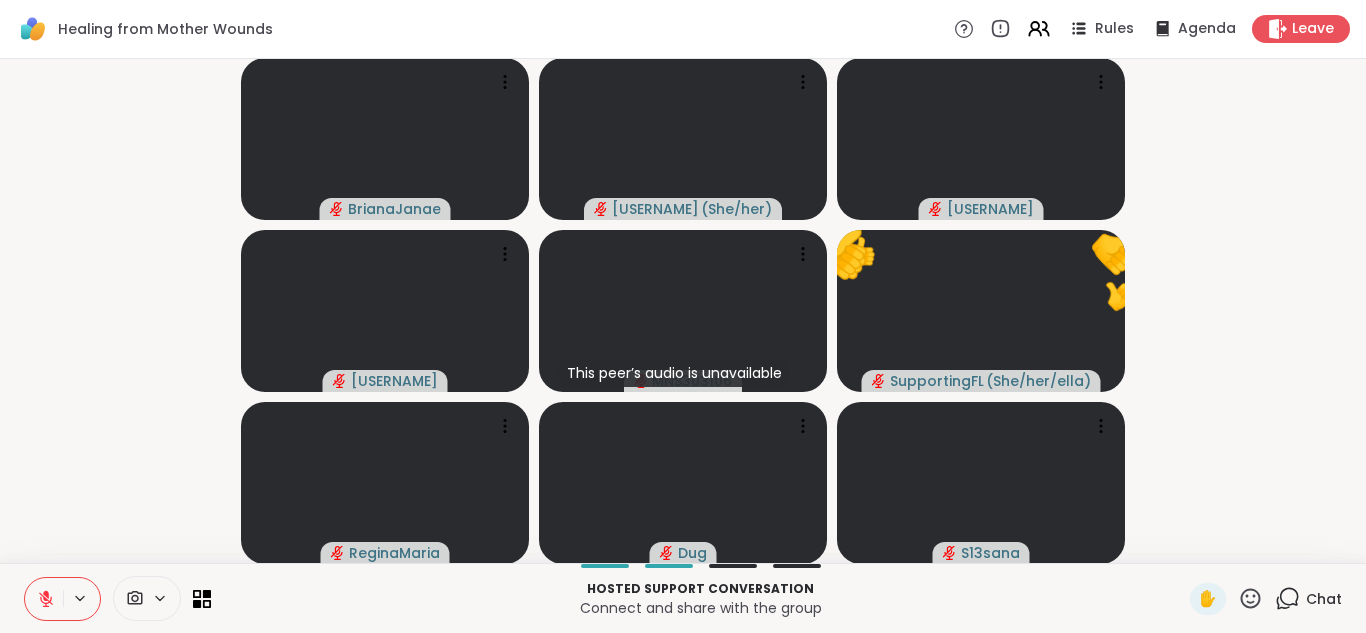 click at bounding box center (44, 599) 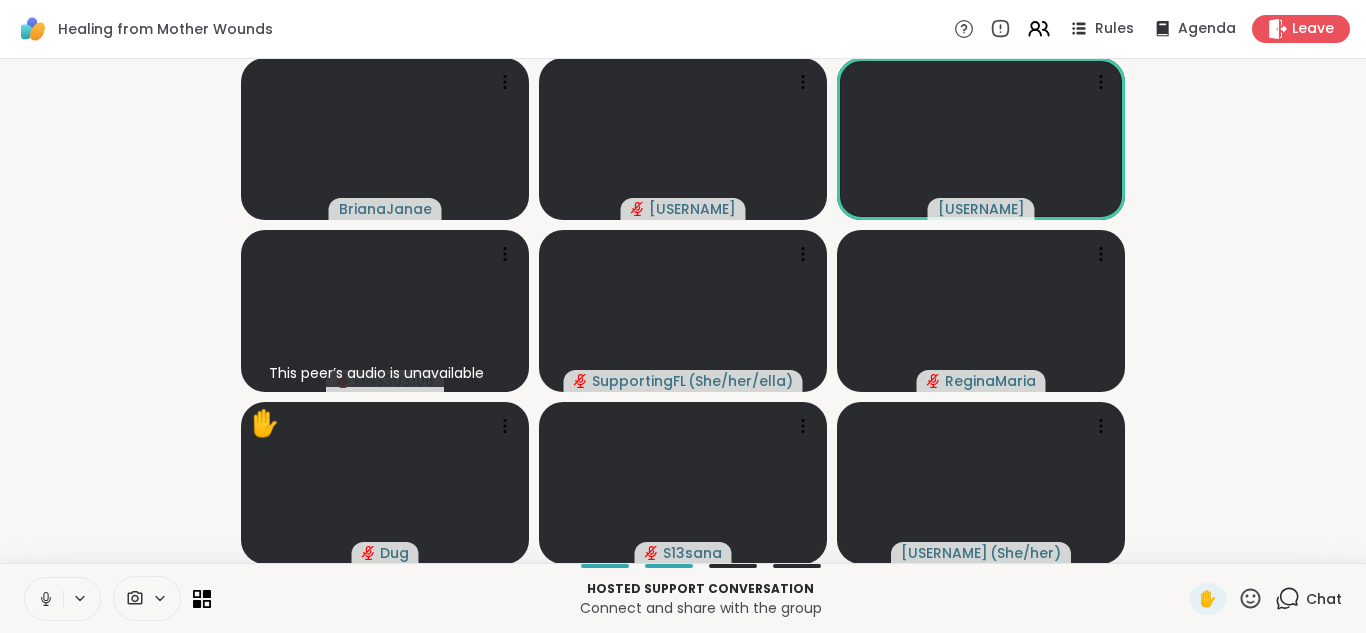 click 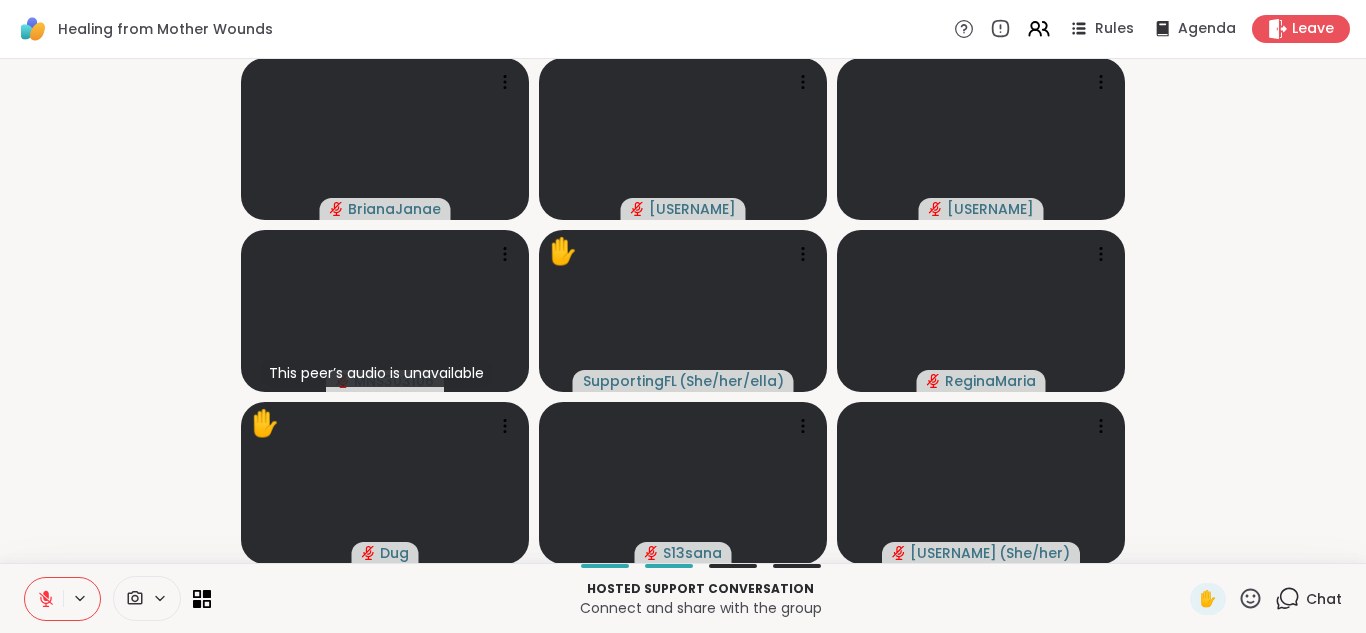 click at bounding box center (44, 599) 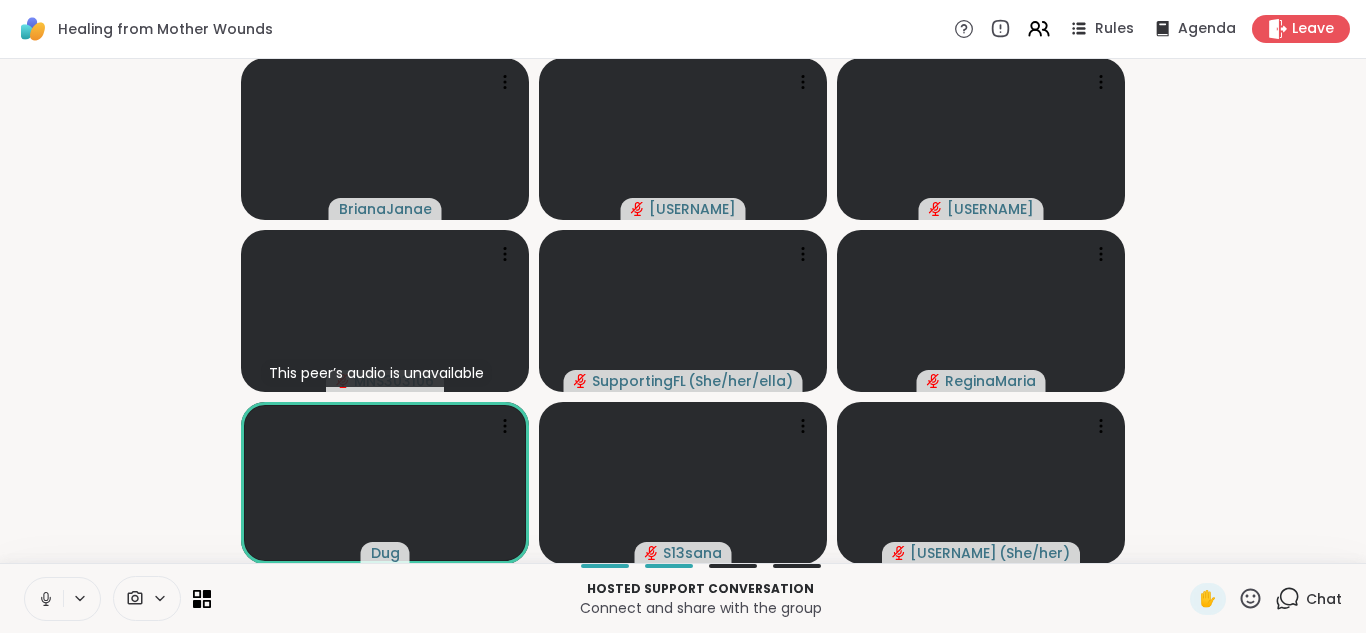click 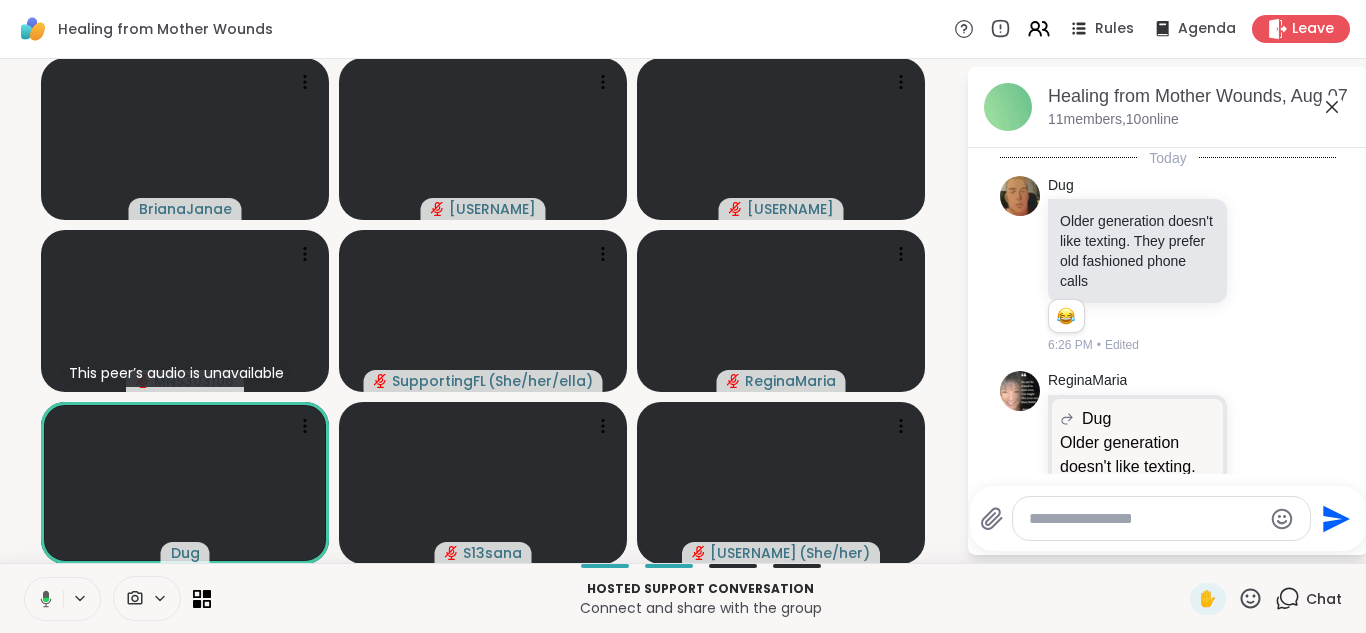 scroll, scrollTop: 267, scrollLeft: 0, axis: vertical 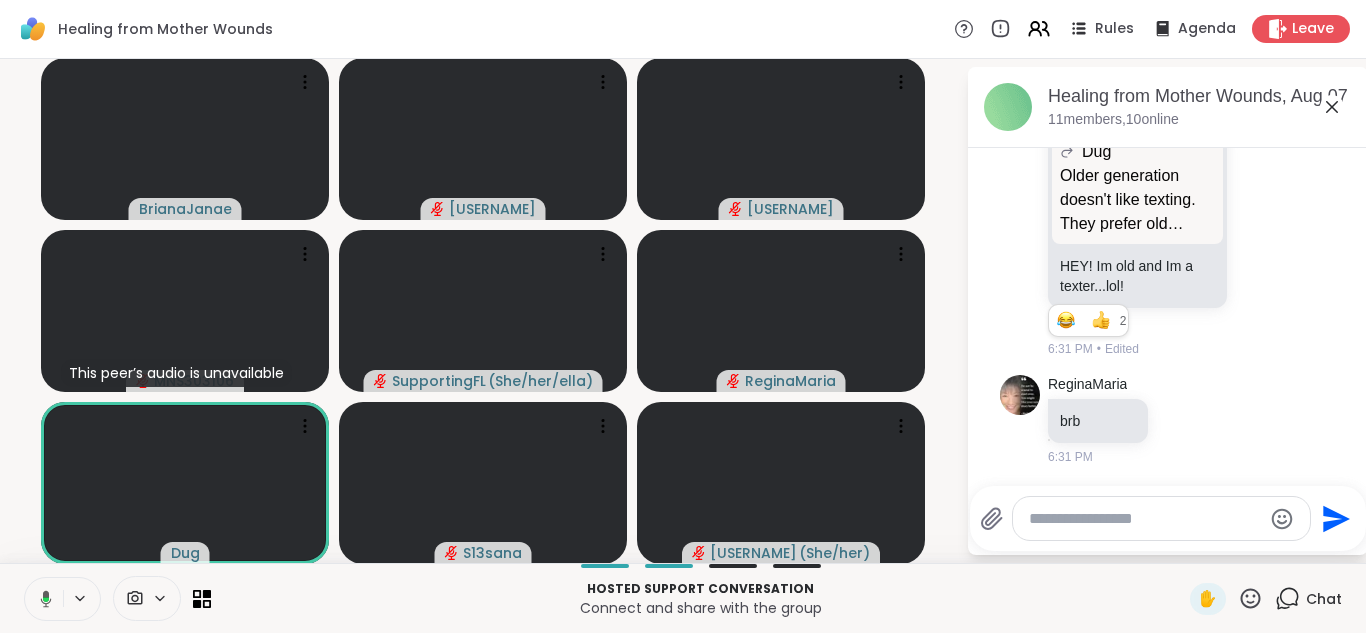 click at bounding box center (1145, 519) 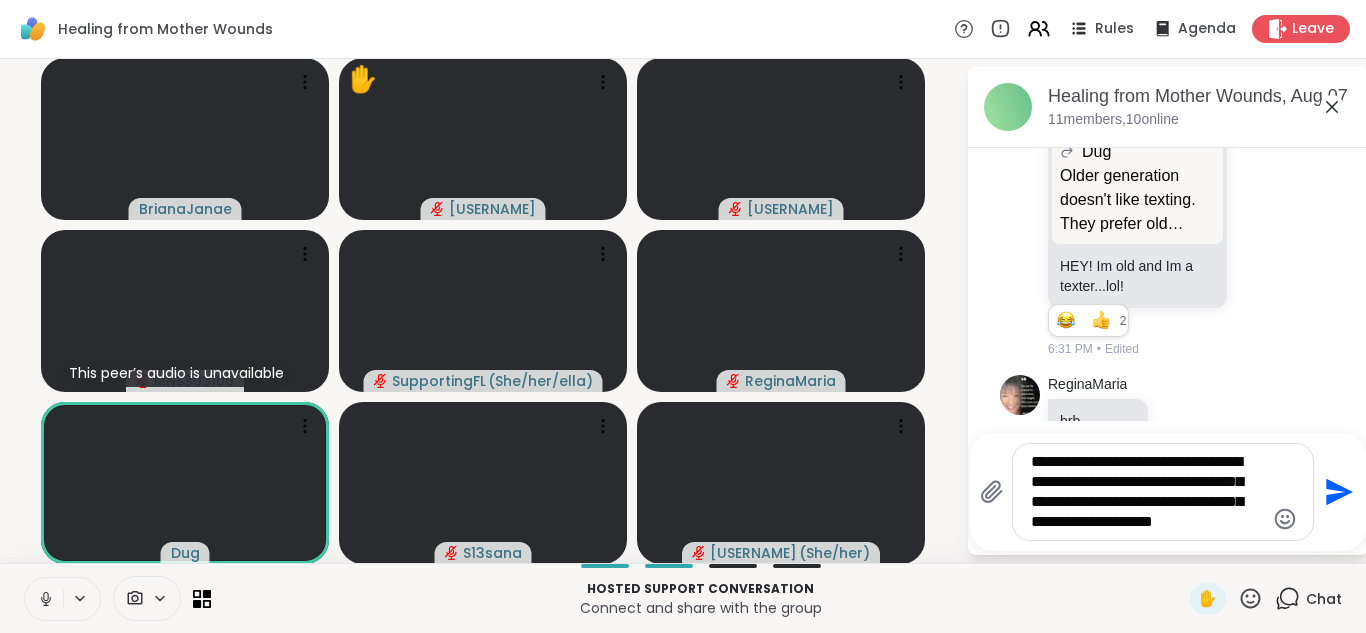 scroll, scrollTop: 0, scrollLeft: 0, axis: both 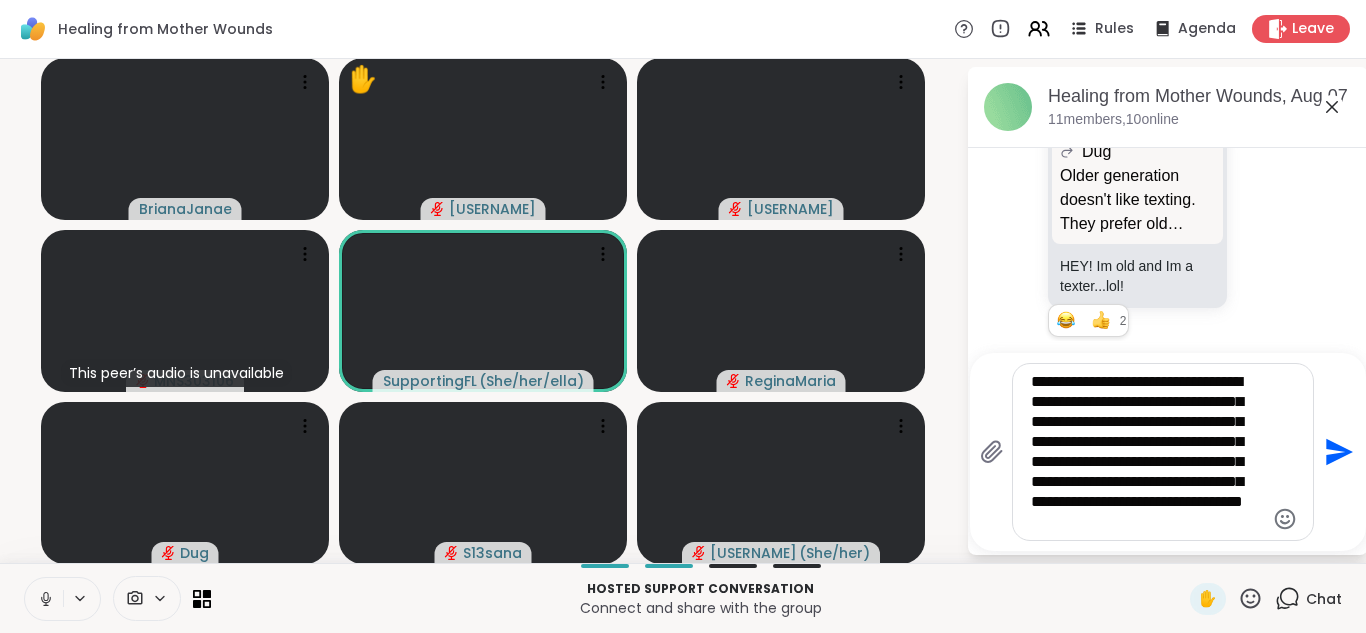 click 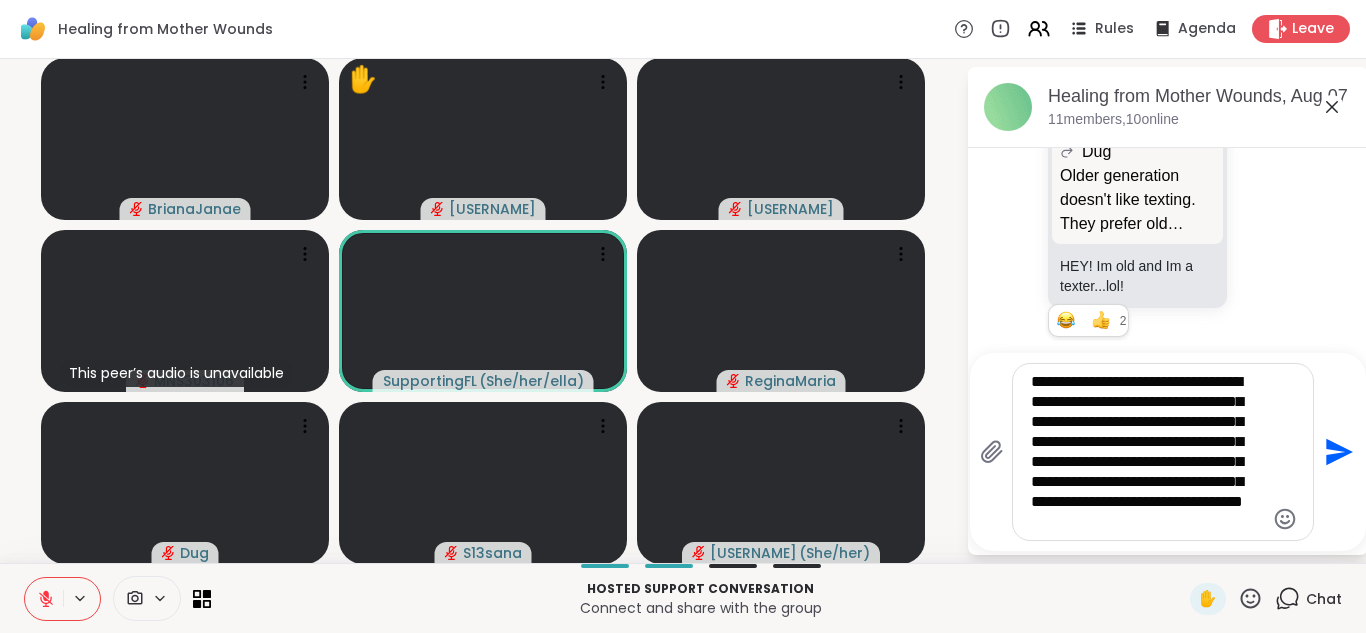 click on "**********" at bounding box center [1147, 452] 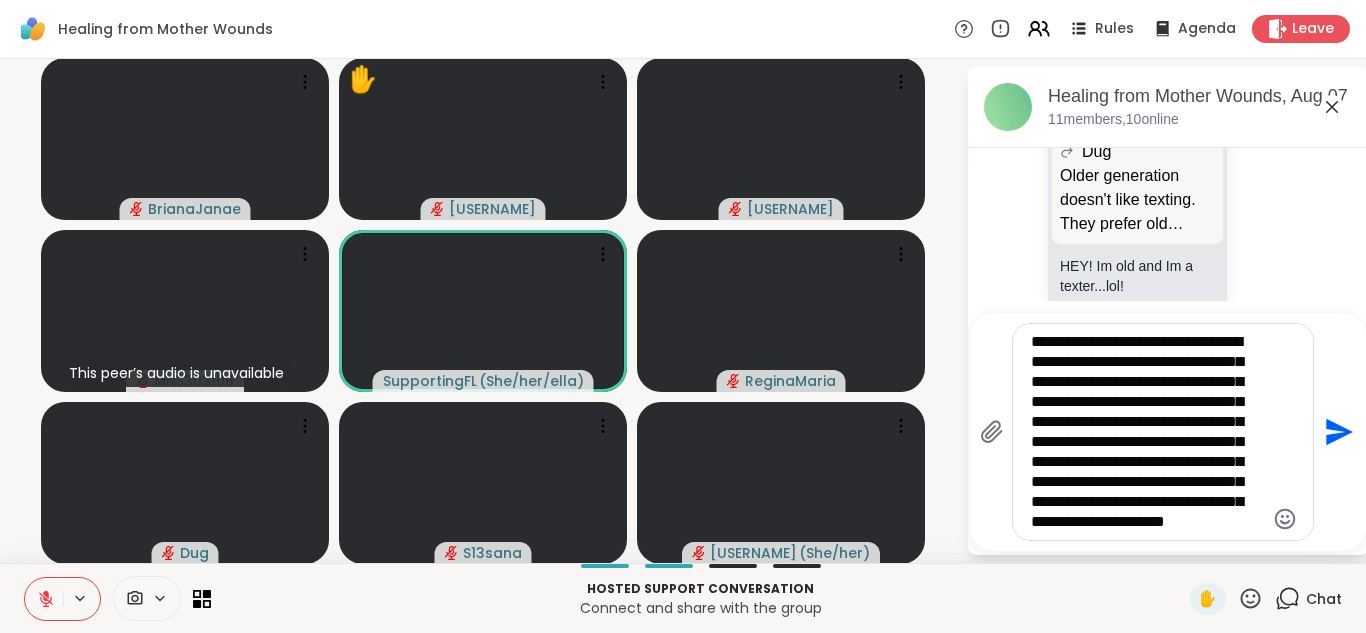 scroll, scrollTop: 20, scrollLeft: 0, axis: vertical 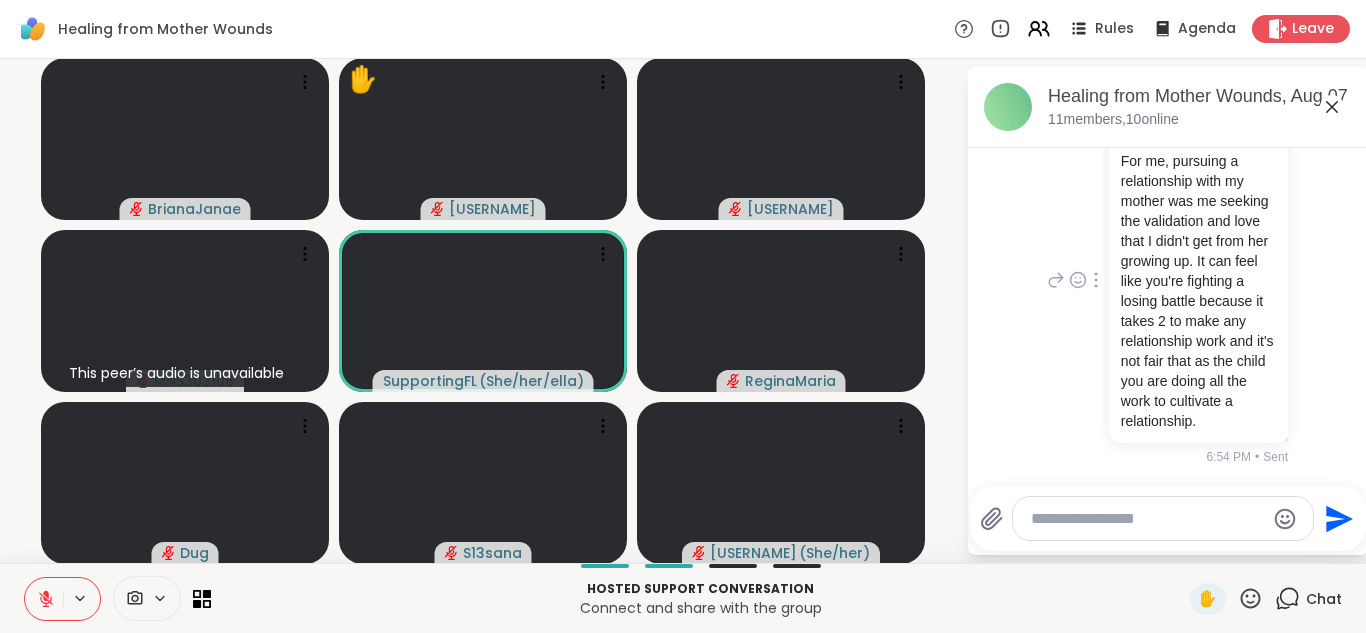 click at bounding box center (1096, 280) 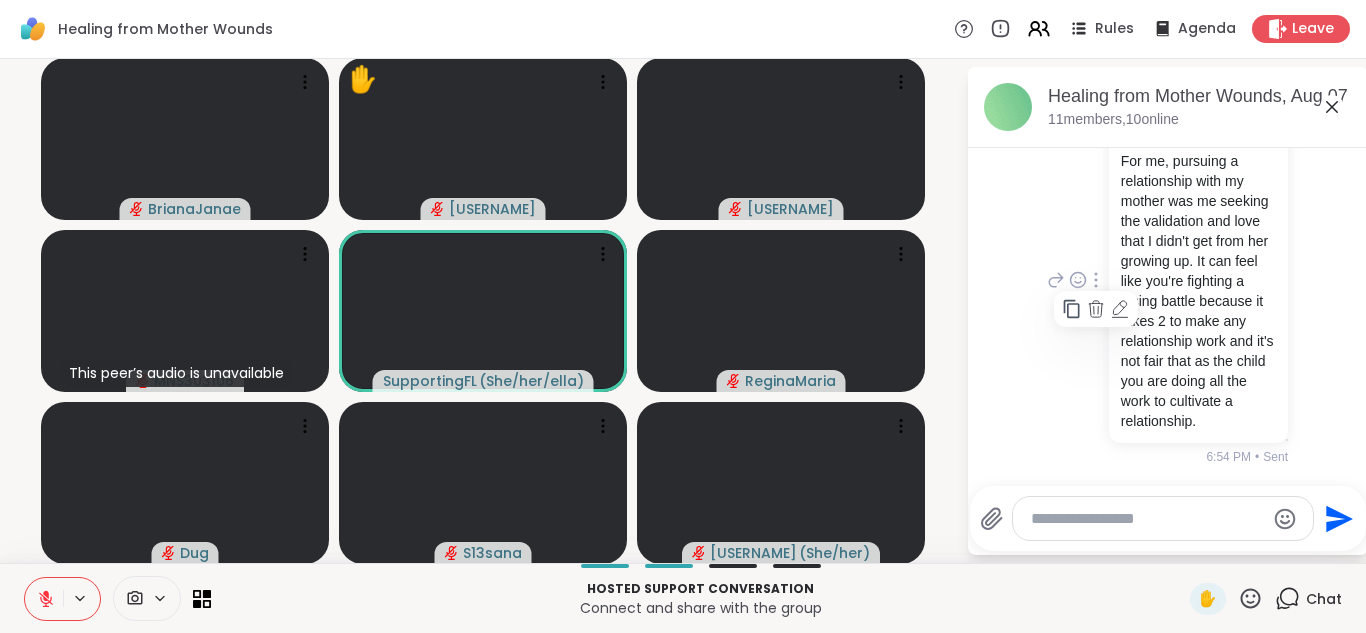 click on "You Genesis, I can relate. For me, pursuing a relationship with my mother was me seeking the validation and love that I didn't get from her growing up. It can feel like you're fighting a losing battle because it takes 2 to make any relationship work and it's not fair that as the child you are doing all the work to cultivate a relationship. 6:54 PM • Sent" at bounding box center (1165, 281) 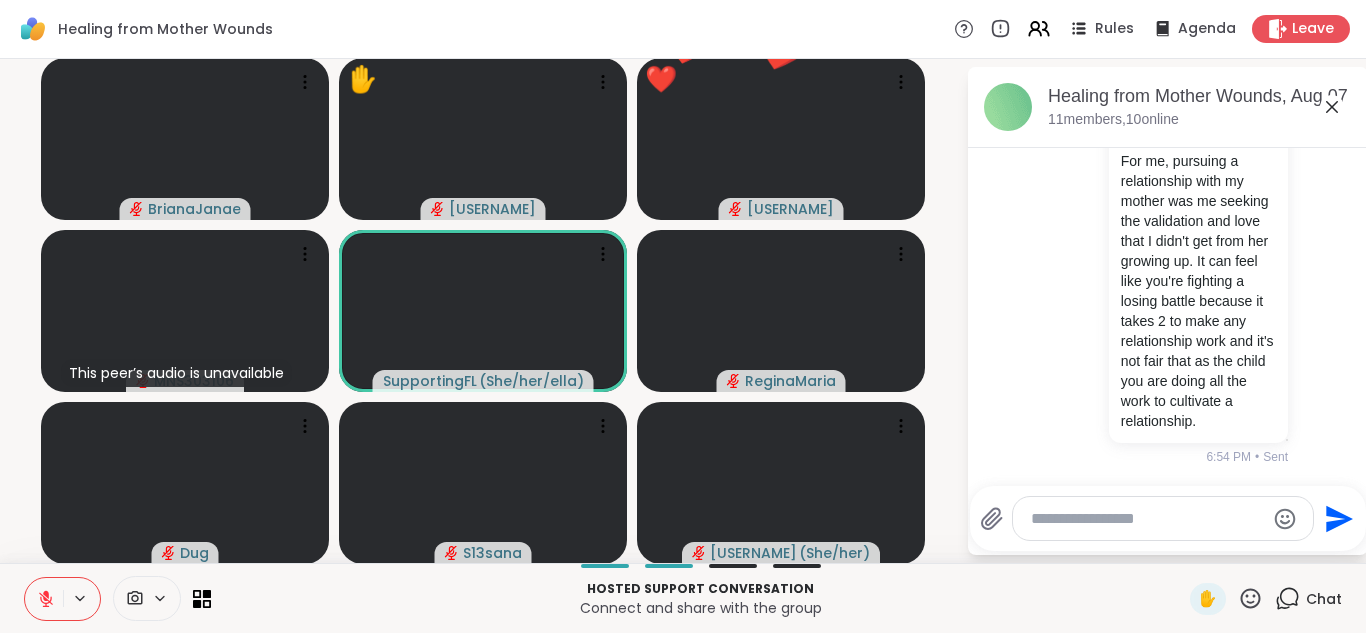 click 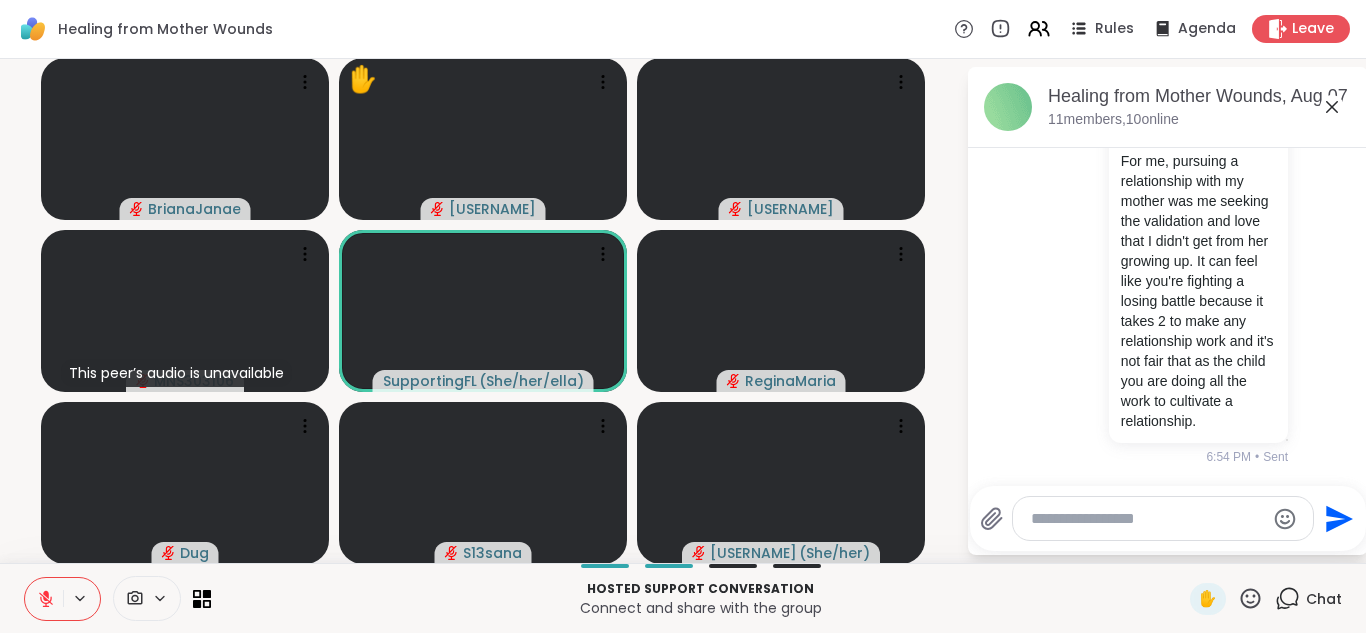 click on "Today Dug Older generation doesn't like texting. They prefer old fashioned phone calls   1 1 6:26 PM • Edited ReginaMaria Dug Older generation doesn't like texting. They prefer old fashioned phone calls  Older generation doesn't like texting. They prefer old fashioned phone calls HEY!  Im old and Im a texter...lol!   1   1 2 2 6:31 PM • Edited ReginaMaria brb 6:31 PM You Genesis, I can relate. For me, pursuing a relationship with my mother was me seeking the validation and love that I didn't get from her growing up. It can feel like you're fighting a losing battle because it takes 2 to make any relationship work and it's not fair that as the child you are doing all the work to cultivate a relationship. 6:54 PM • Sent" at bounding box center [1168, -15] 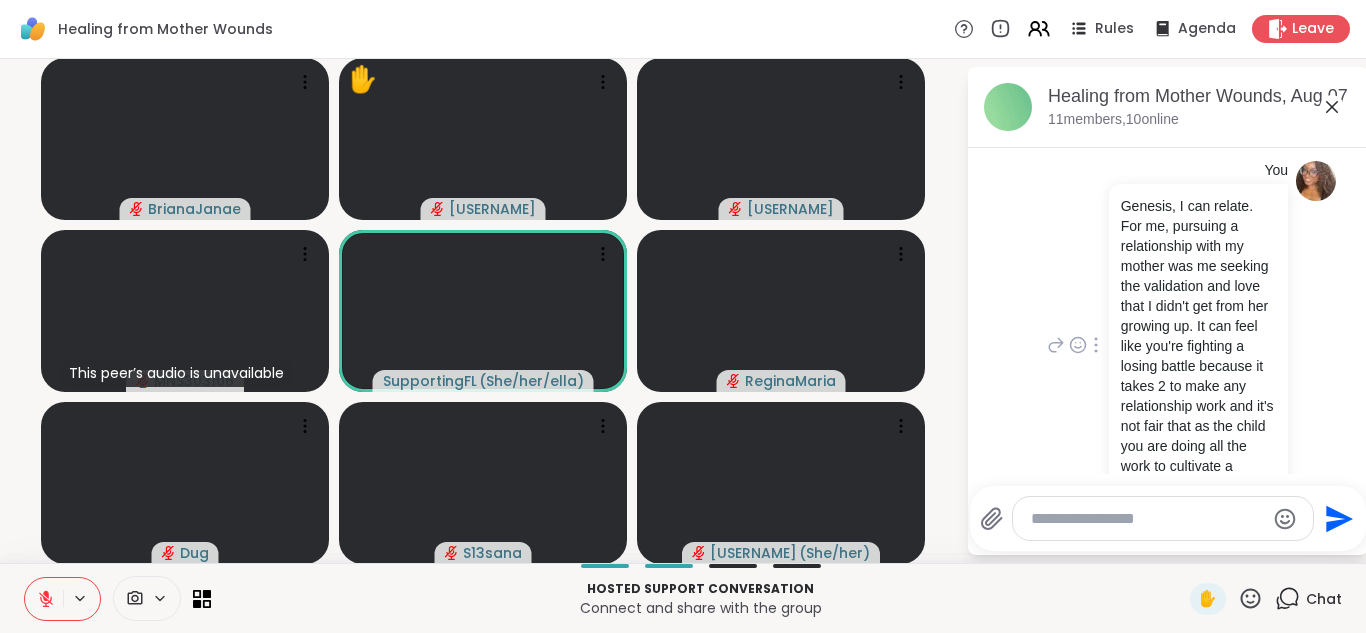 scroll, scrollTop: 594, scrollLeft: 0, axis: vertical 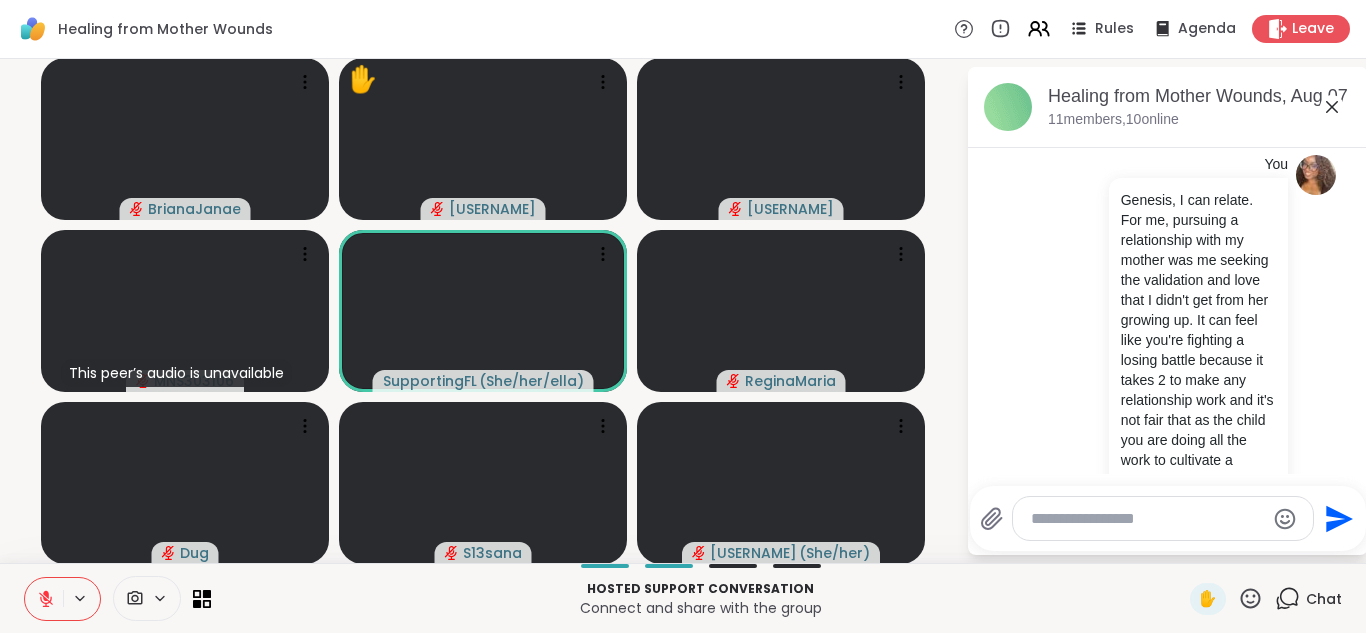 click 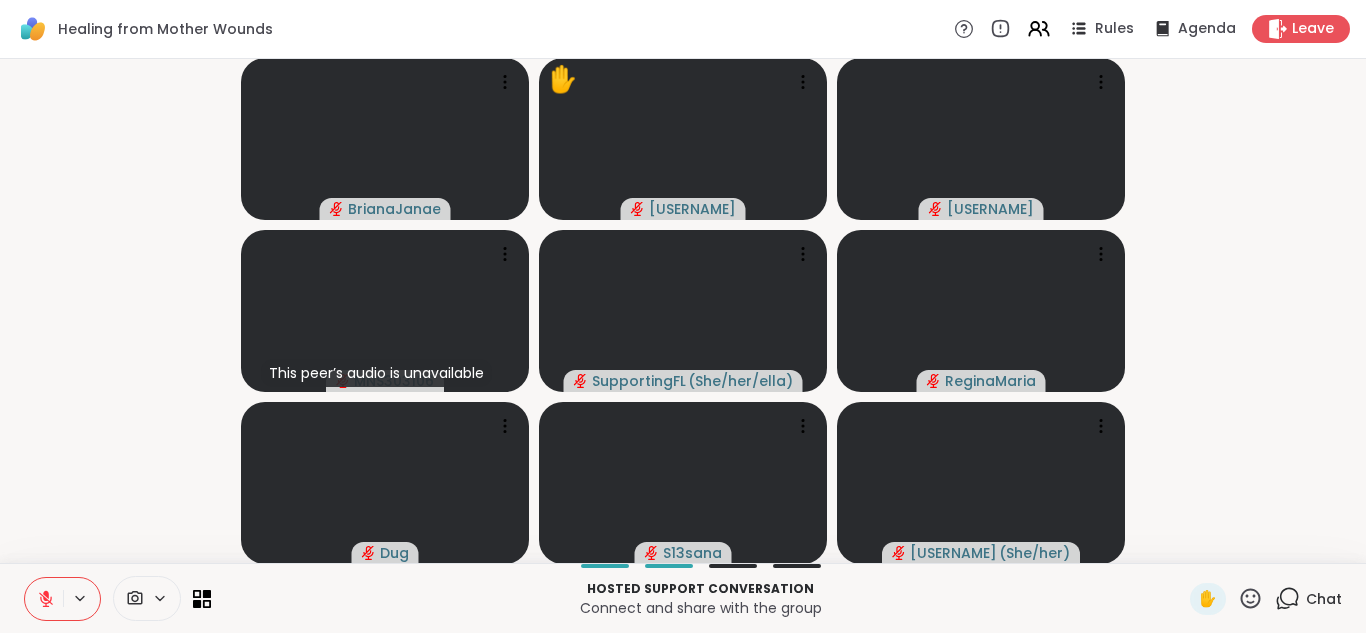 click 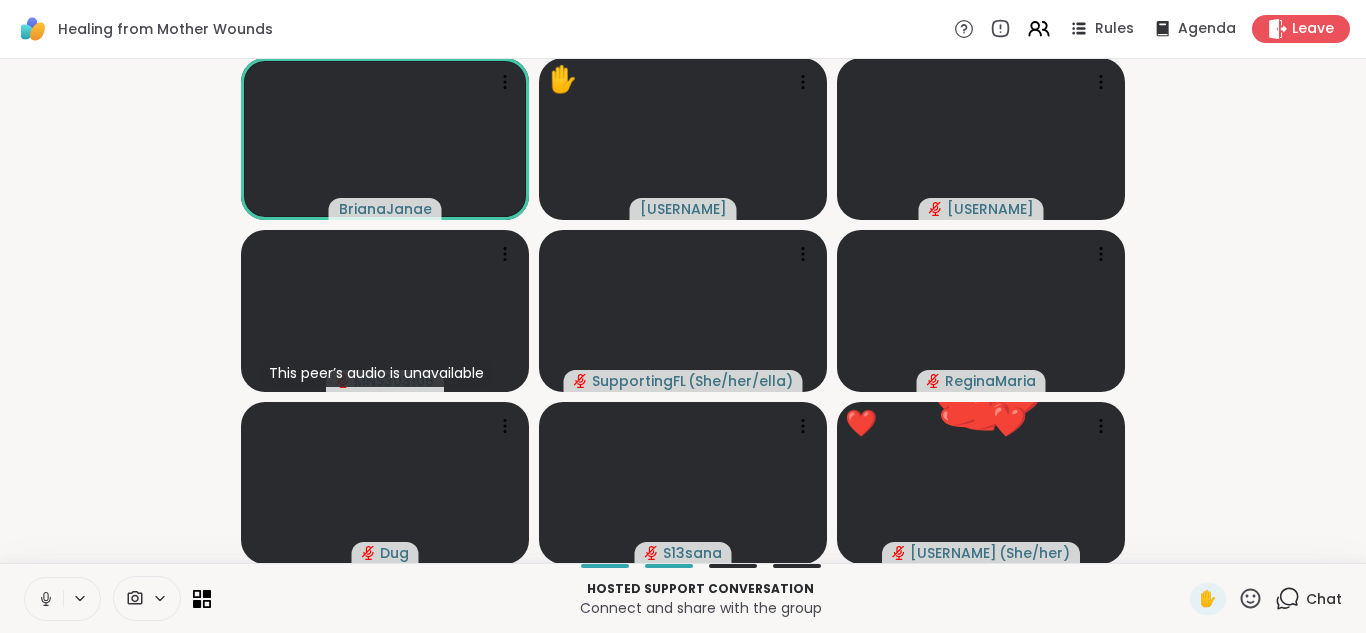 click 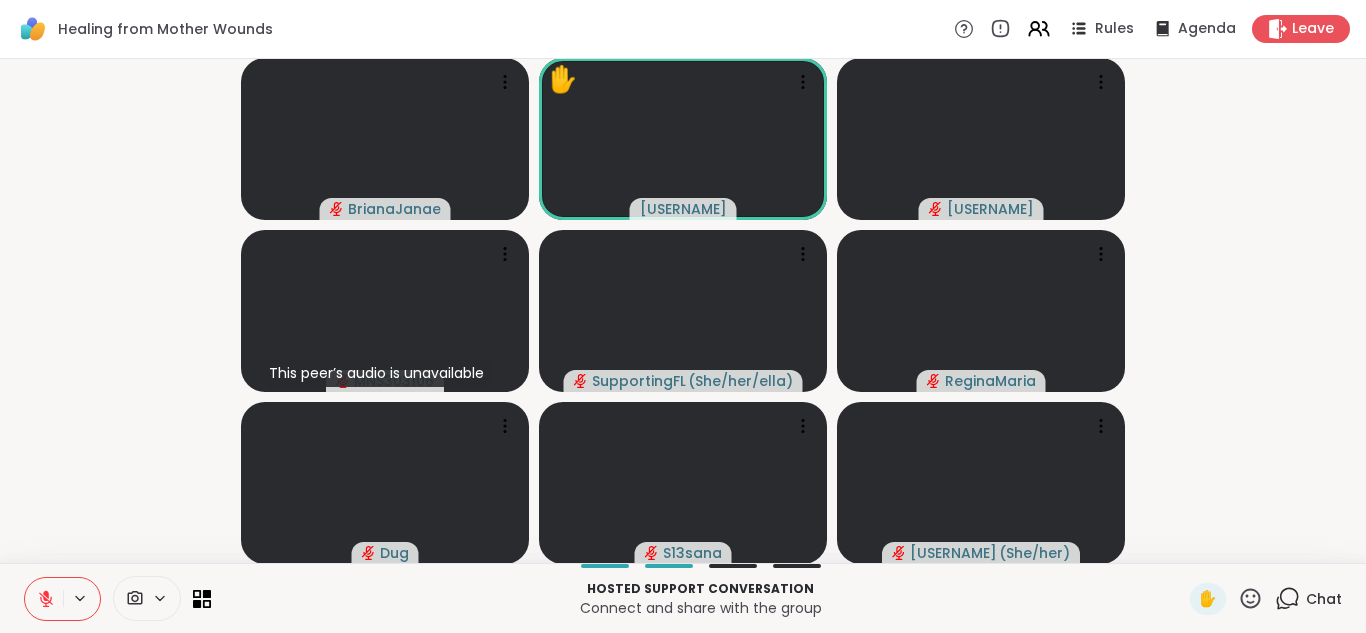click 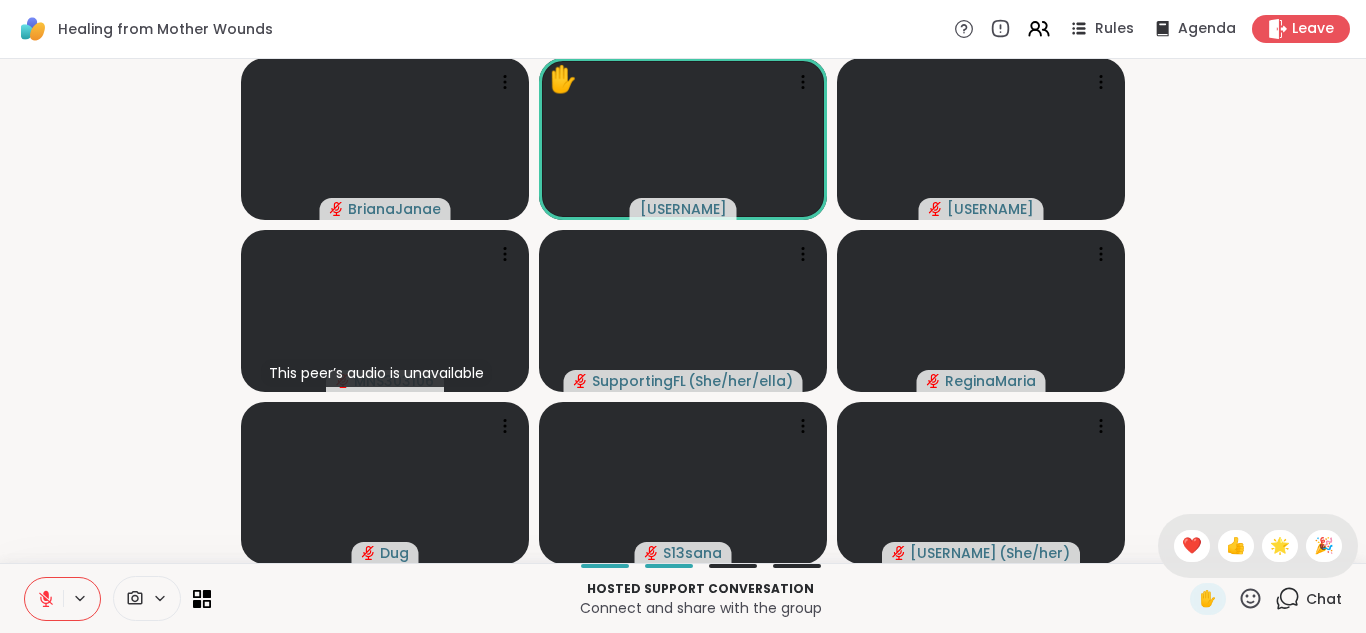 click 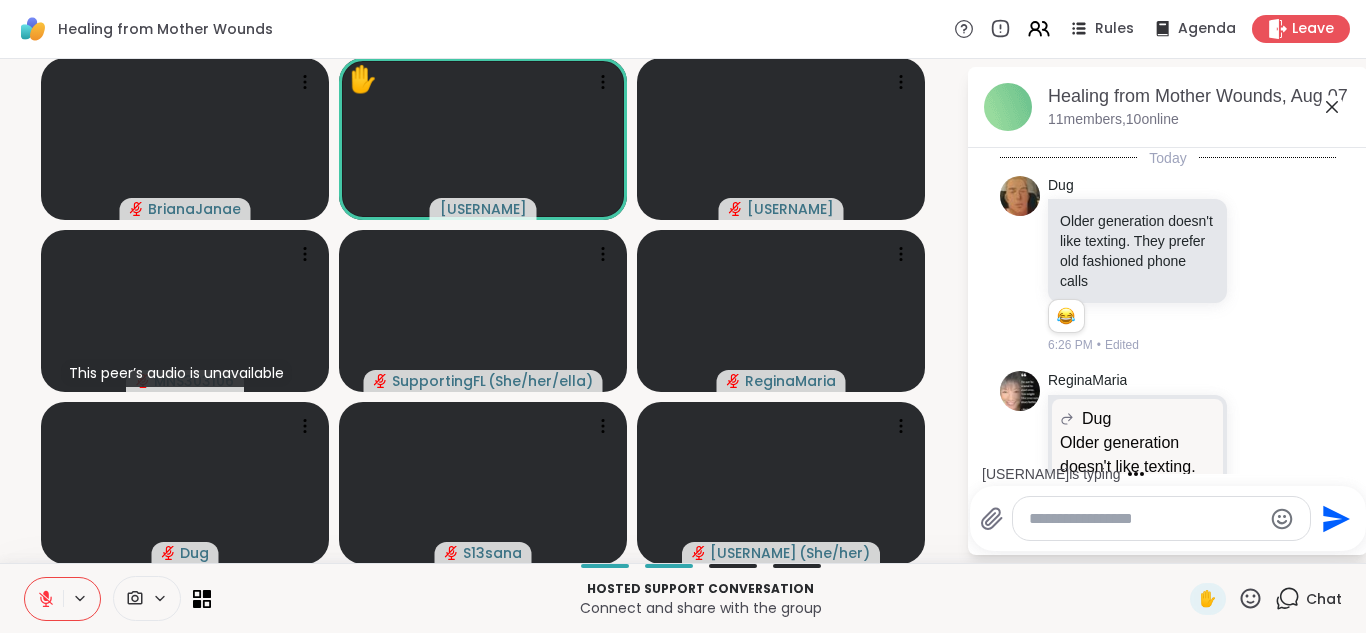 scroll, scrollTop: 682, scrollLeft: 0, axis: vertical 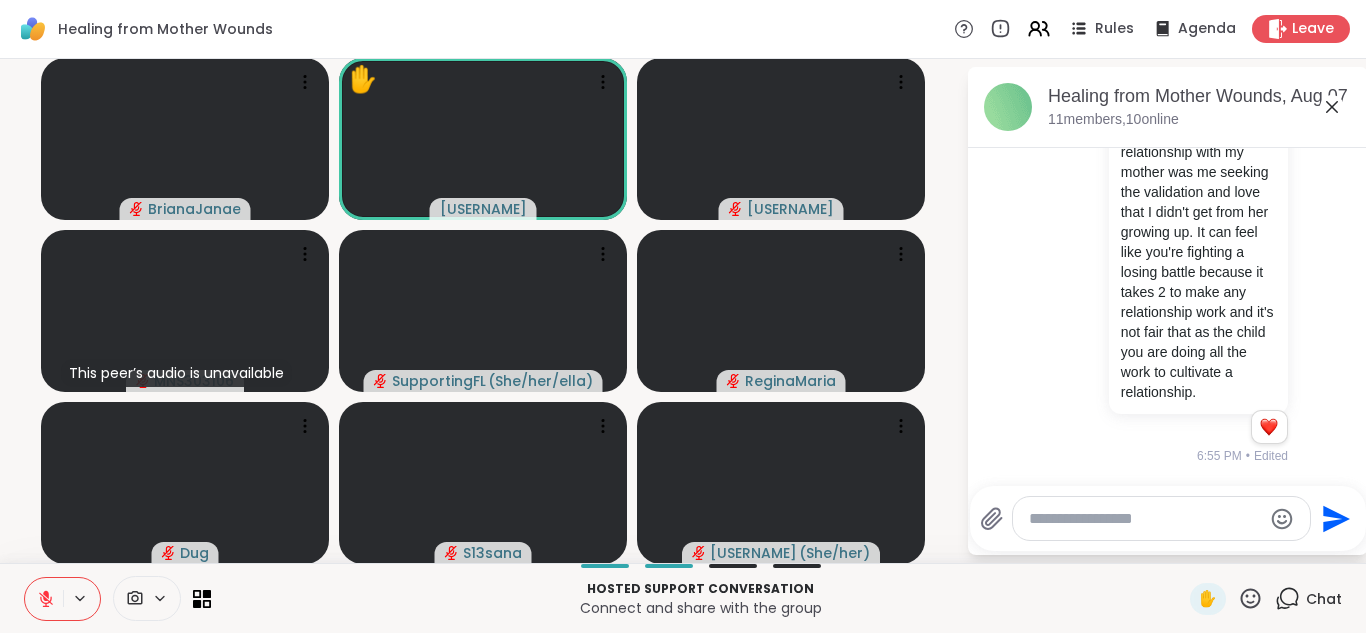 click at bounding box center (1145, 519) 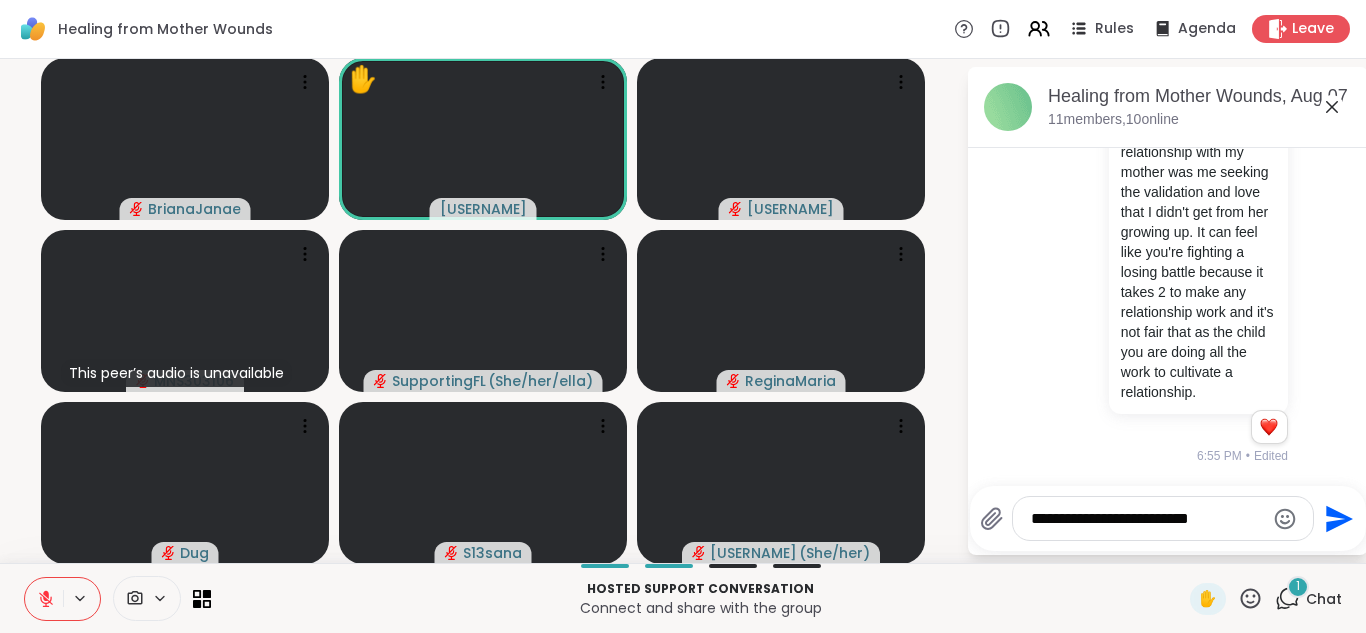 scroll, scrollTop: 809, scrollLeft: 0, axis: vertical 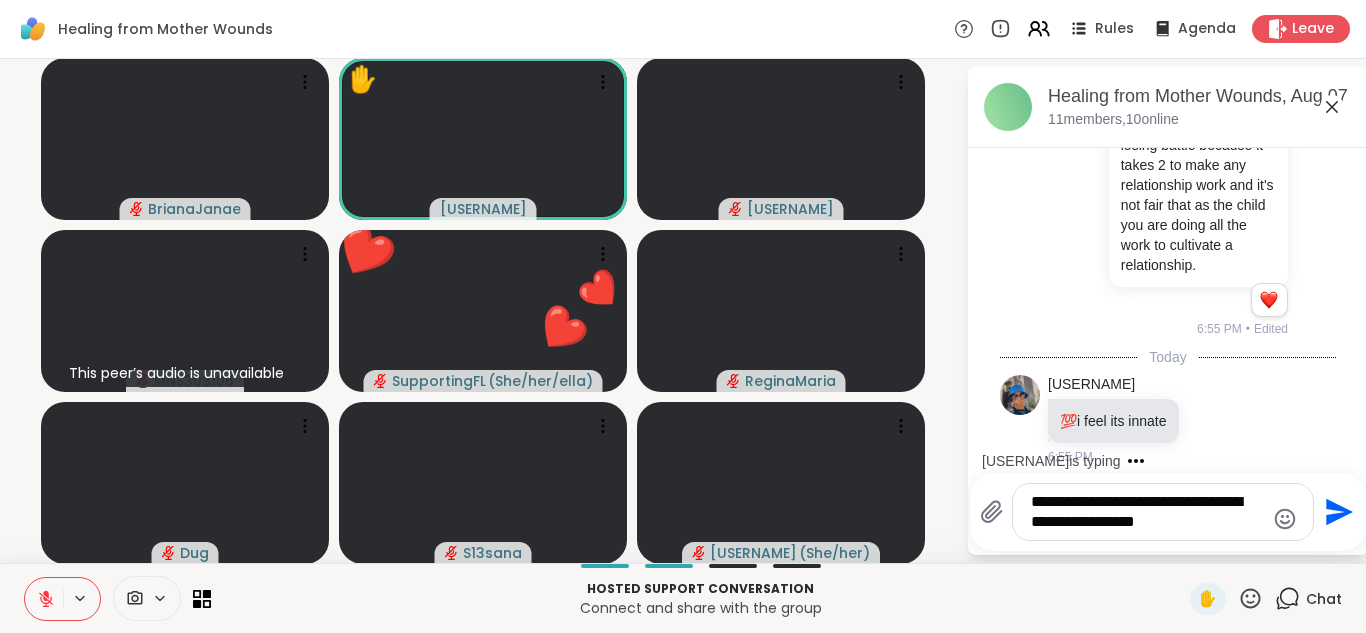type on "**********" 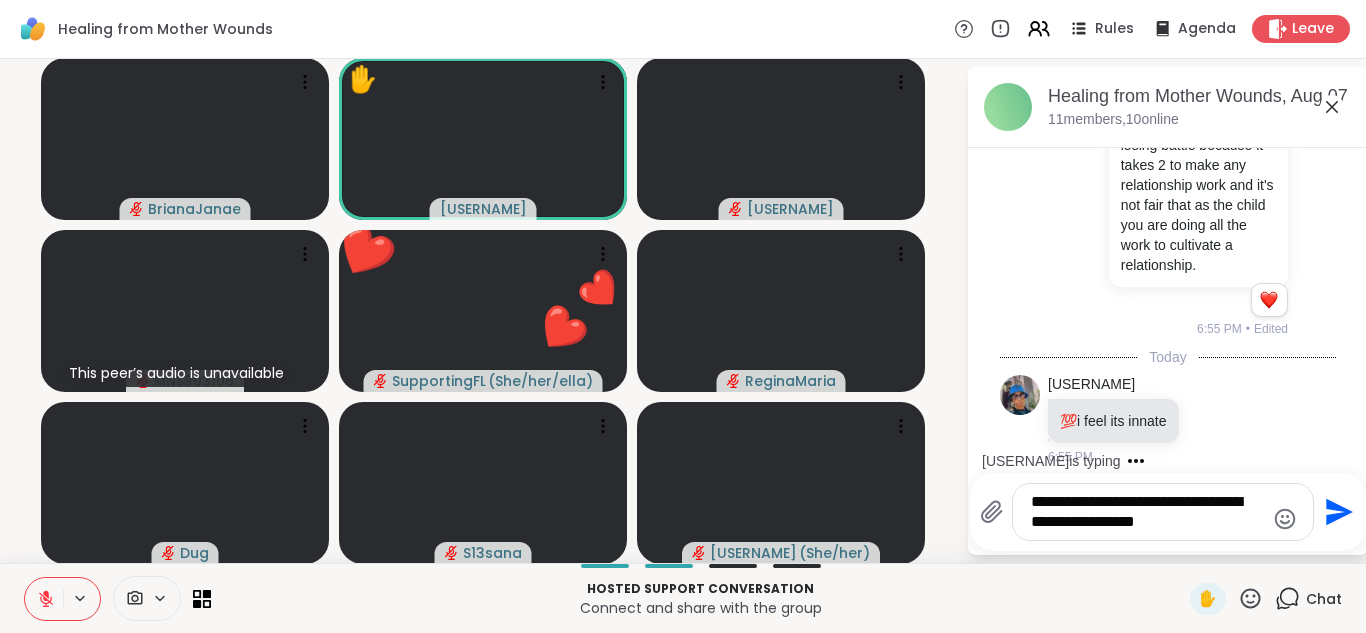 click on "Send" 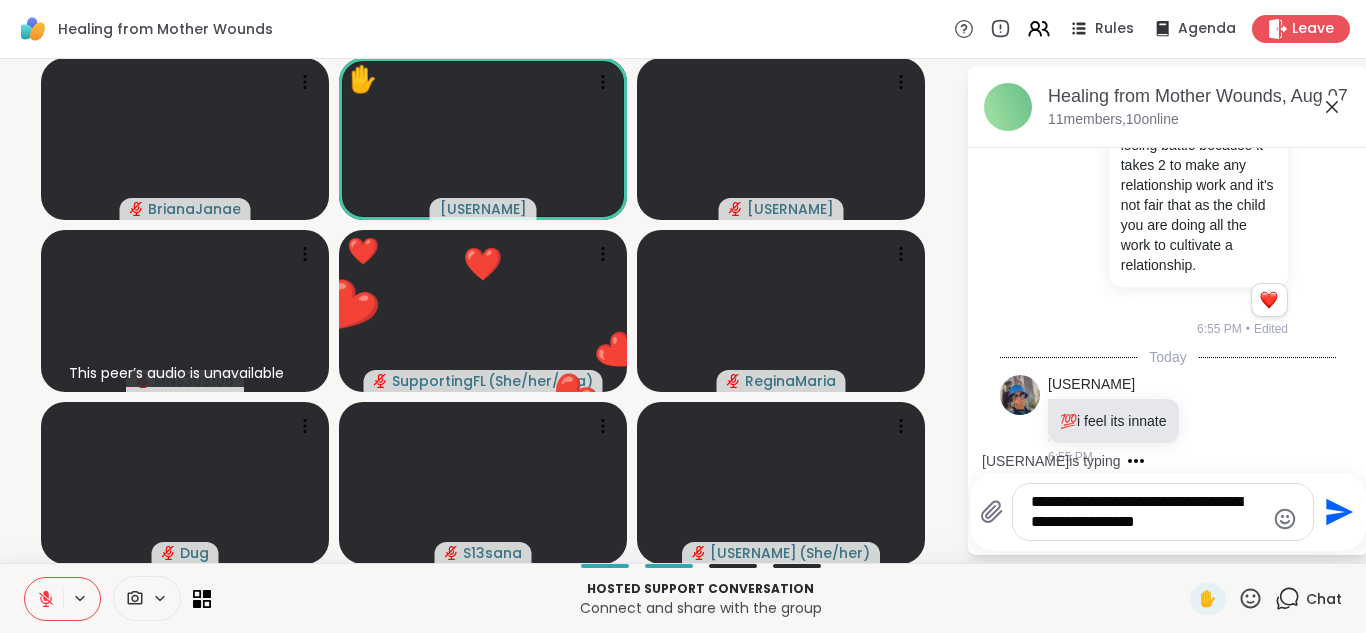 type 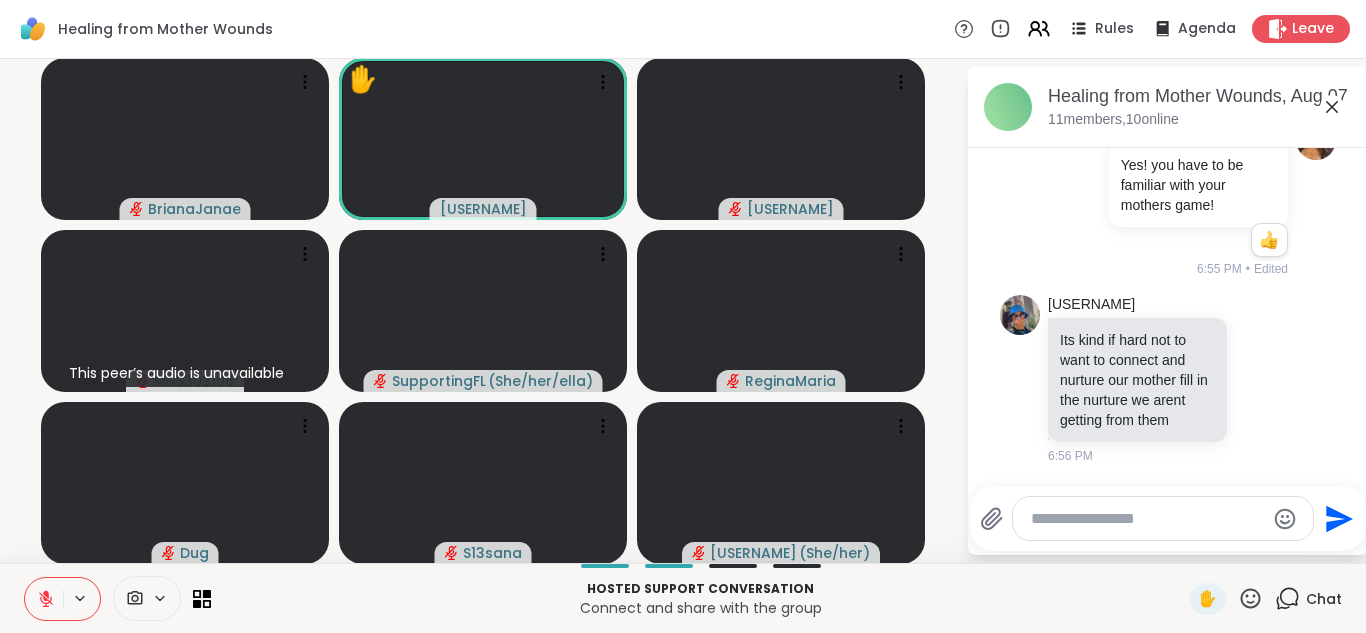 scroll, scrollTop: 1277, scrollLeft: 0, axis: vertical 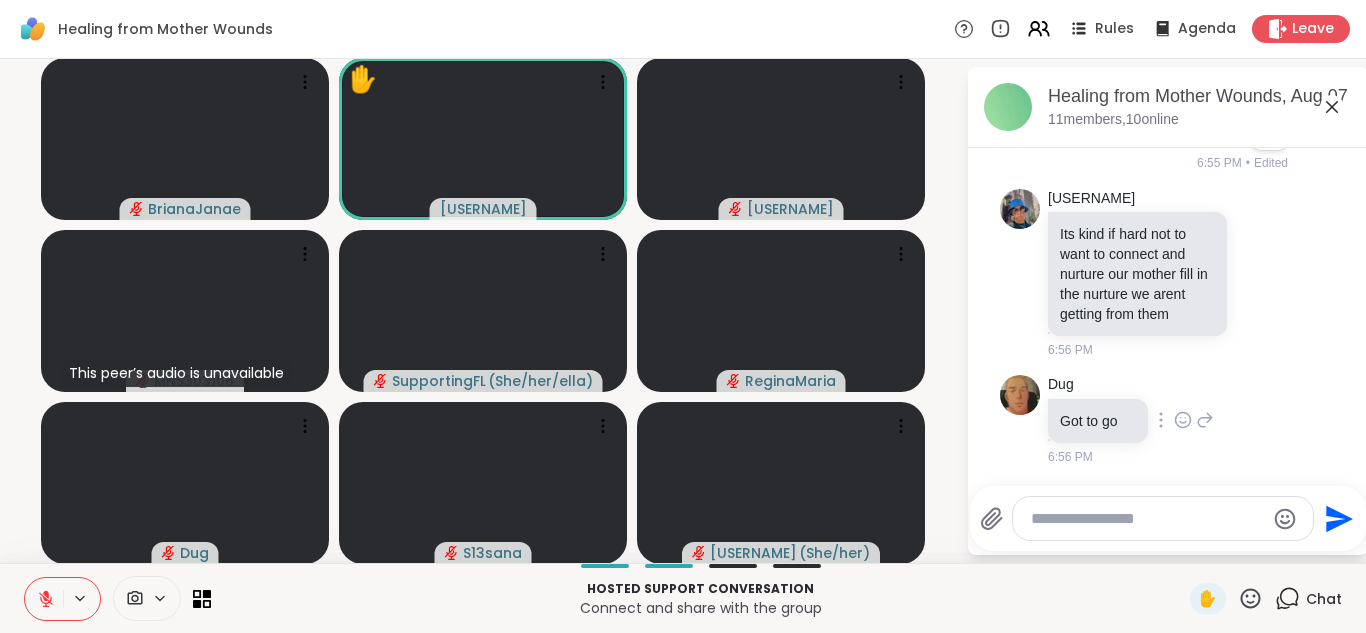 click 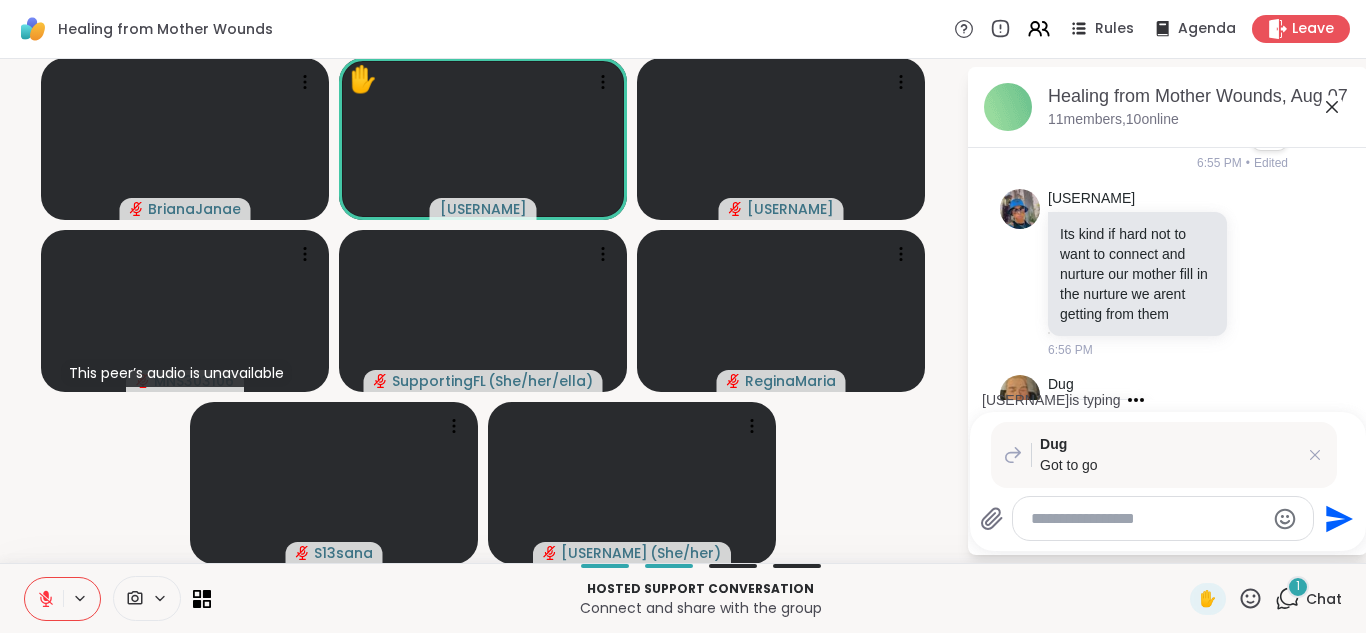 scroll, scrollTop: 1458, scrollLeft: 0, axis: vertical 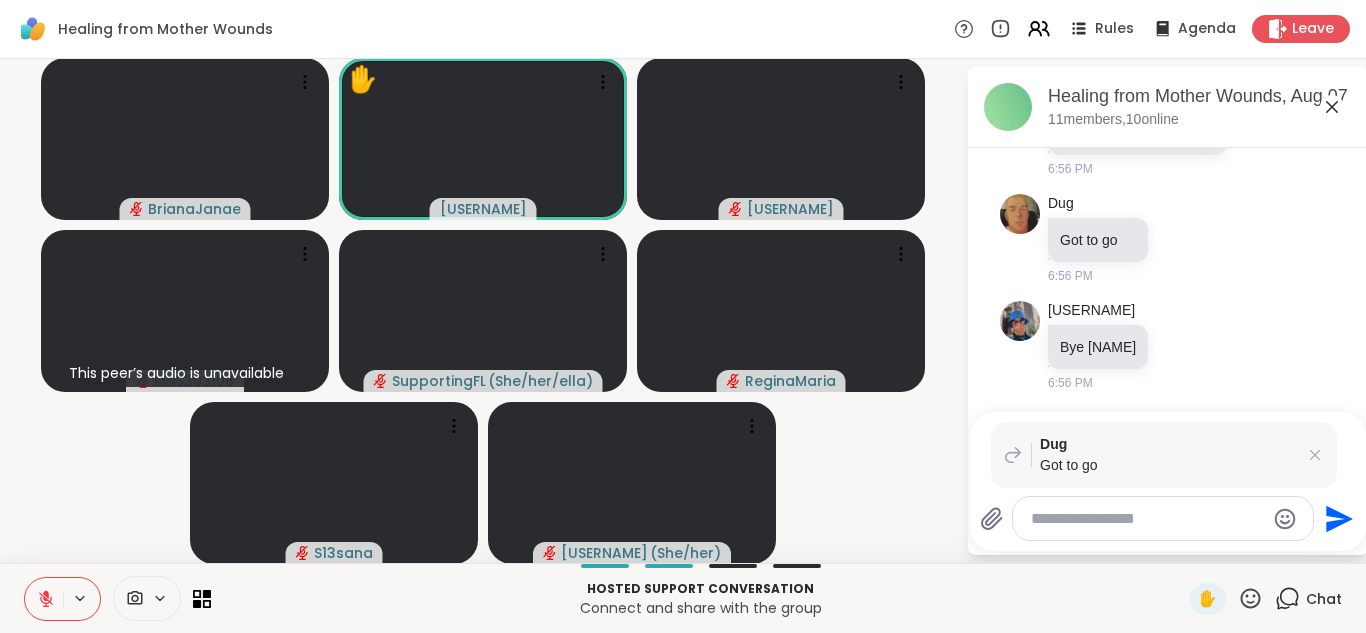 click 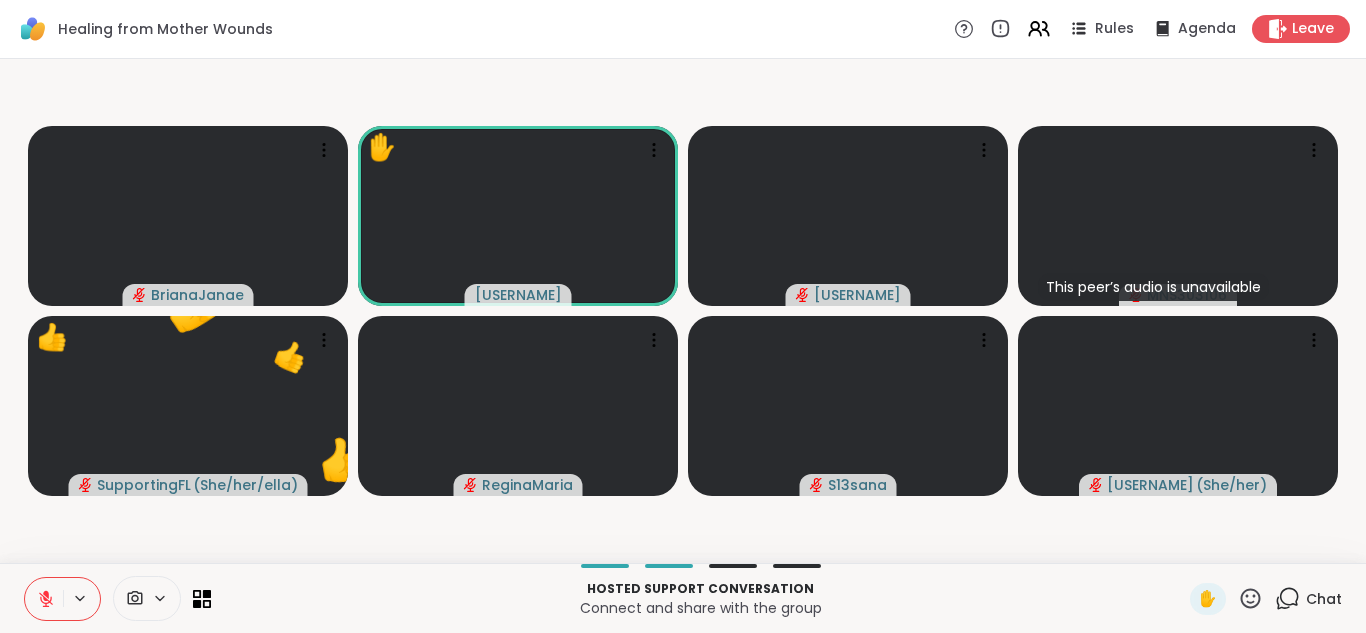 click 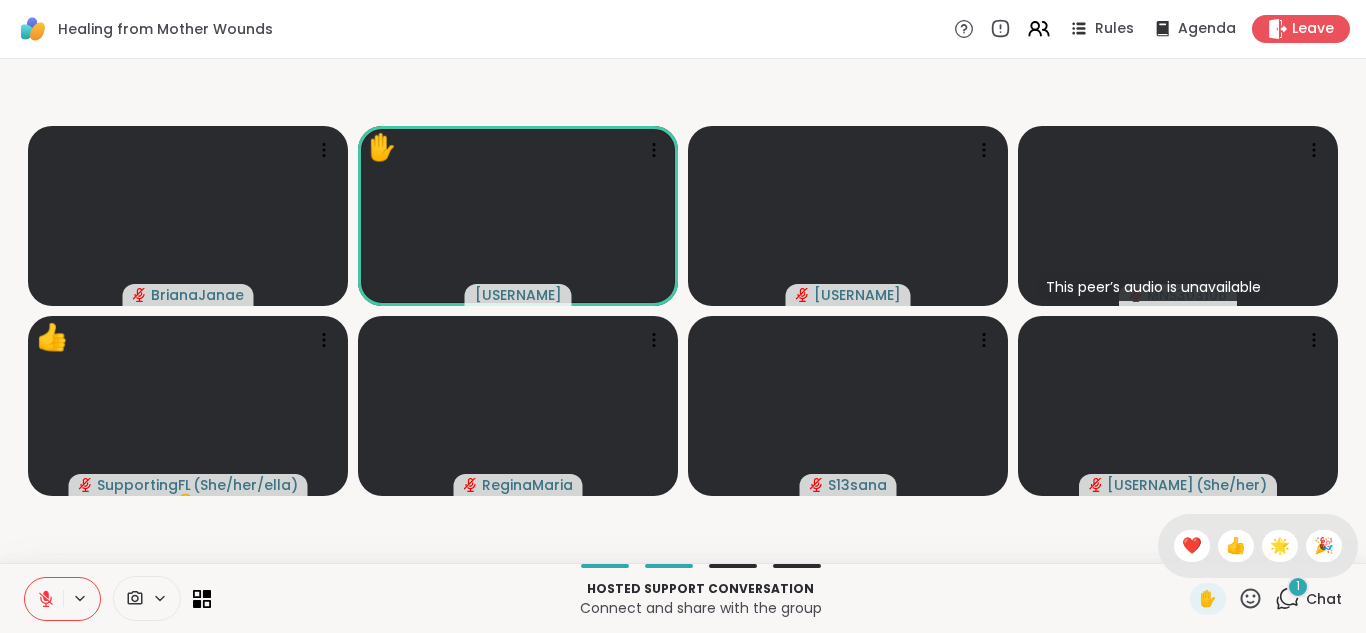 click on "1" at bounding box center (1298, 587) 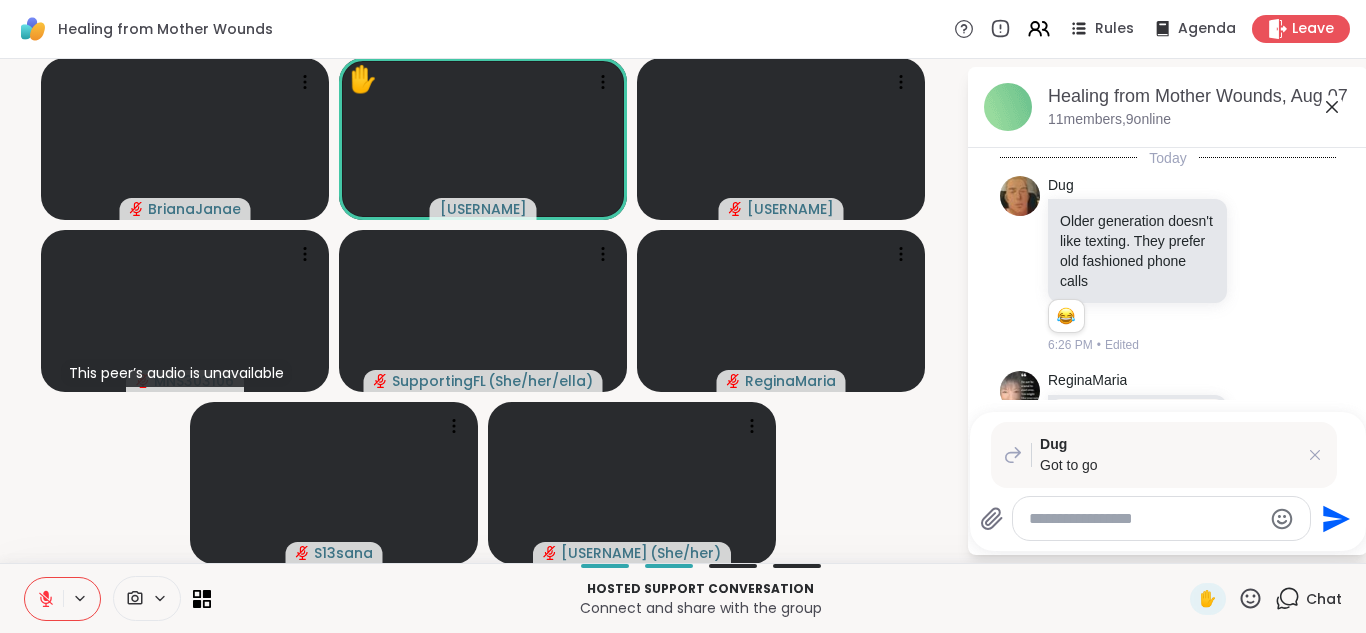 scroll, scrollTop: 1612, scrollLeft: 0, axis: vertical 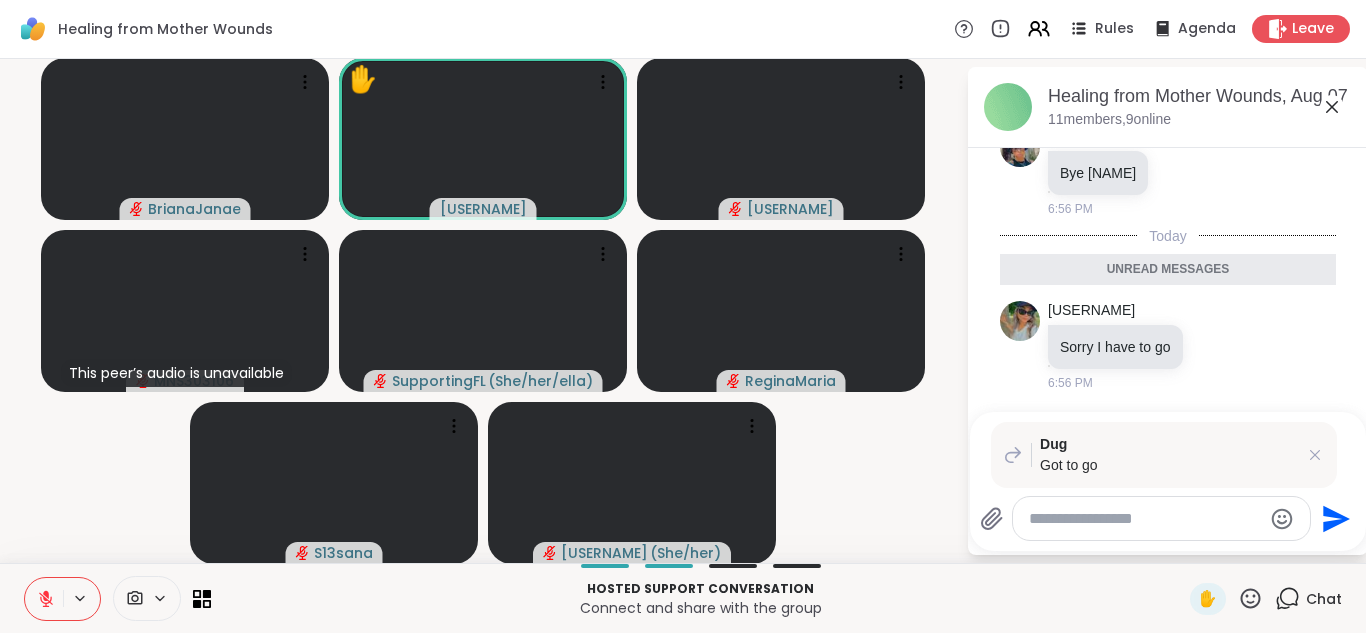 click at bounding box center [1145, 519] 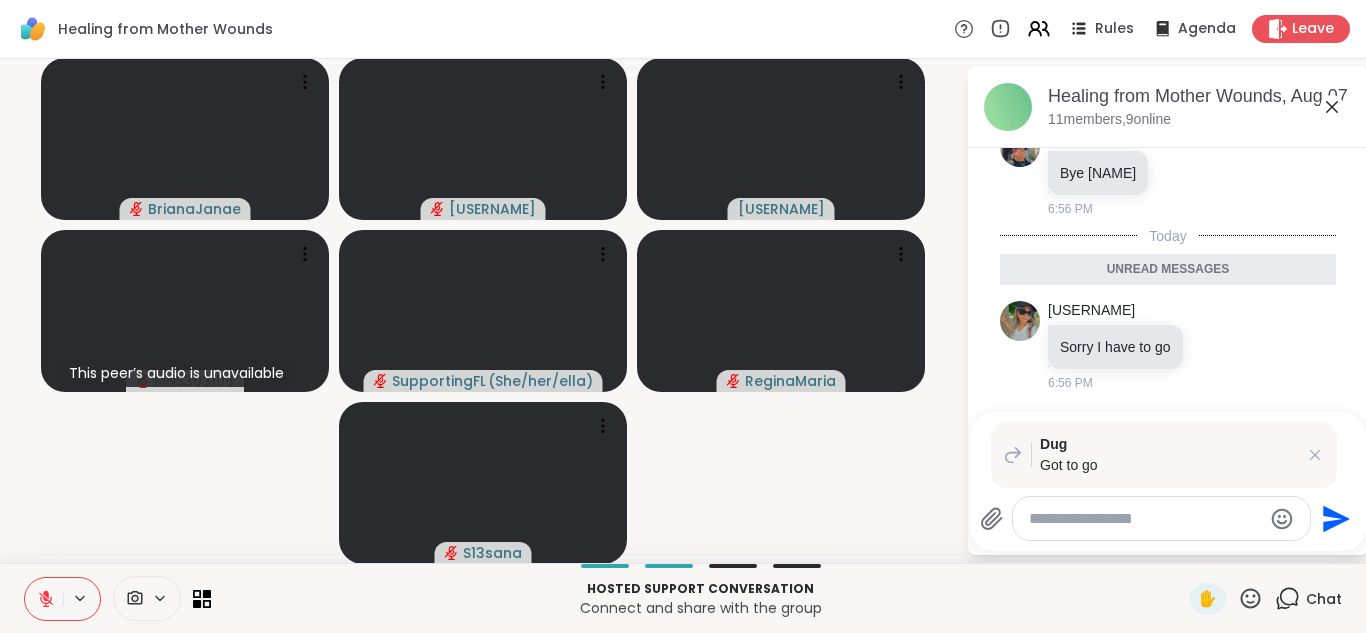 click 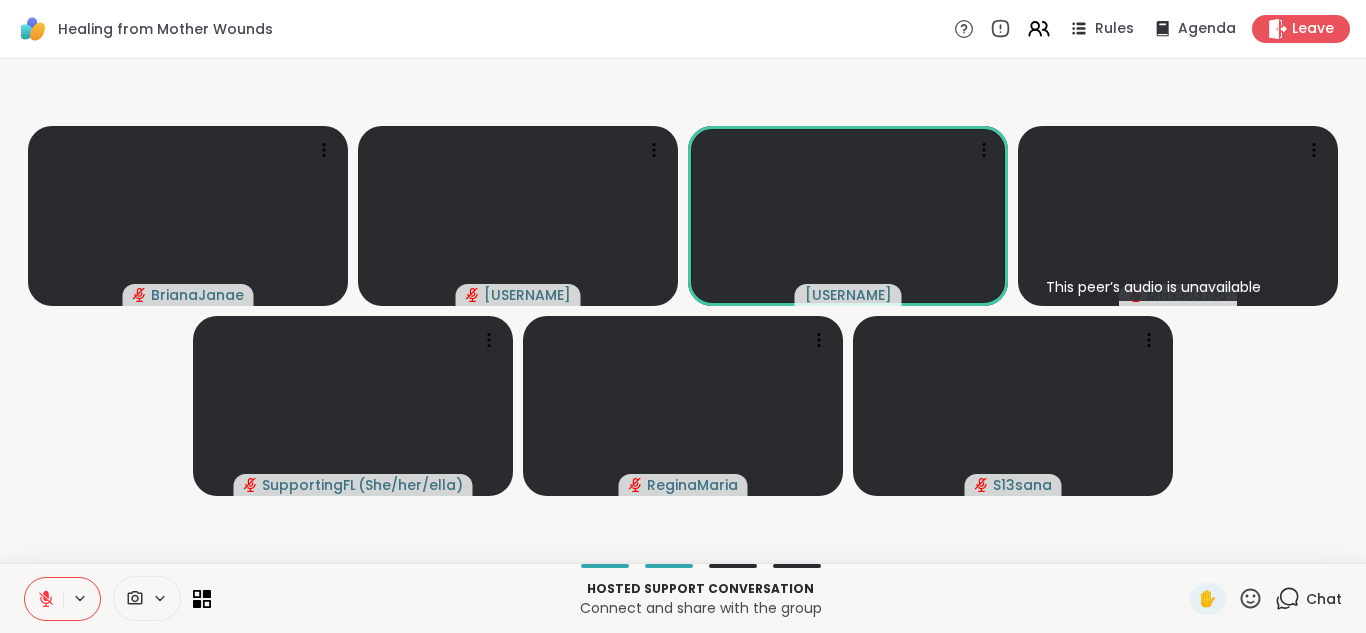 click 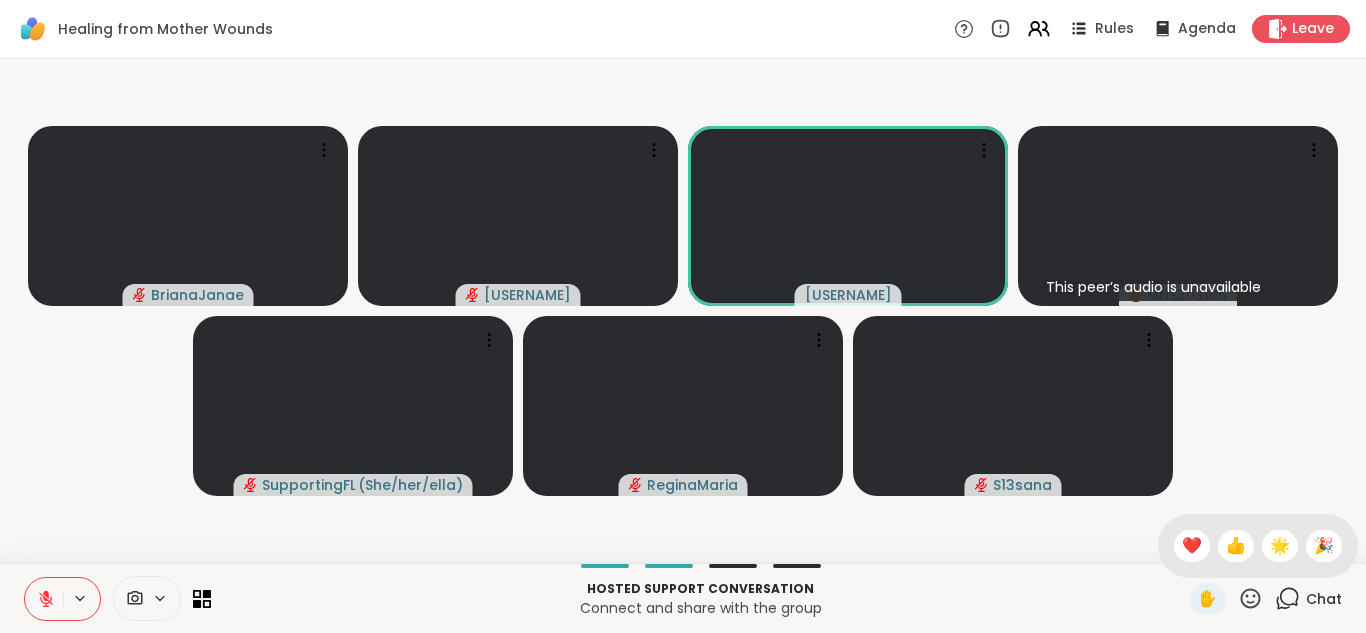click 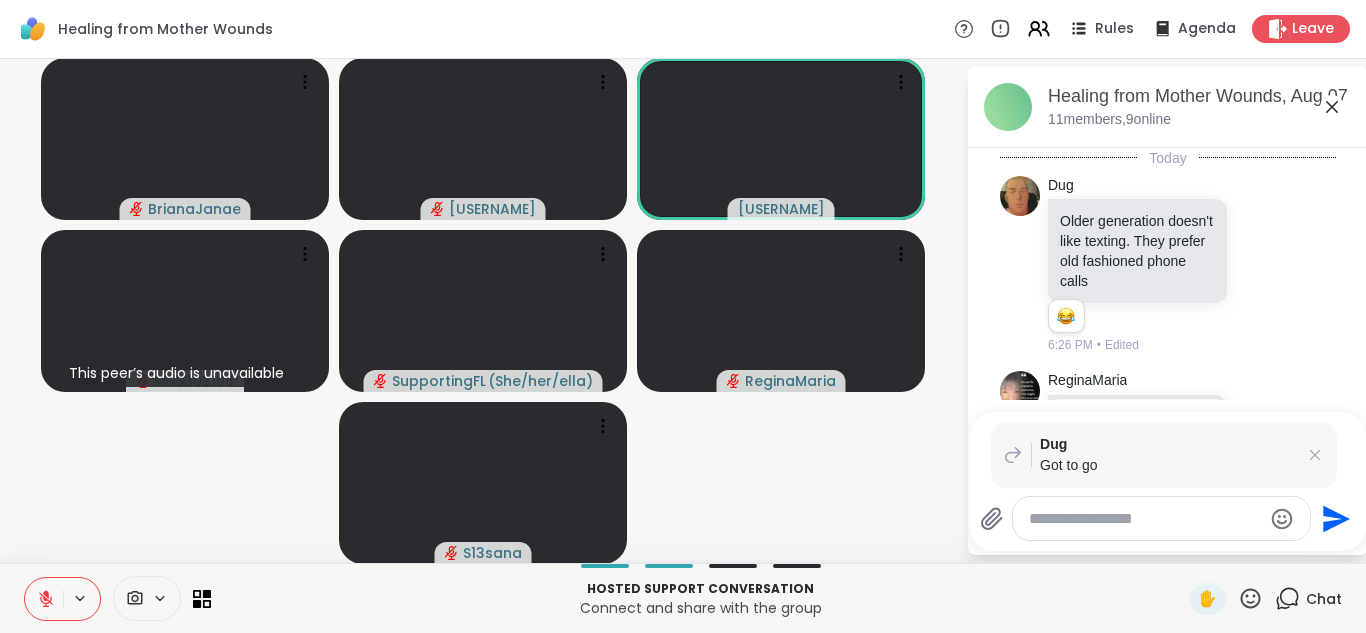 scroll, scrollTop: 1544, scrollLeft: 0, axis: vertical 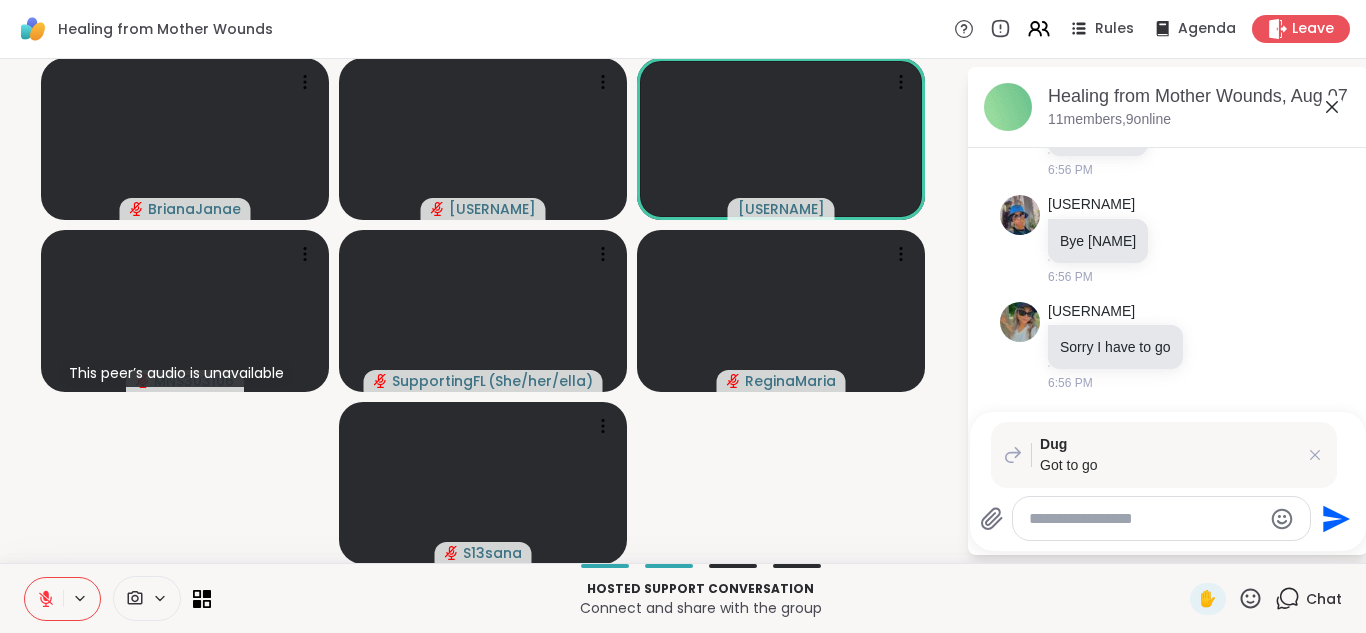 click 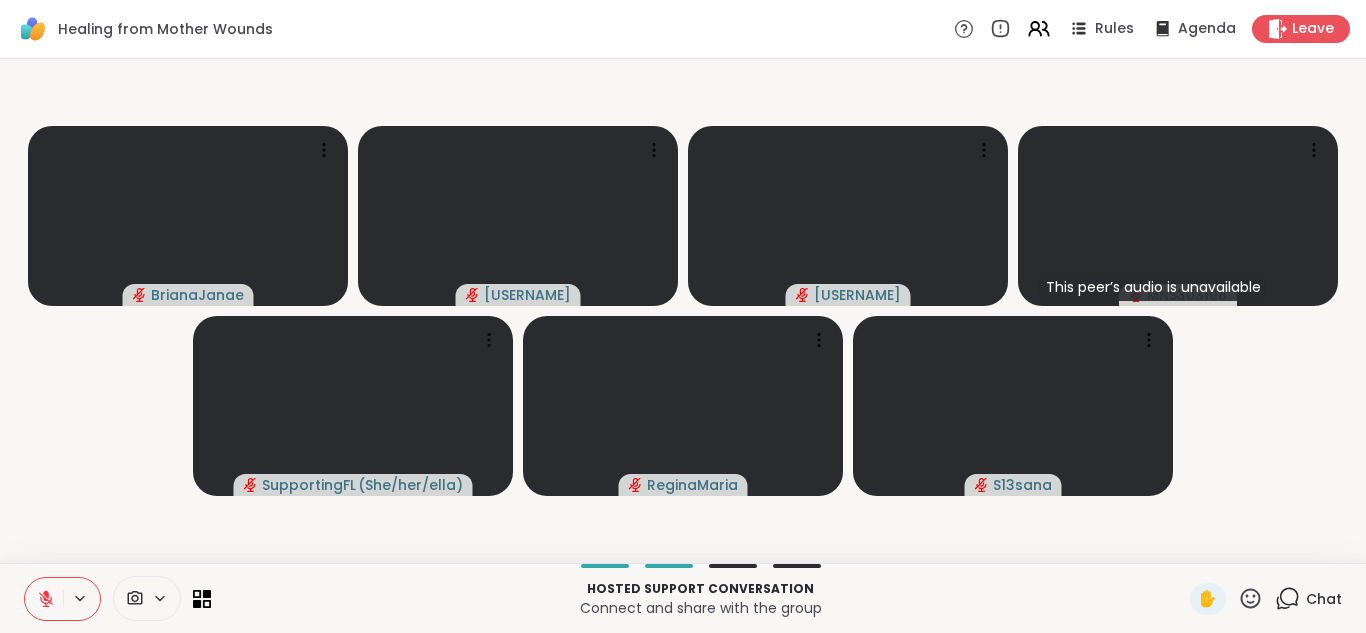 click 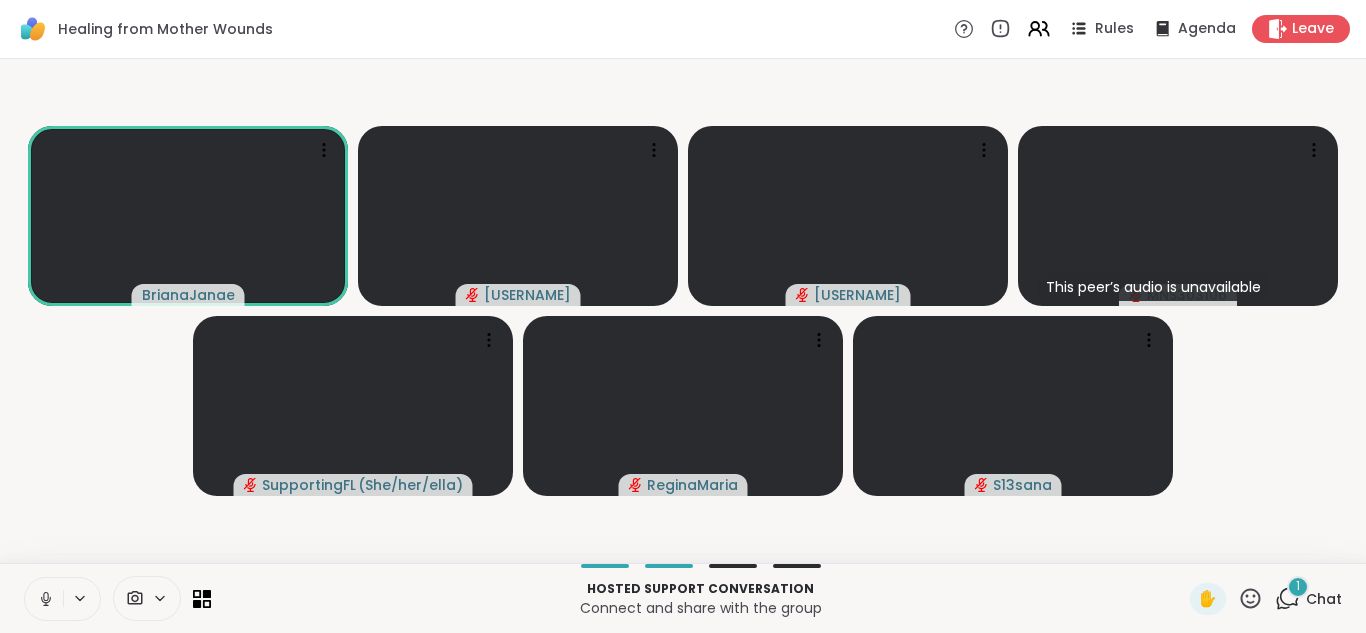 click on "1" at bounding box center [1298, 587] 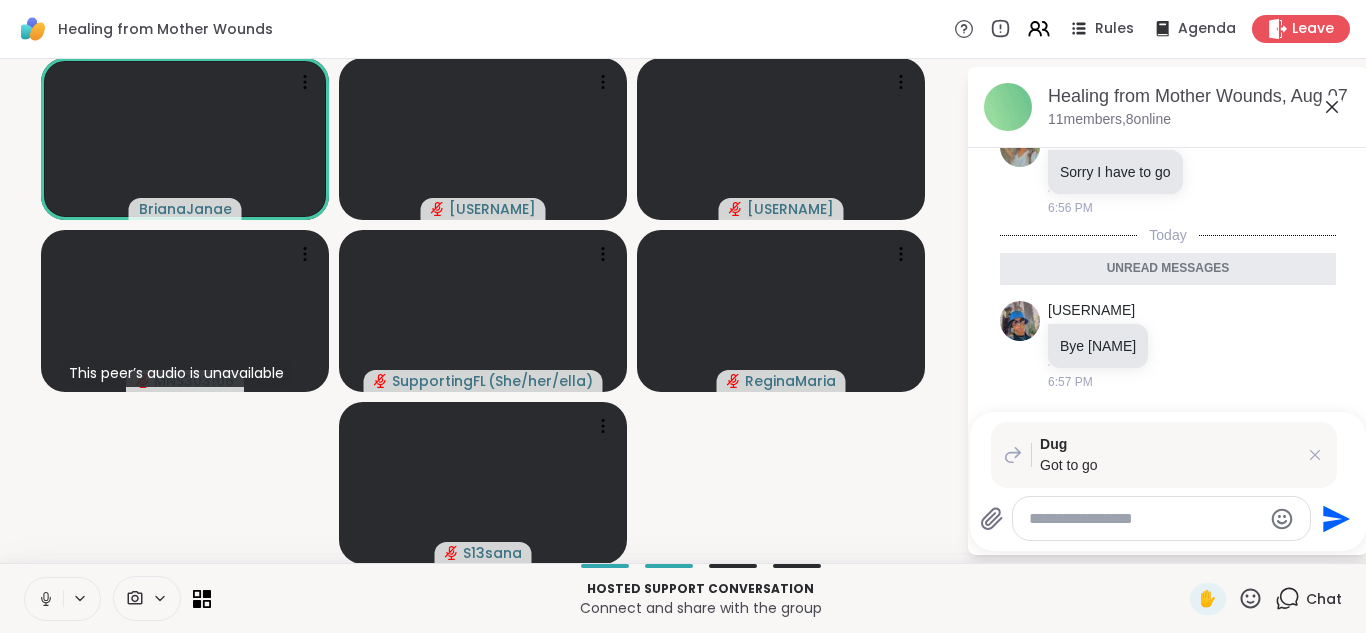 scroll, scrollTop: 1718, scrollLeft: 0, axis: vertical 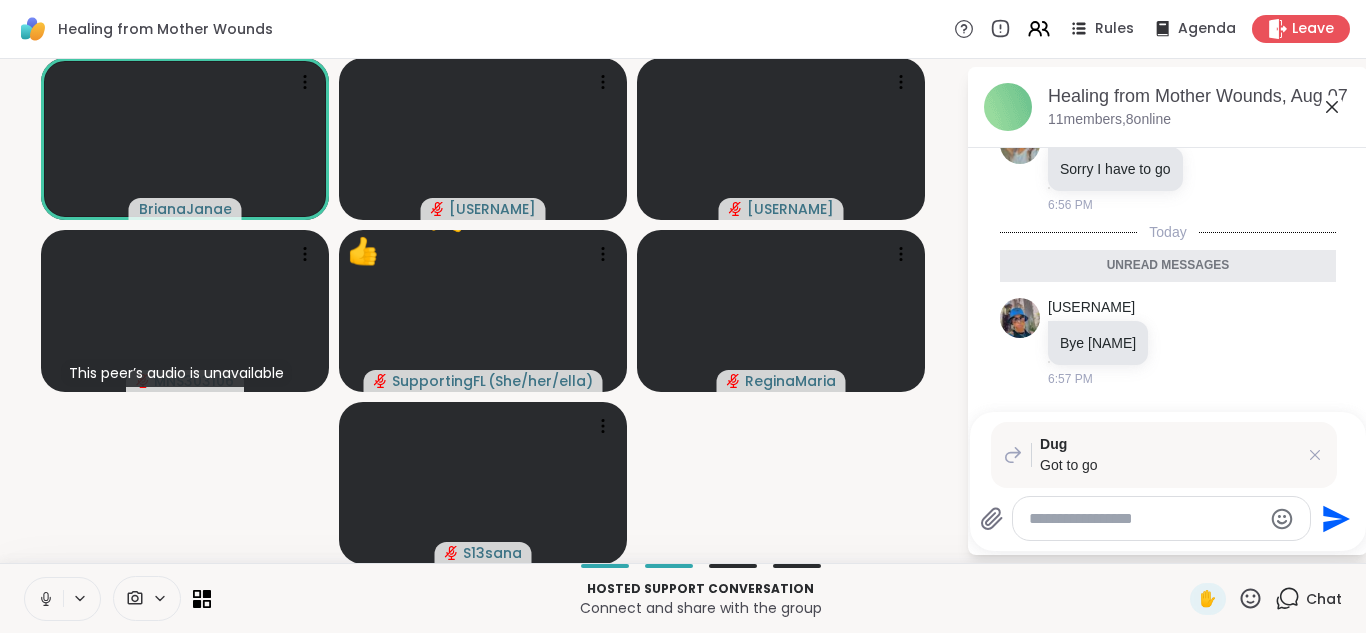 click on "Healing from Mother Wounds, Aug 07 11  members,  8  online" at bounding box center [1200, 106] 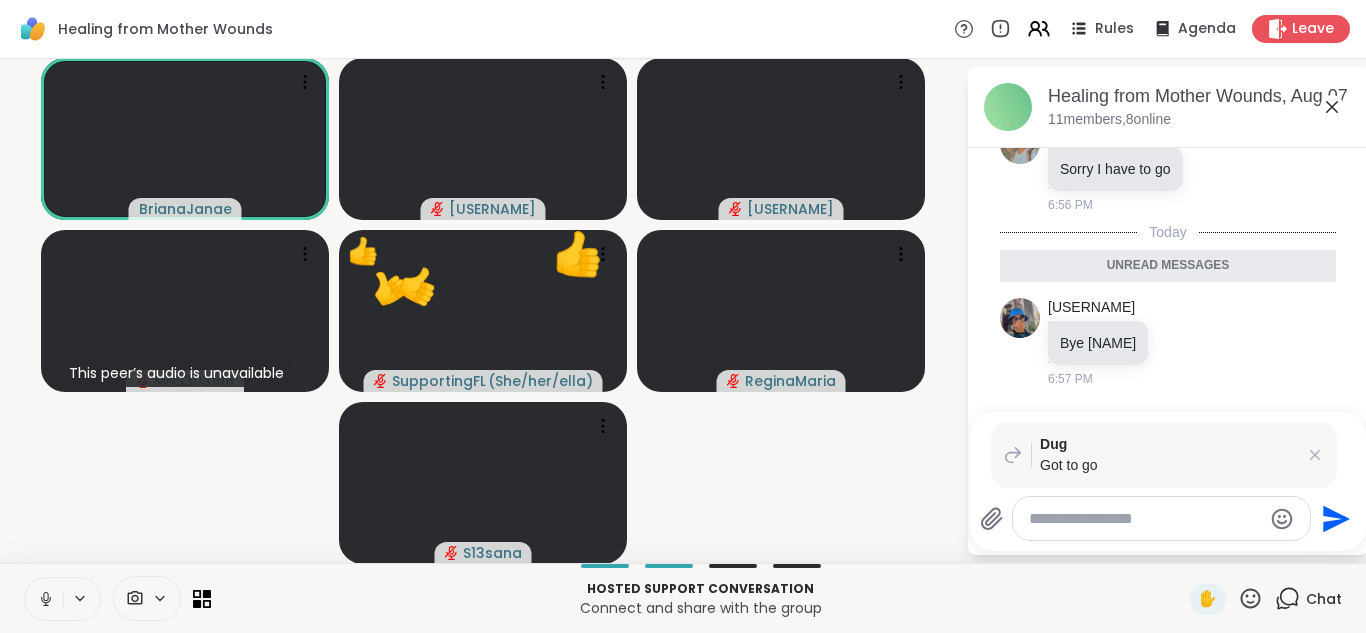 click 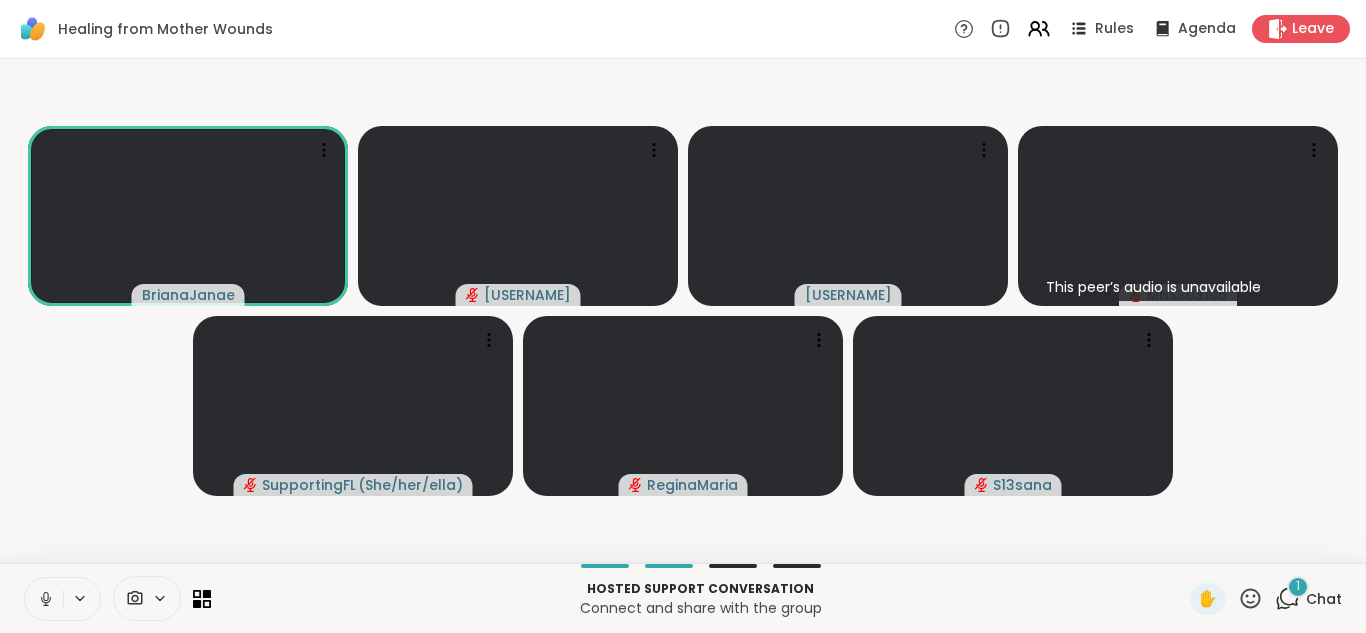 click 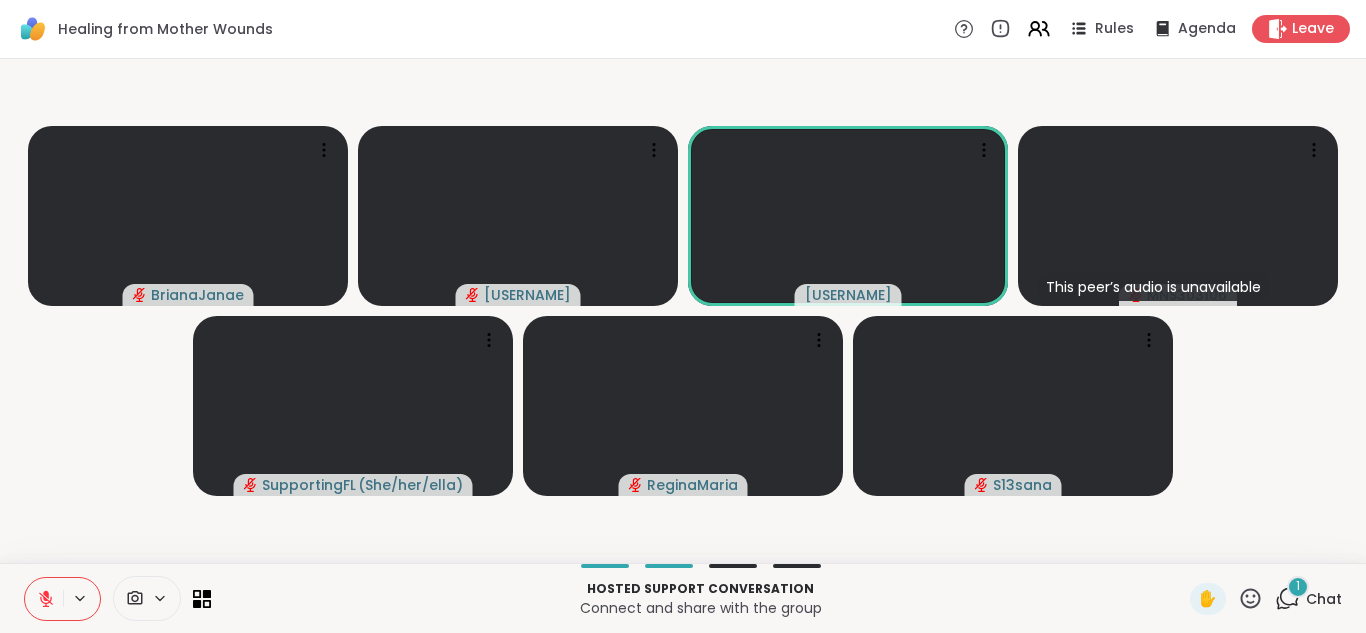 click on "Chat" at bounding box center [1324, 599] 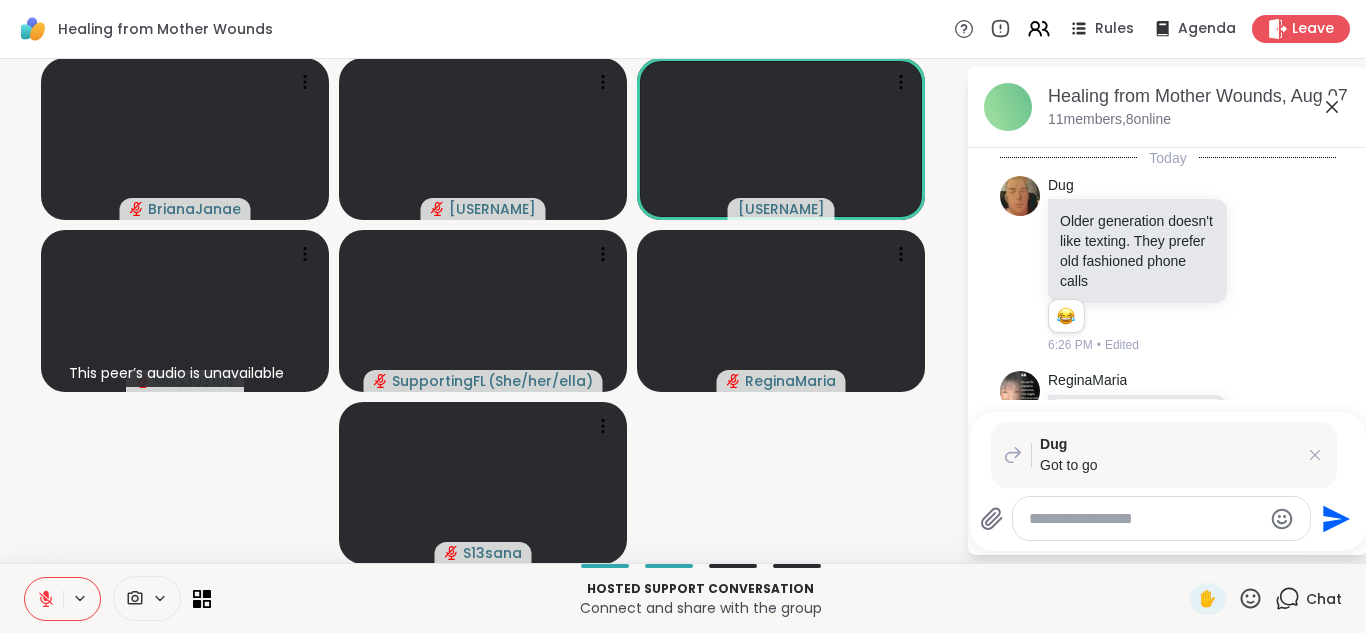 scroll, scrollTop: 1825, scrollLeft: 0, axis: vertical 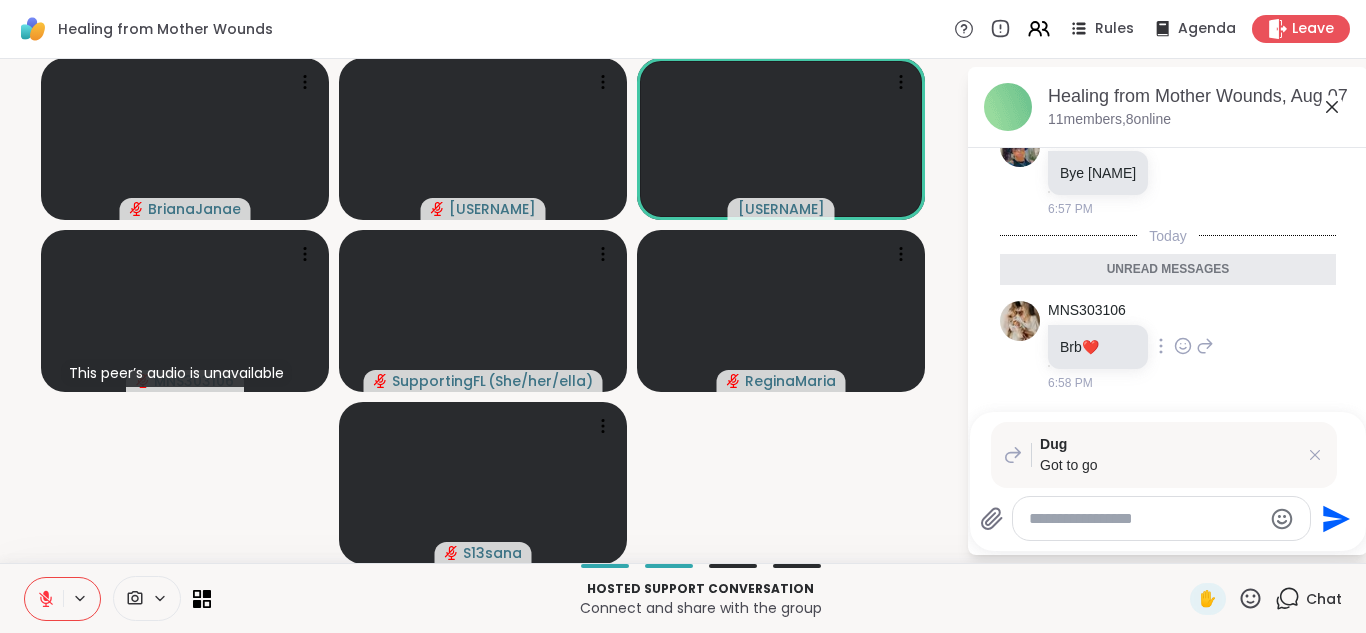 click 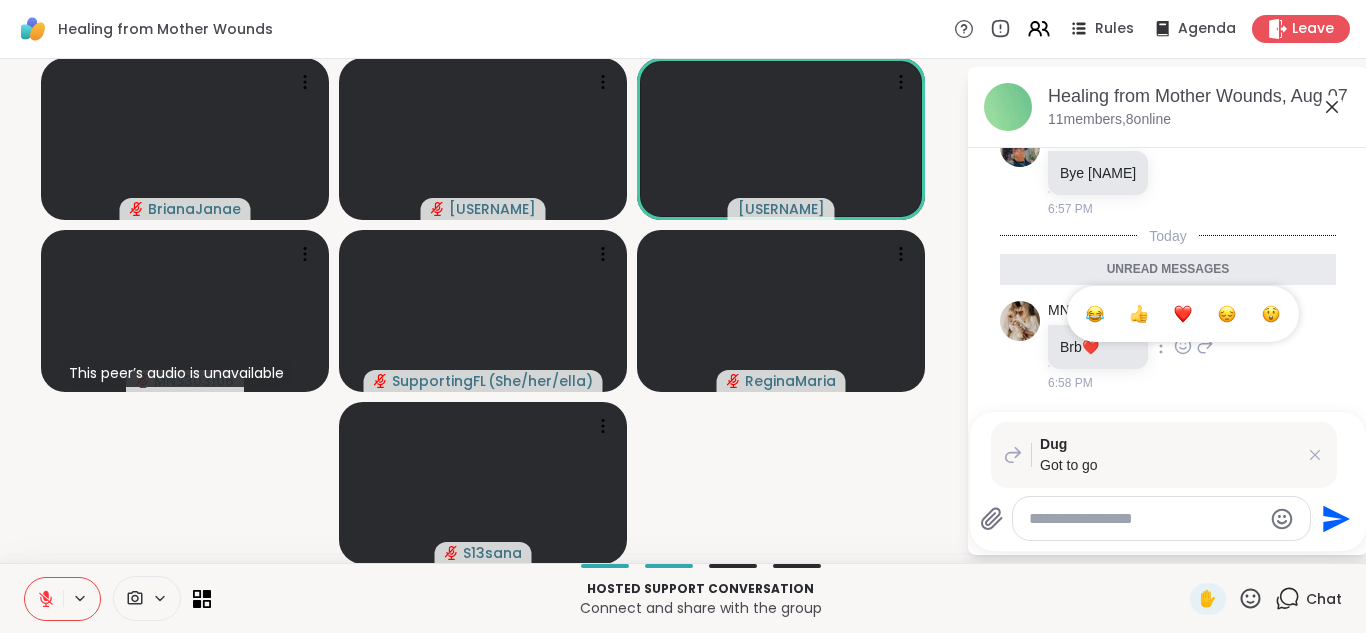 click at bounding box center (1139, 314) 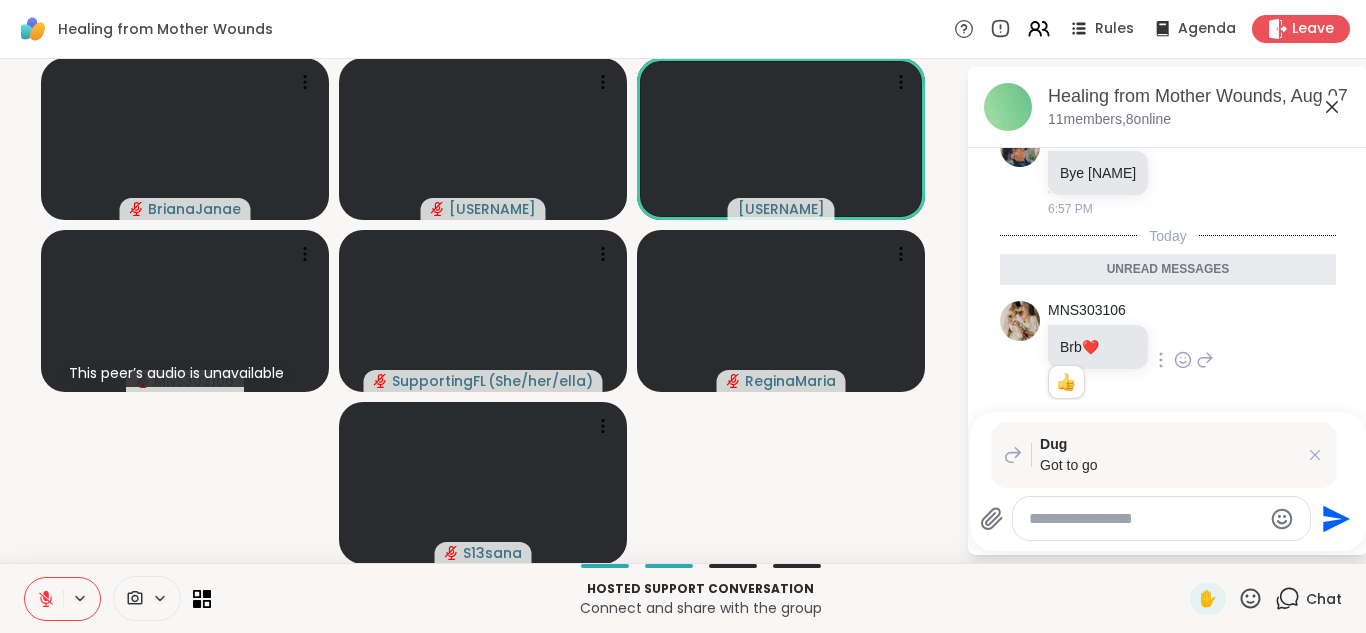 scroll, scrollTop: 1854, scrollLeft: 0, axis: vertical 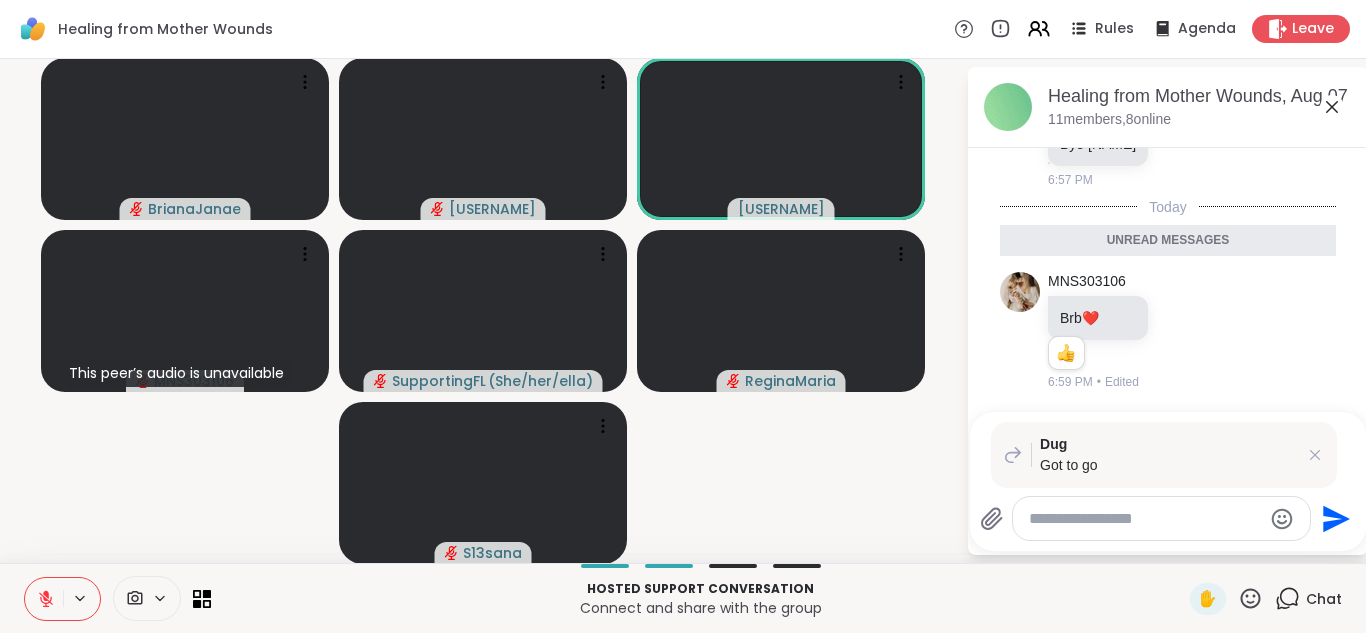 click 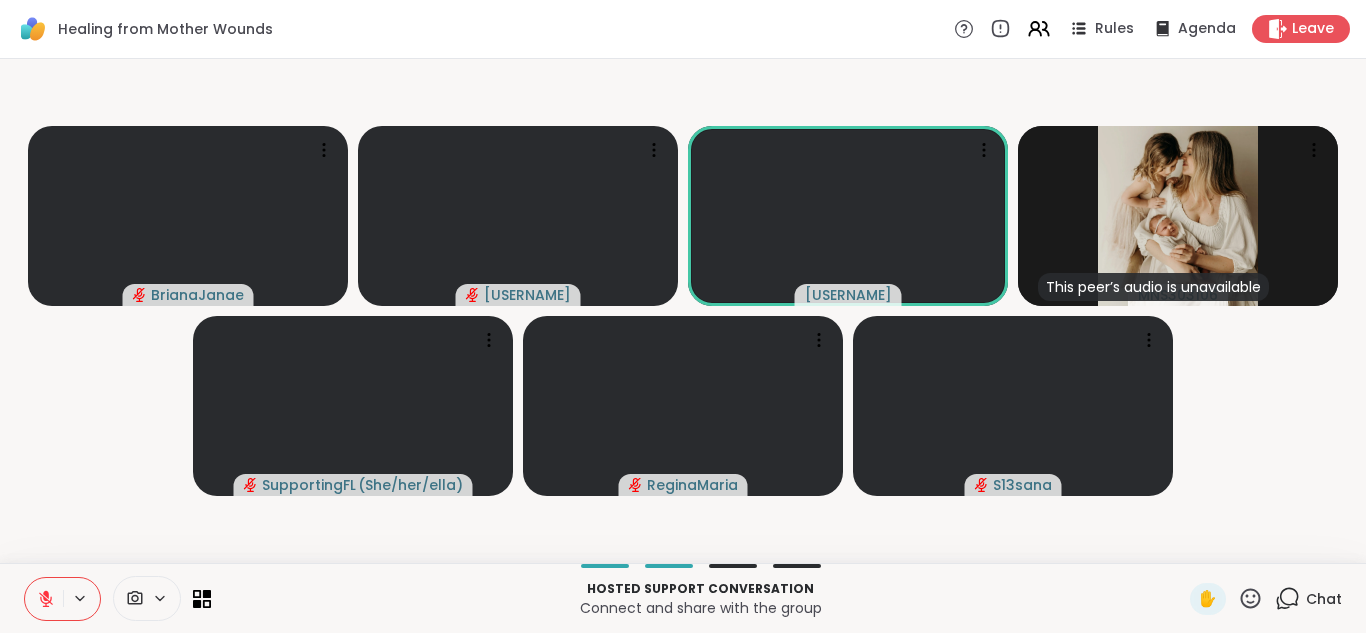 click 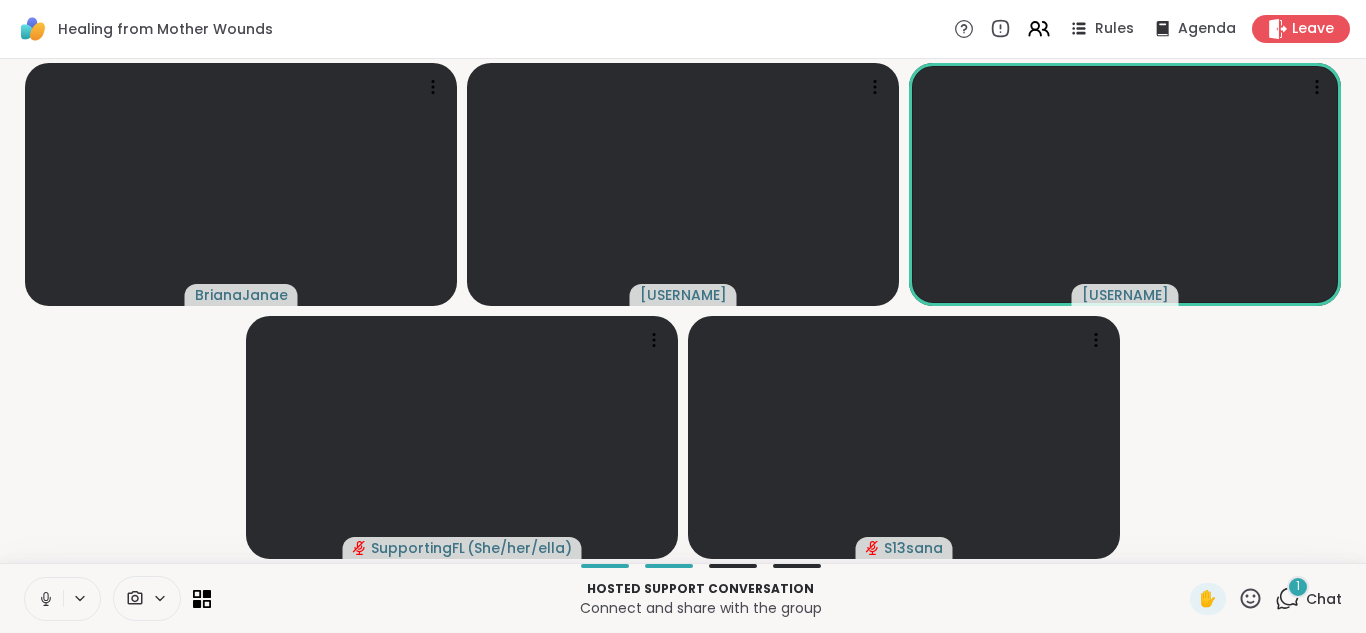 click 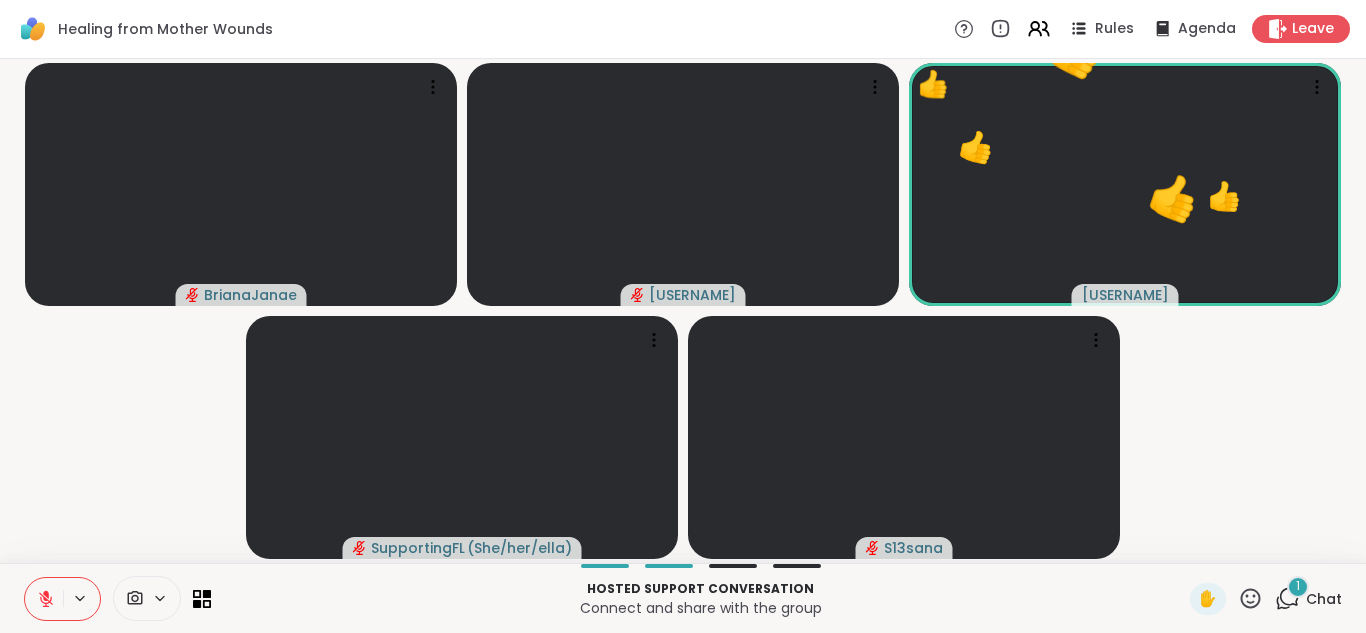 click at bounding box center [44, 599] 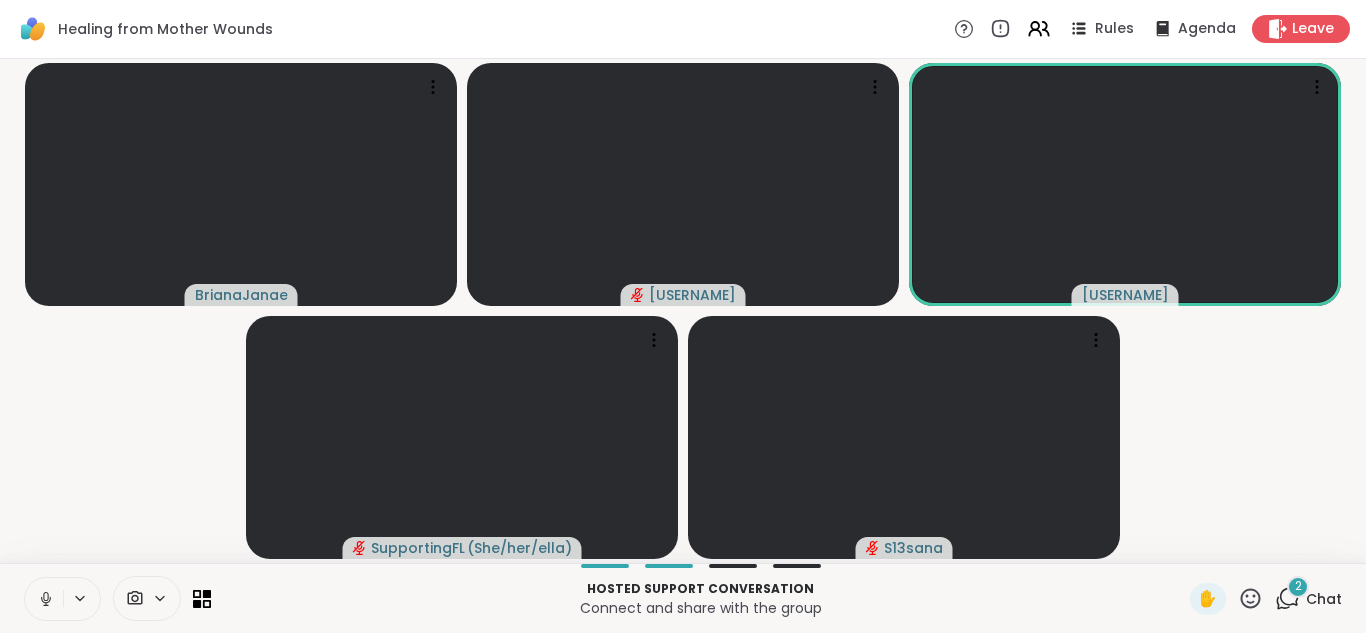 click 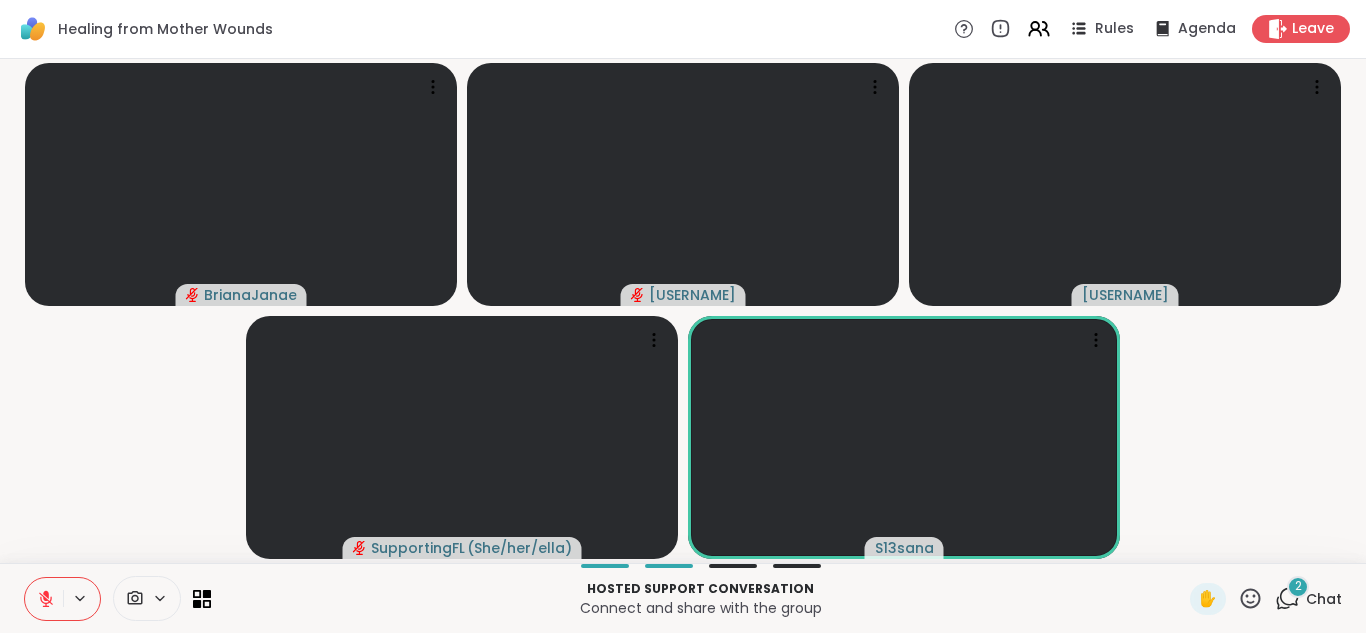 click 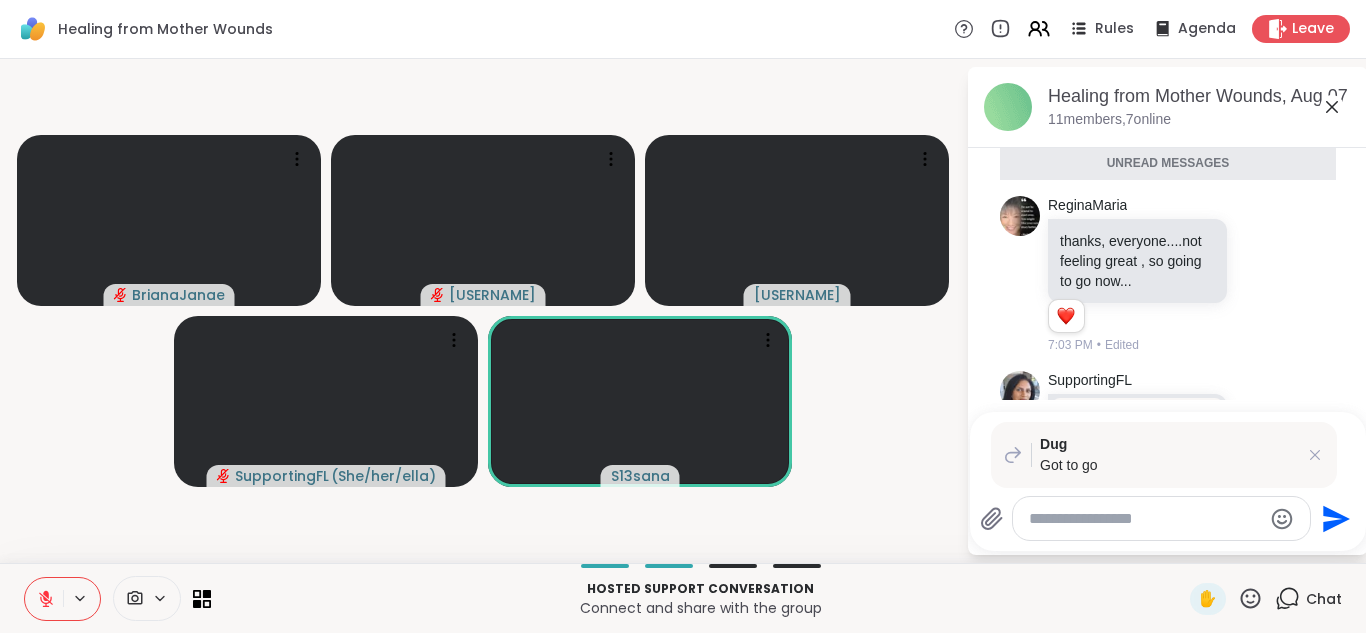 scroll, scrollTop: 2068, scrollLeft: 0, axis: vertical 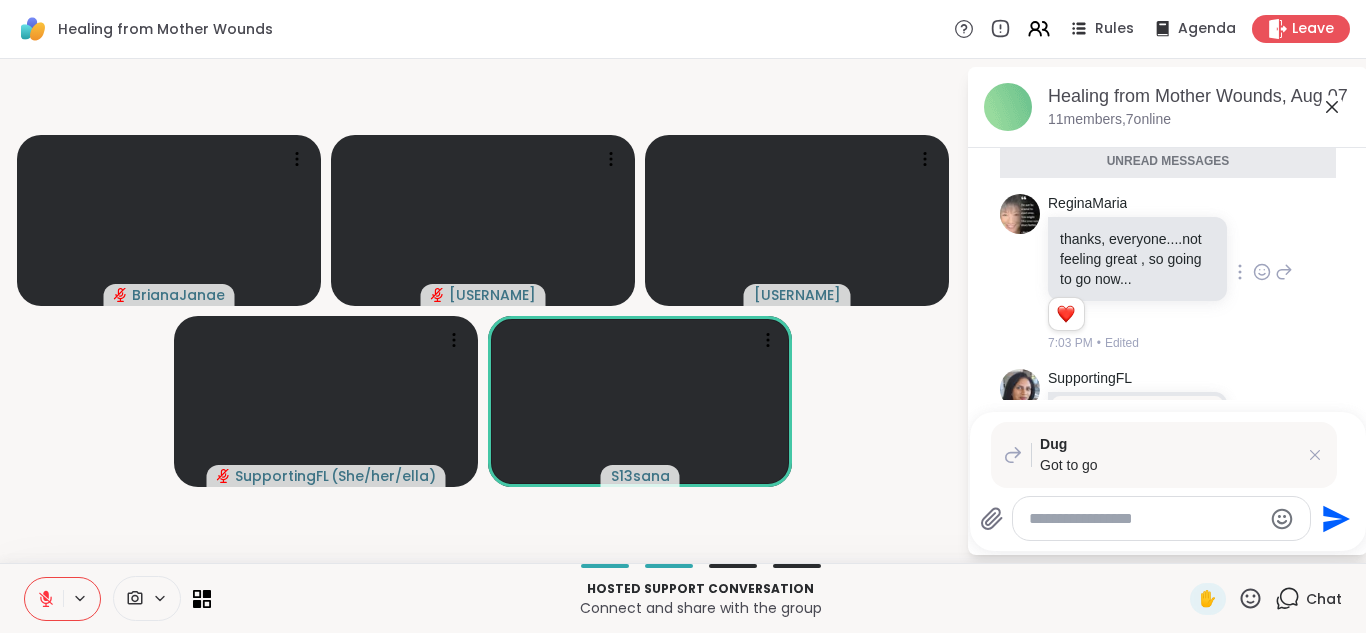 click 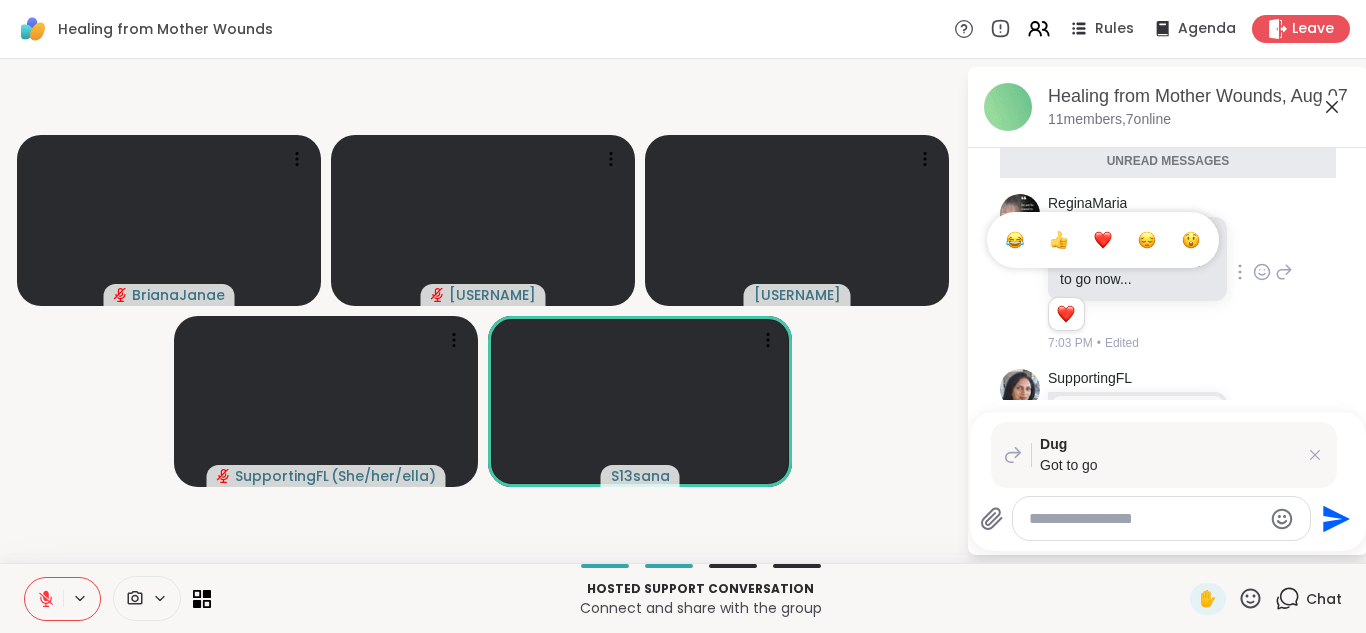 click at bounding box center (1103, 240) 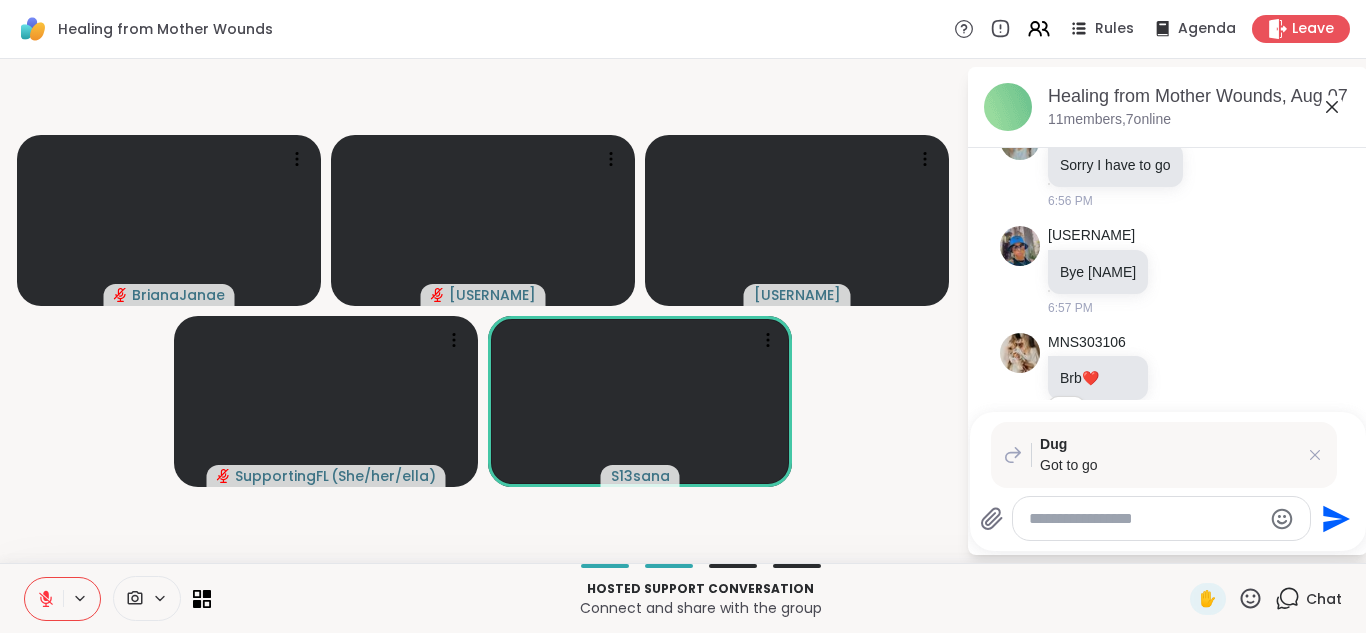scroll, scrollTop: 2251, scrollLeft: 0, axis: vertical 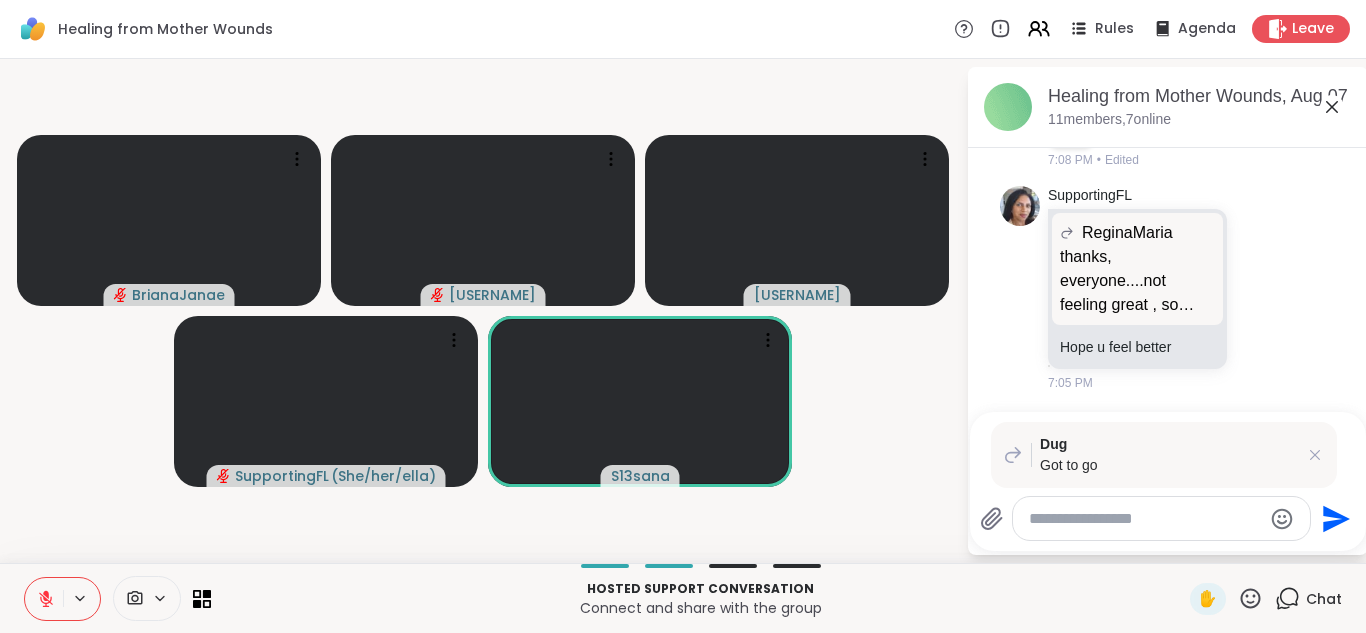 click 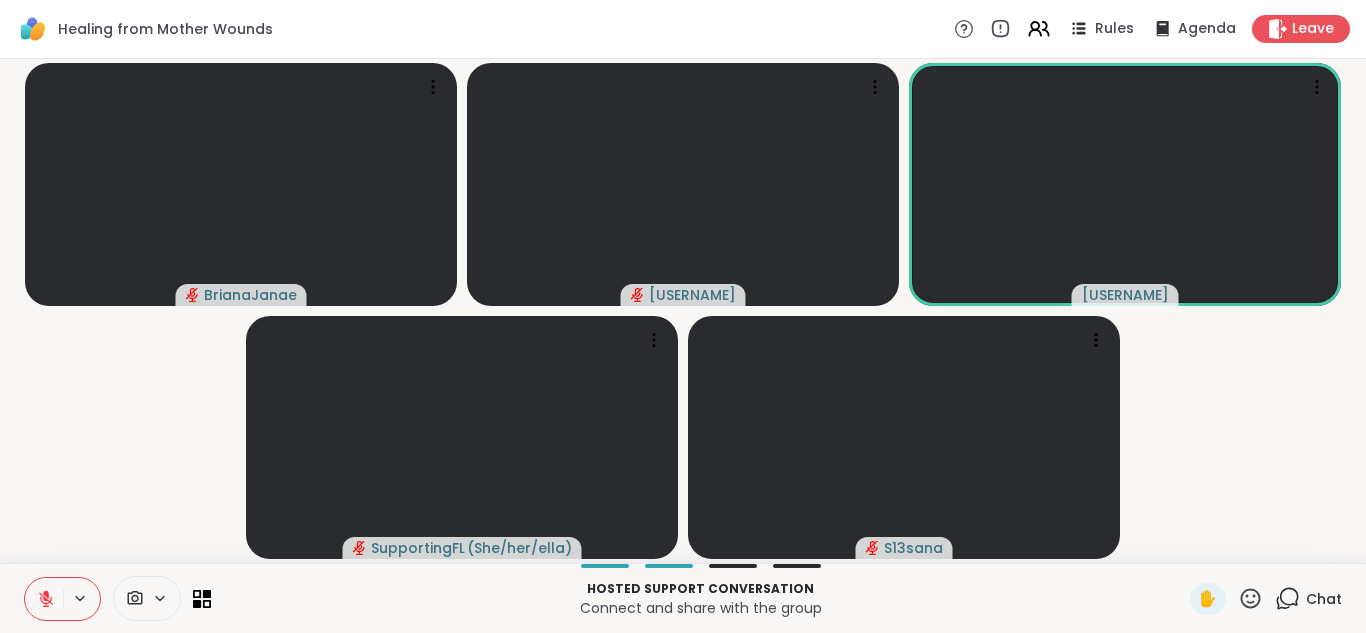 click 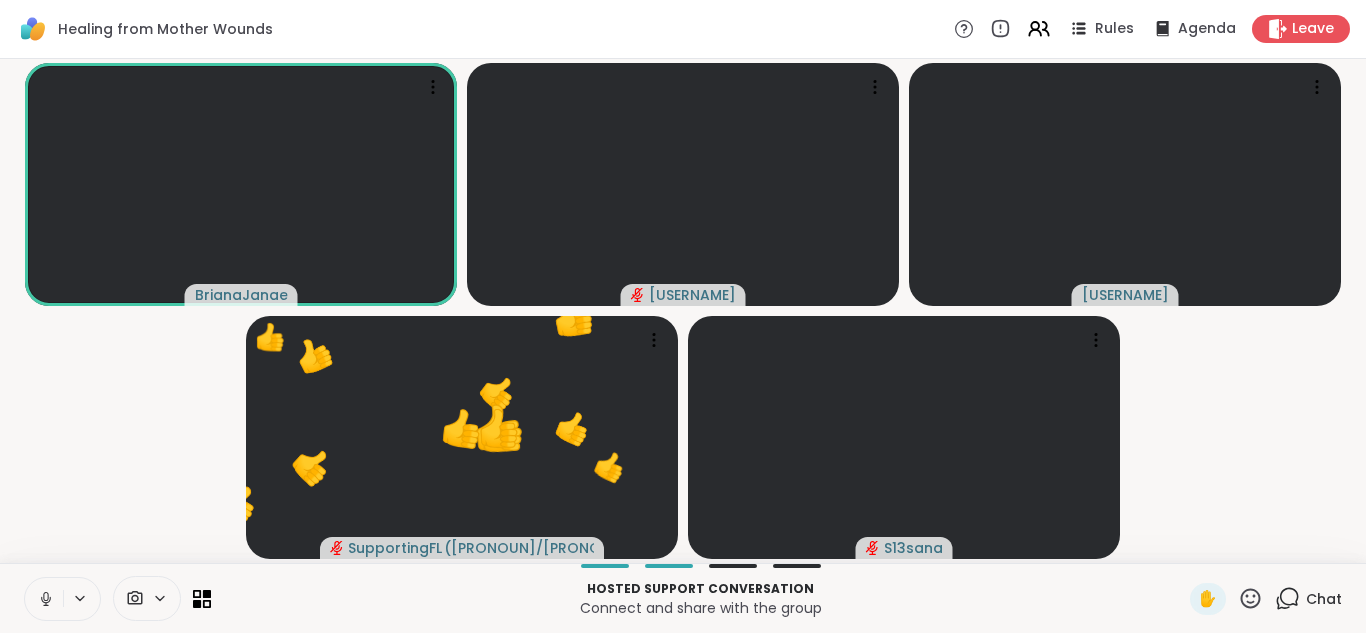 scroll, scrollTop: 0, scrollLeft: 0, axis: both 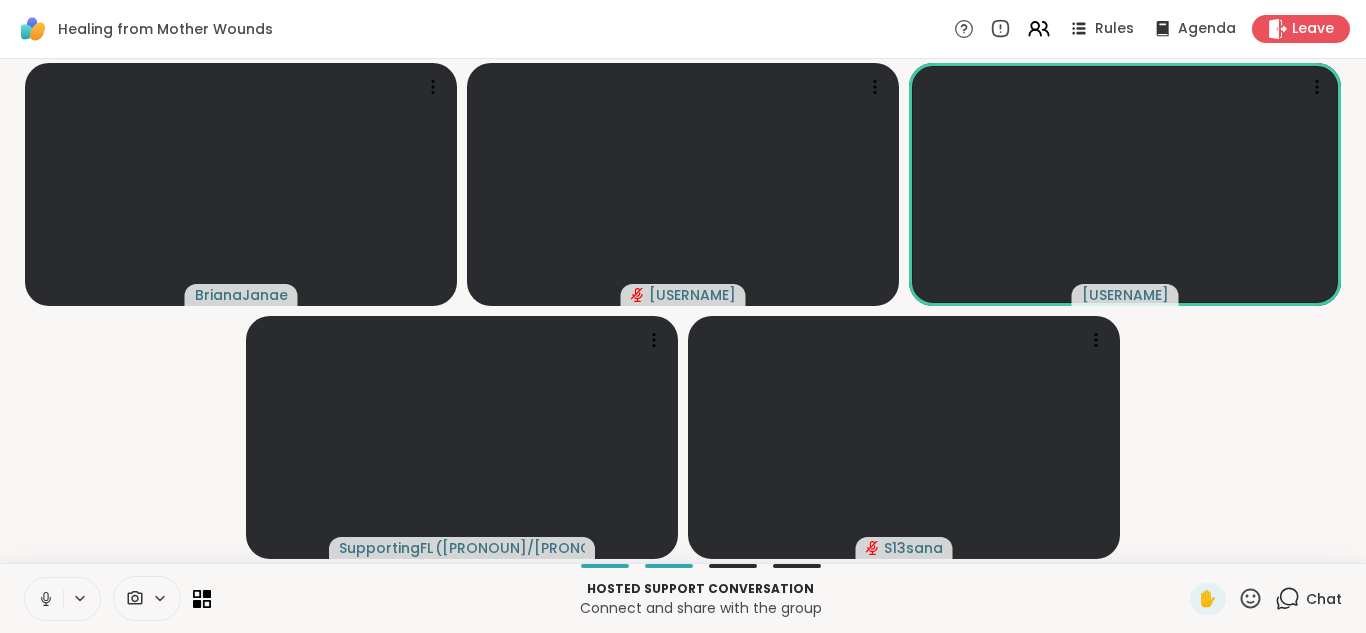 click 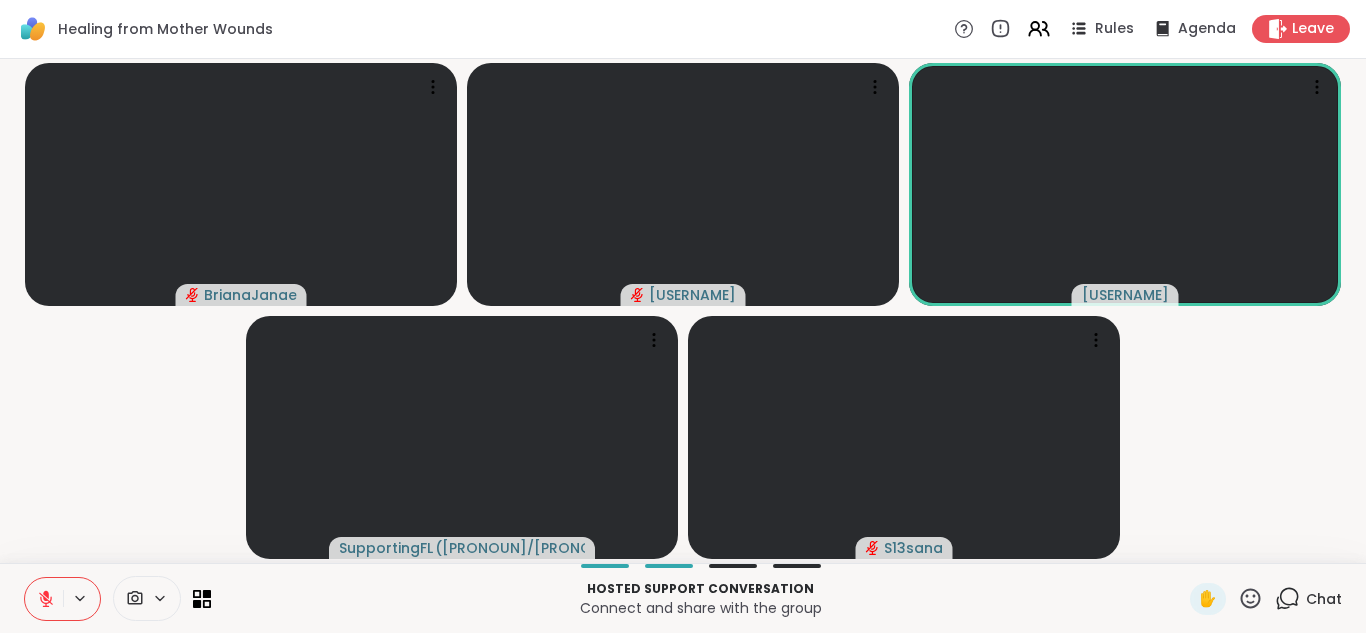 click 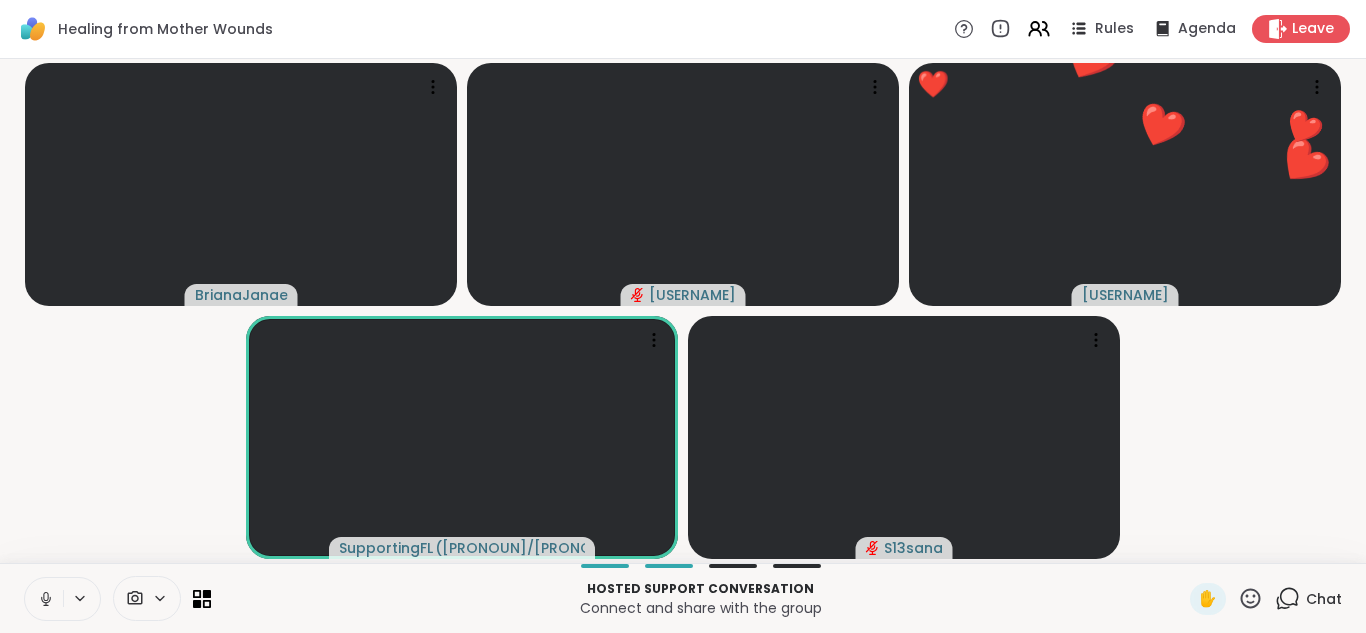 click 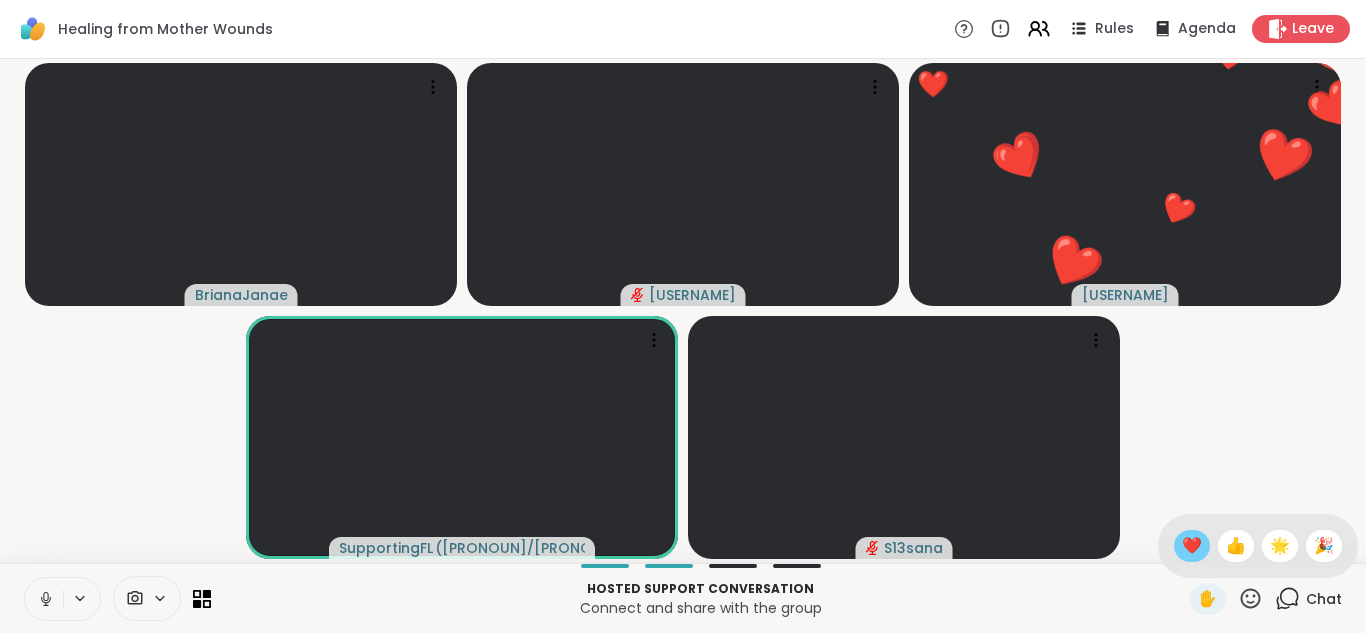 click on "❤️" at bounding box center [1192, 546] 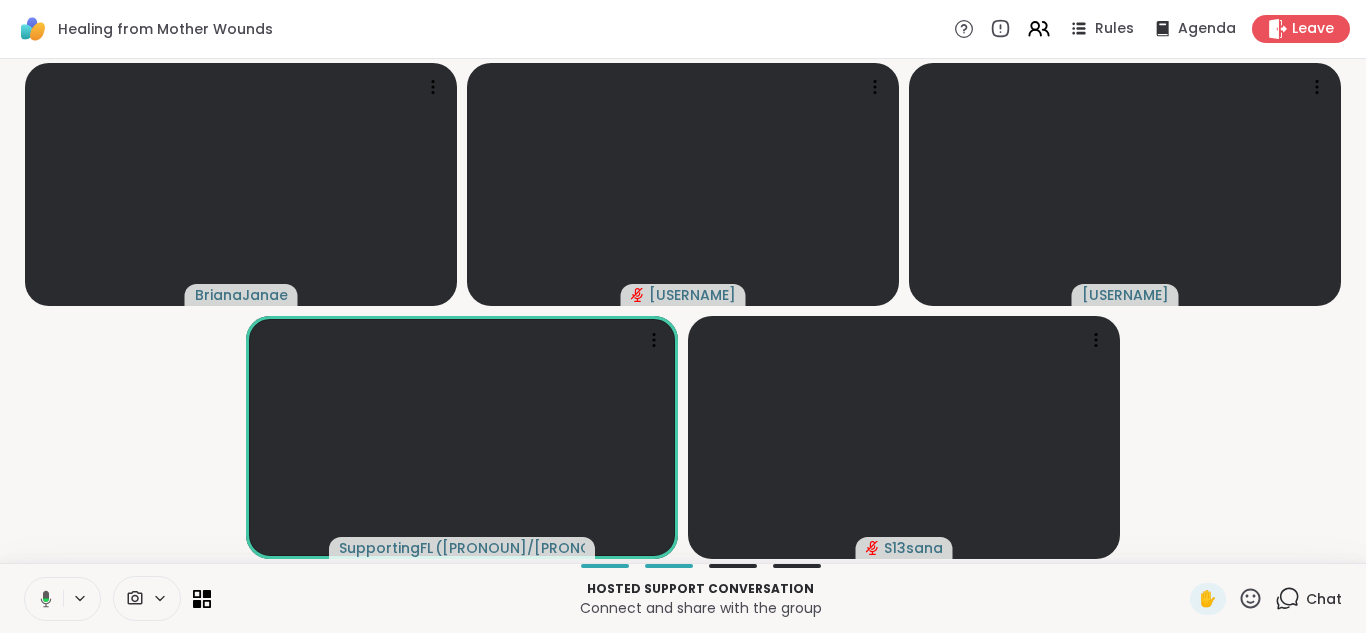 click 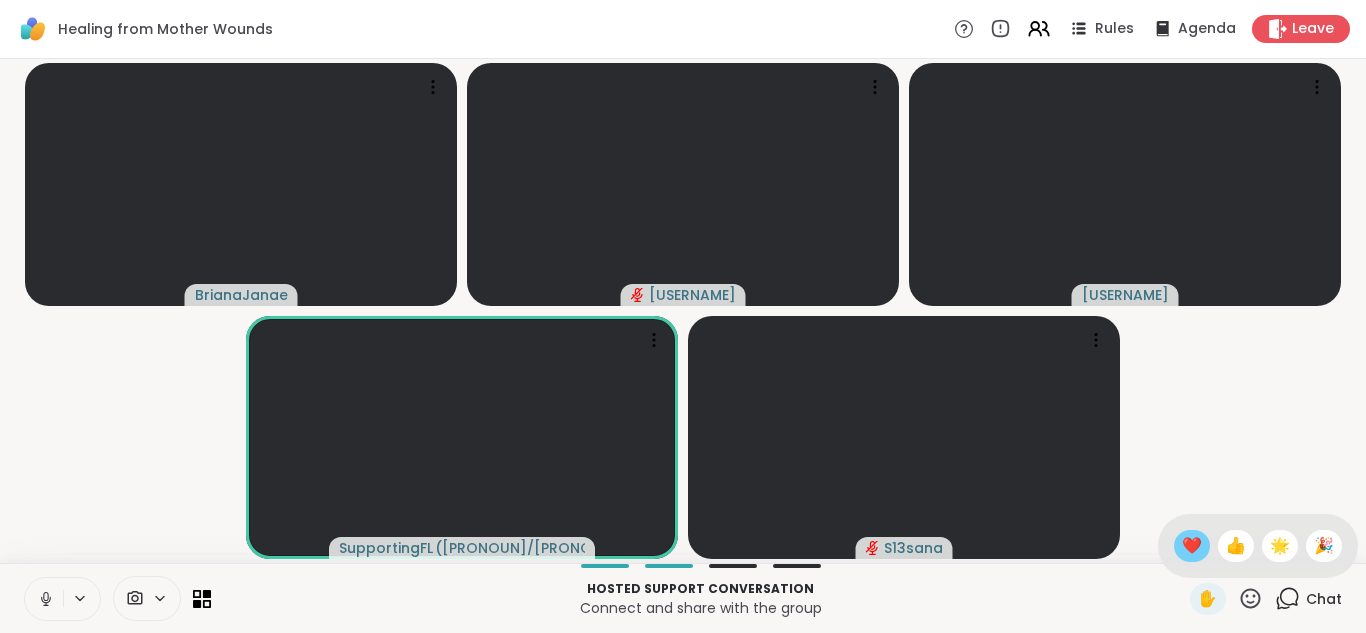 click on "❤️" at bounding box center (1192, 546) 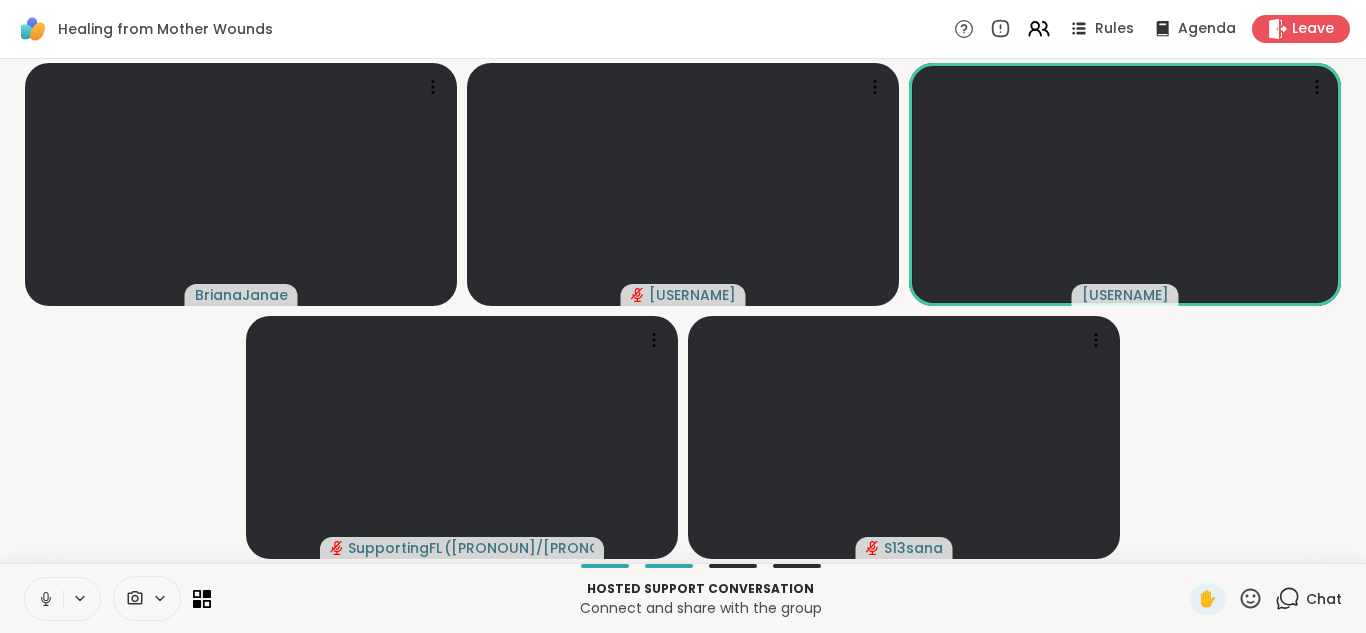 click at bounding box center (44, 599) 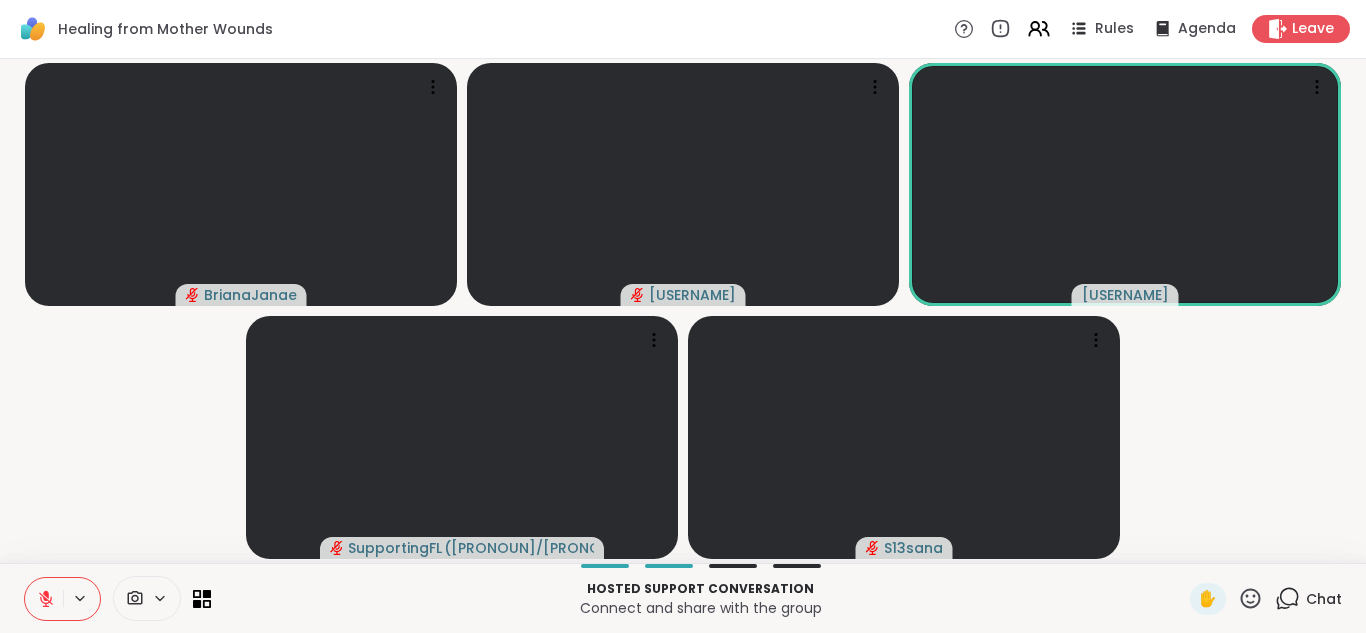 click at bounding box center (44, 599) 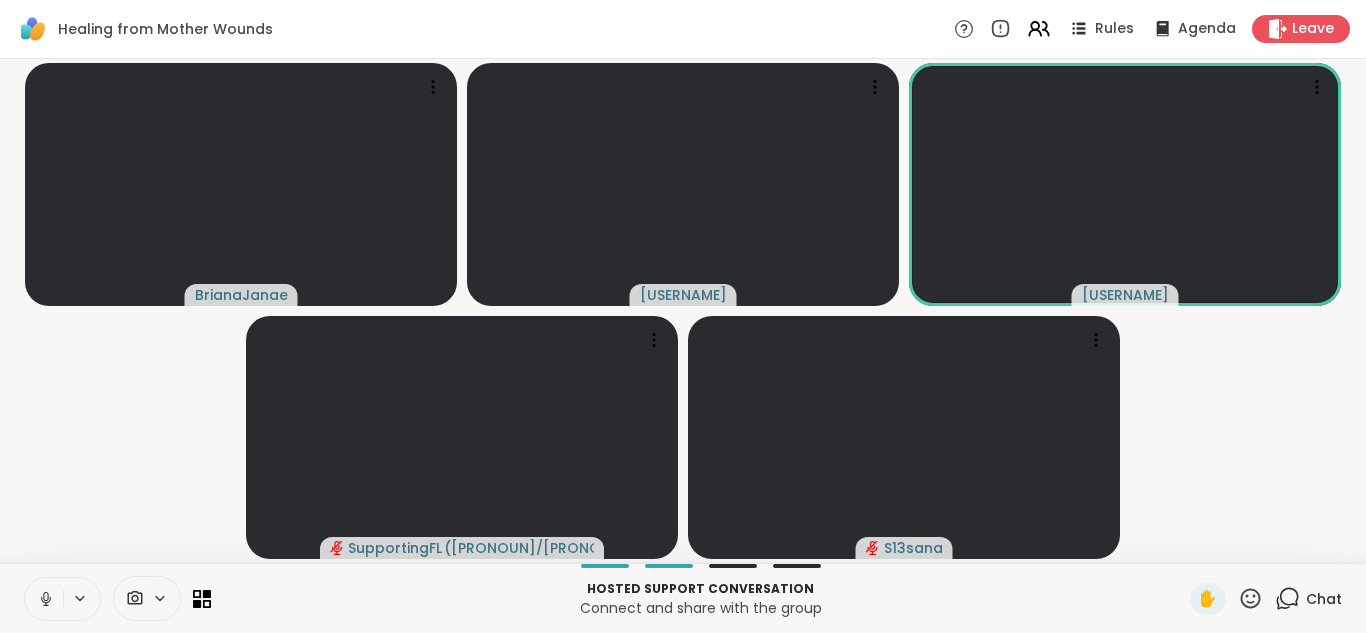 click at bounding box center [44, 599] 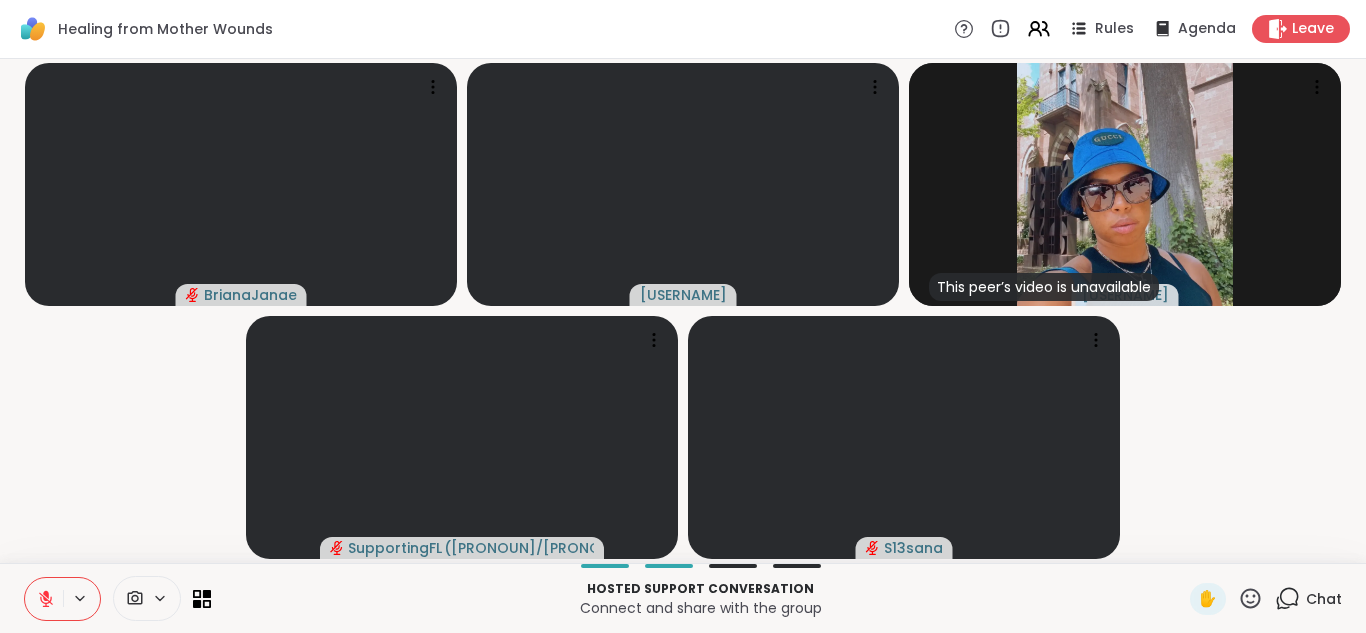 click at bounding box center (44, 599) 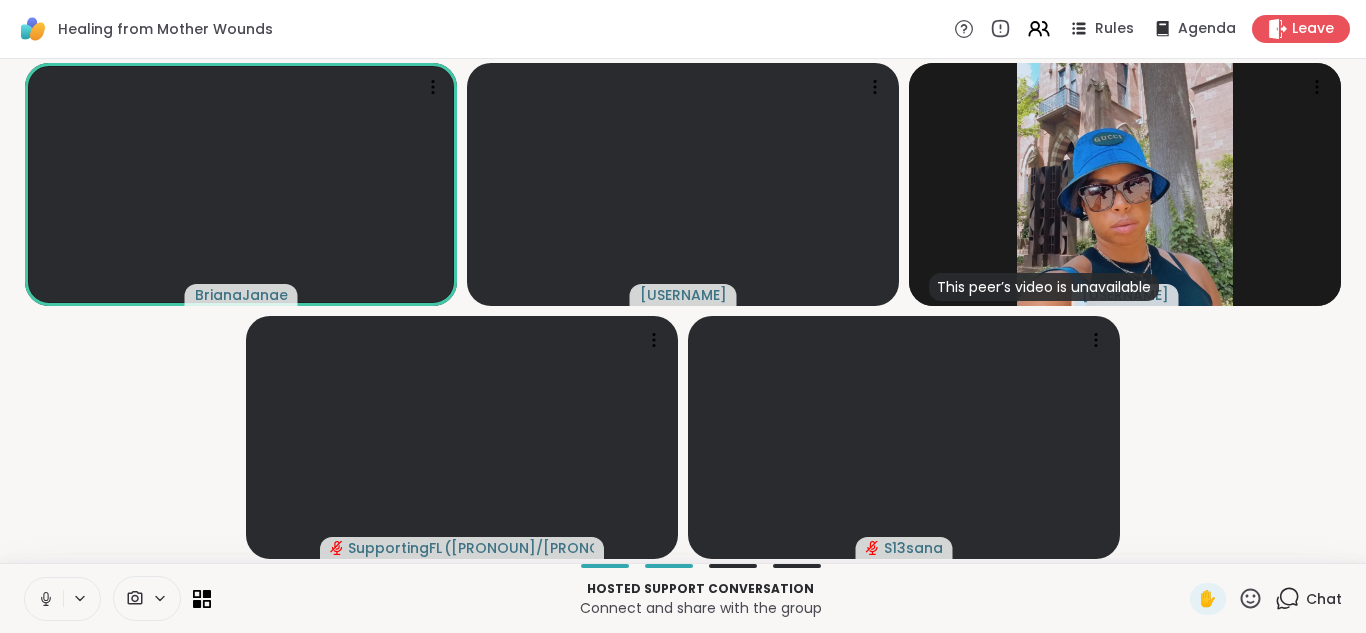 click 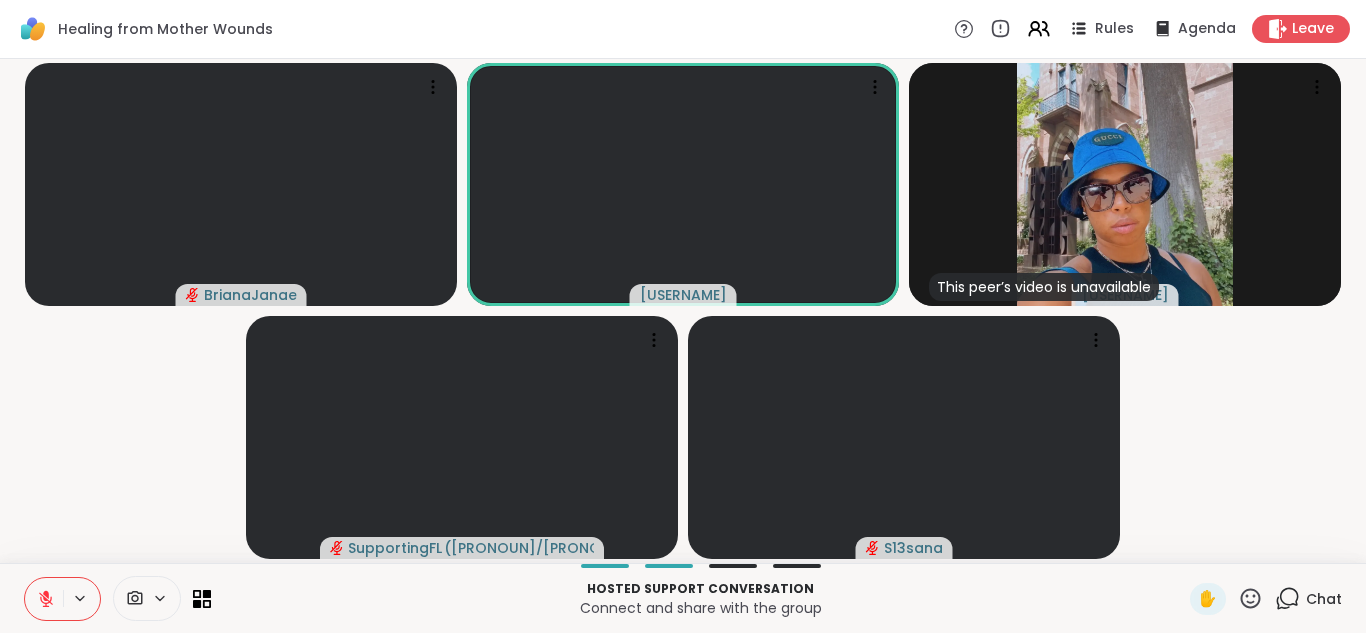 click 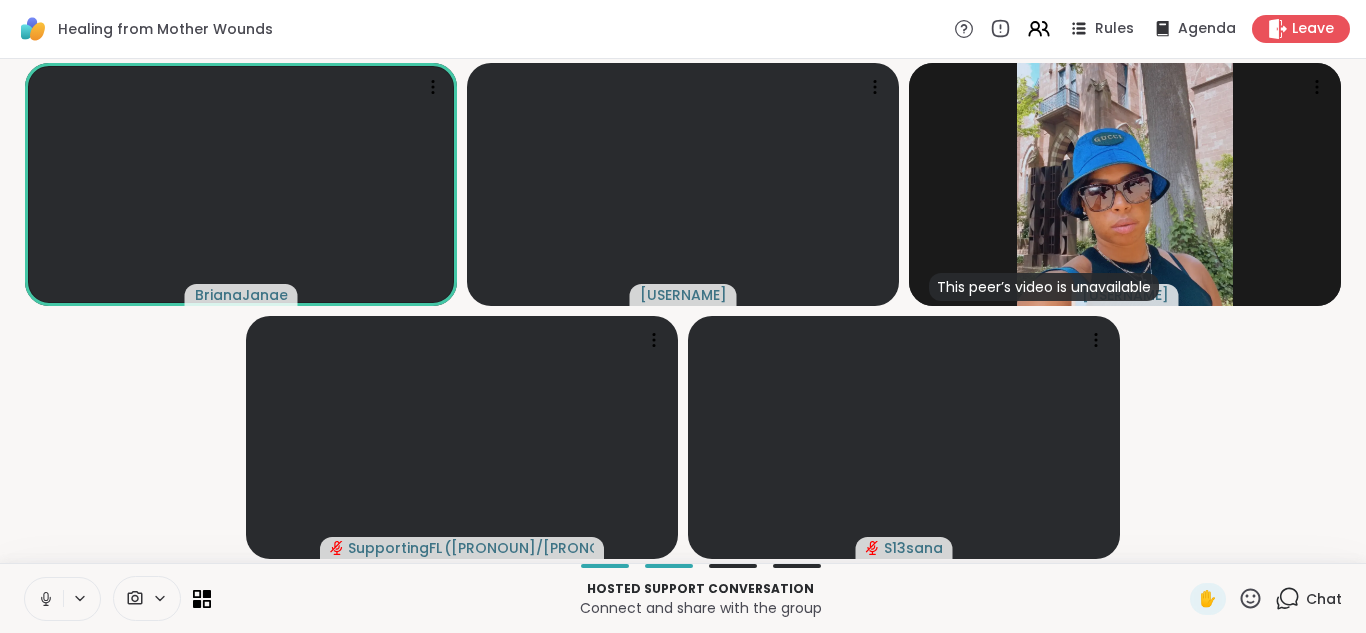 click 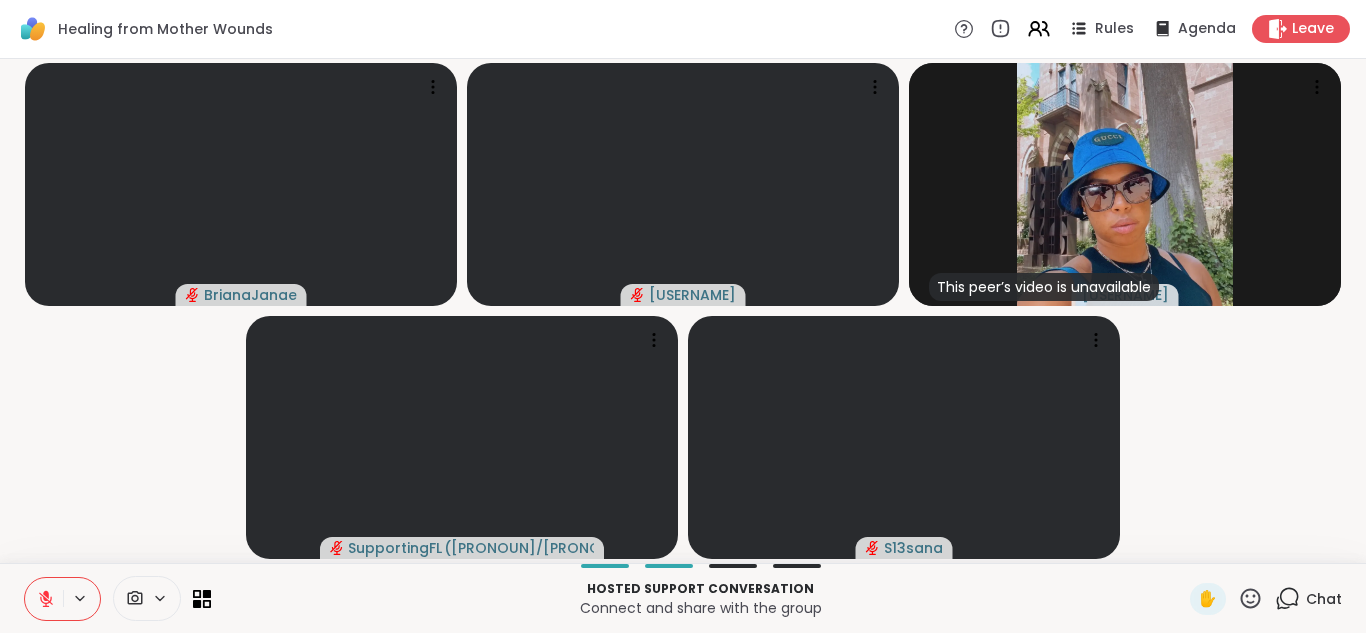 click at bounding box center (81, 598) 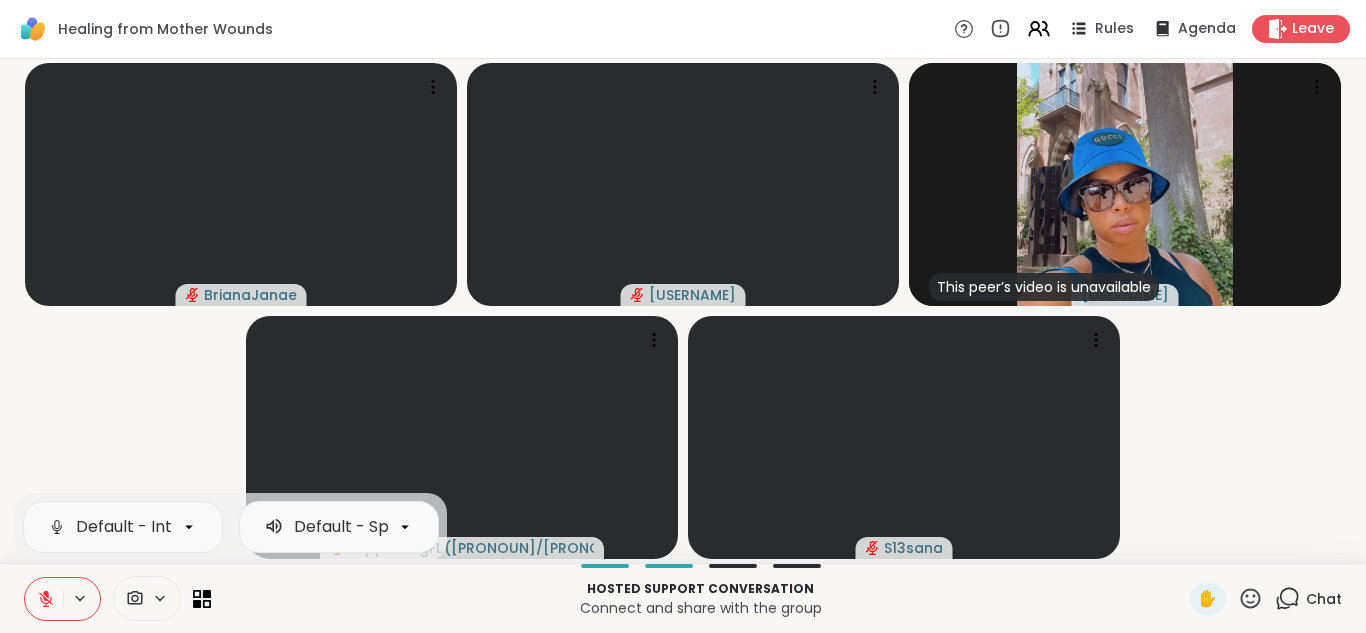 click 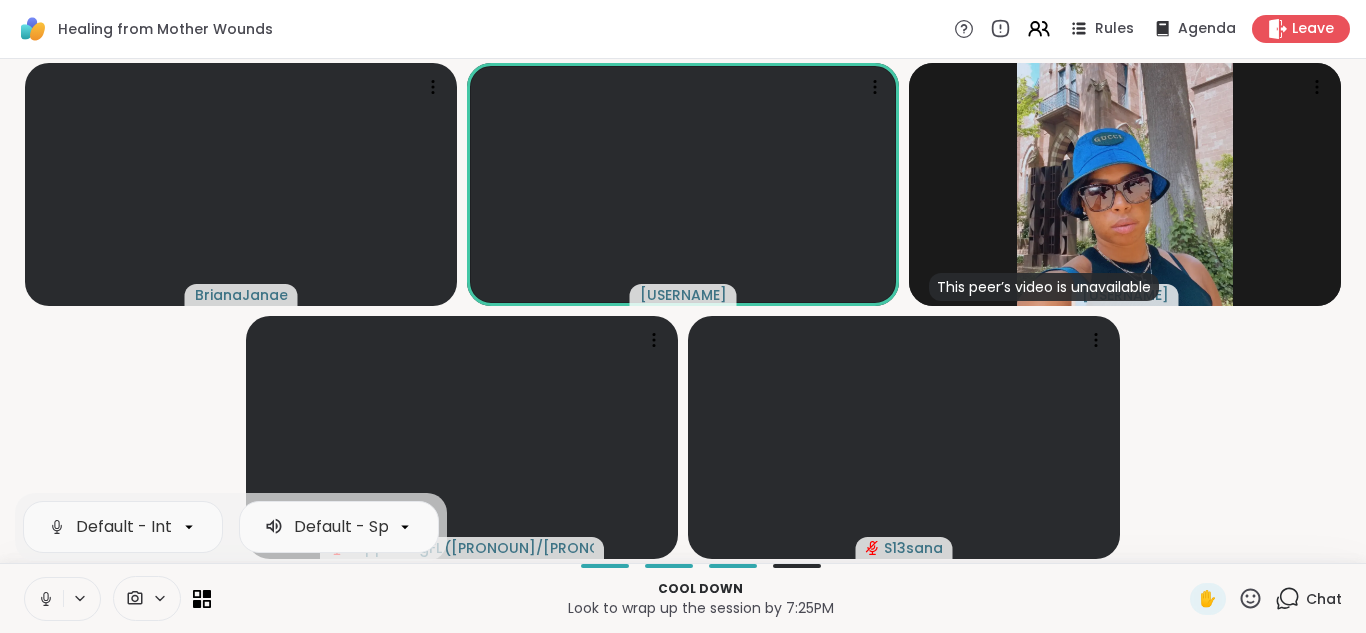 click 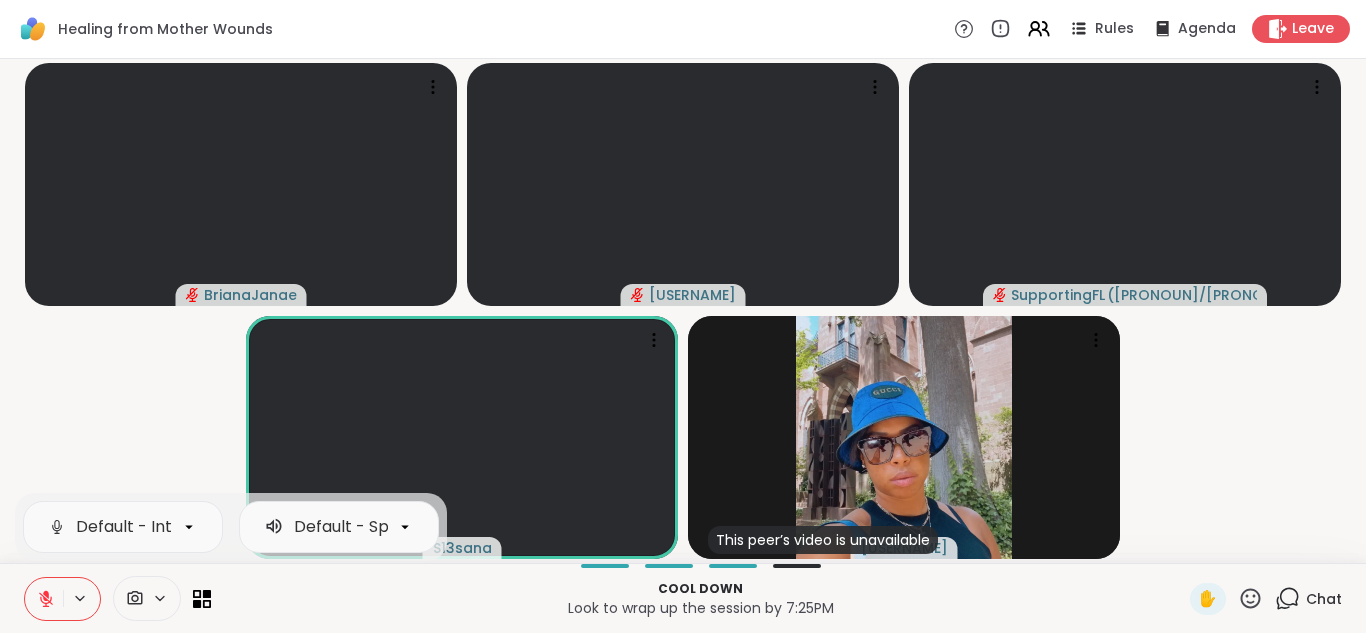 click 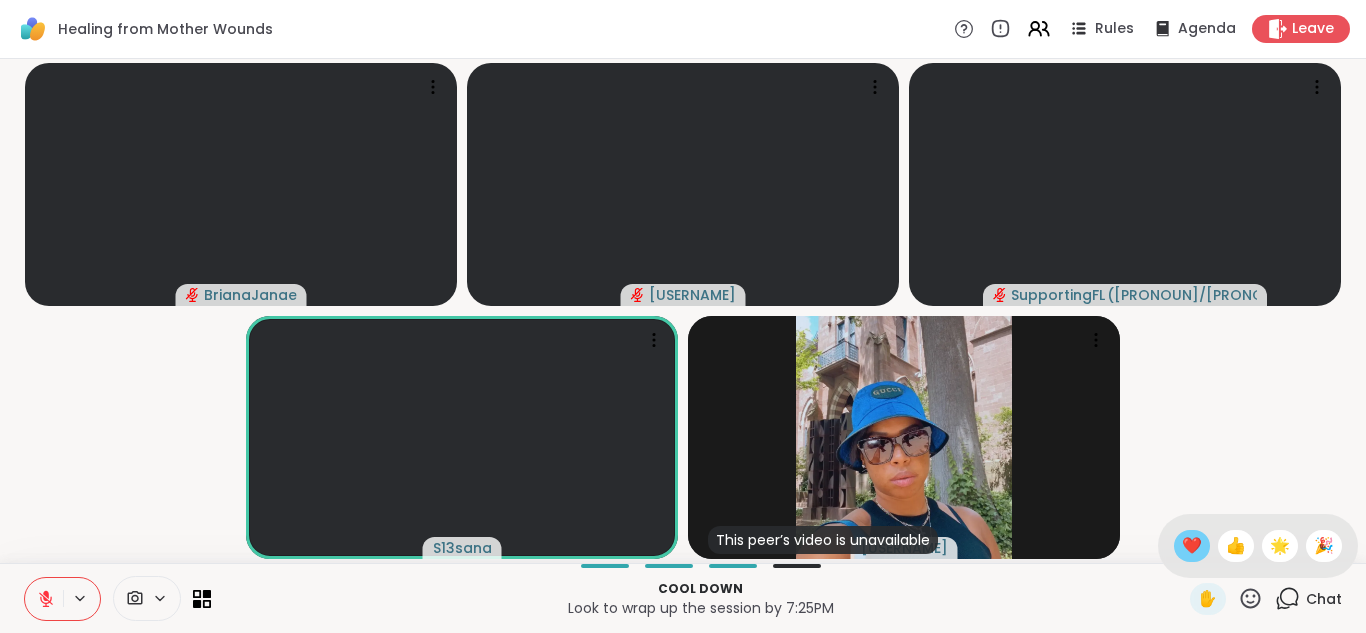 click on "❤️" at bounding box center (1192, 546) 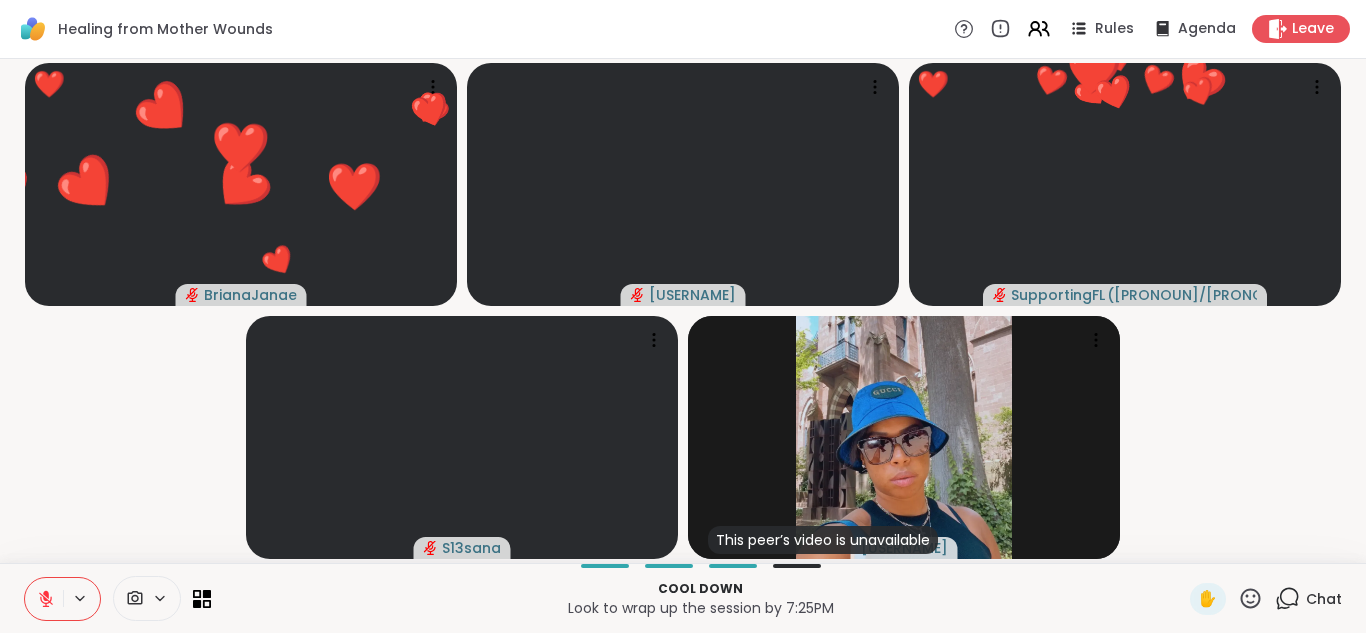 click 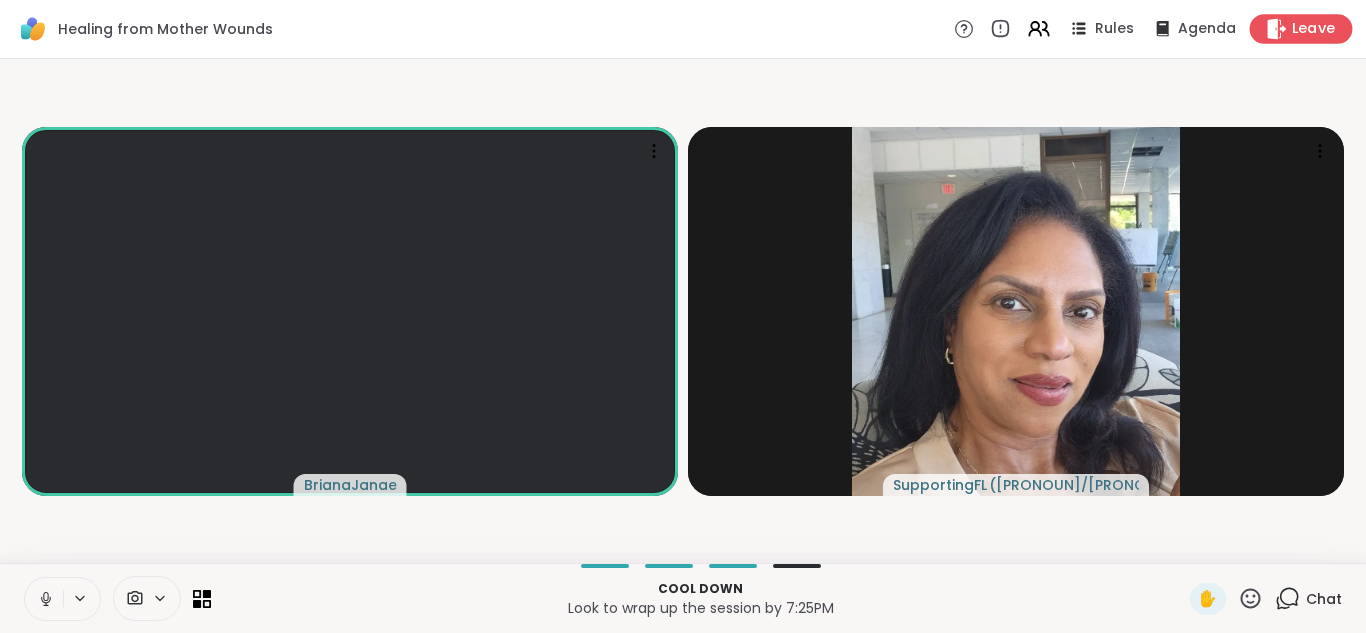 click 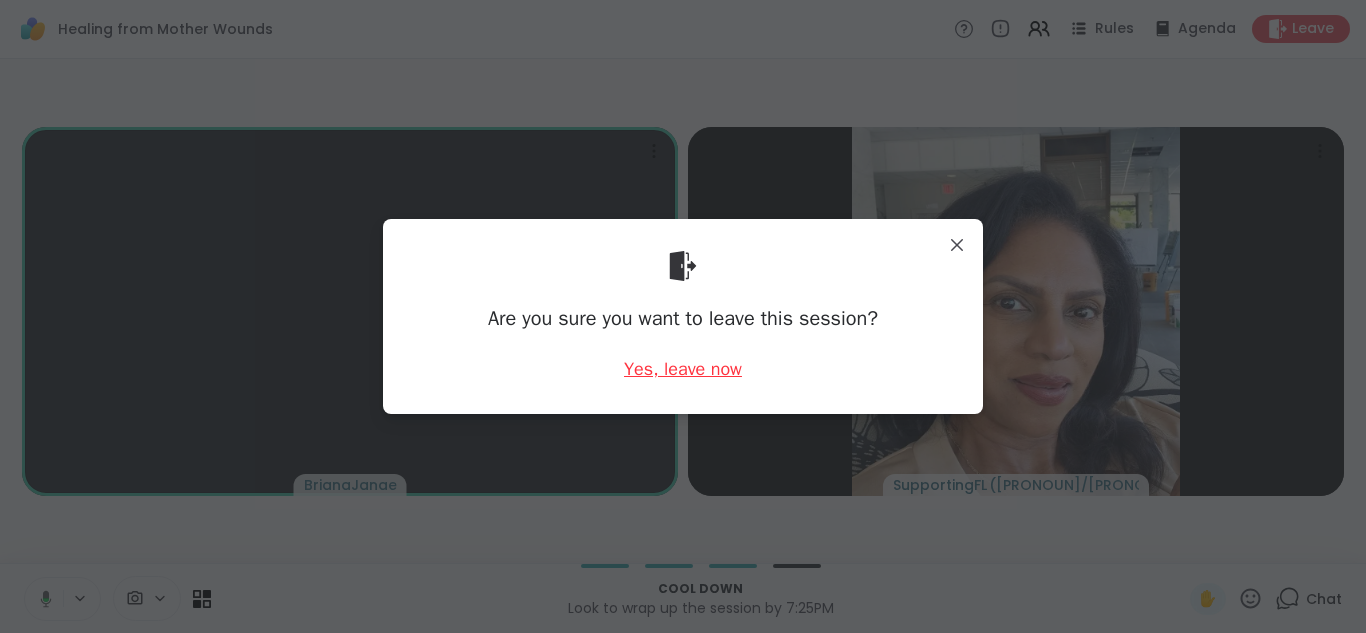 click on "Yes, leave now" at bounding box center (683, 369) 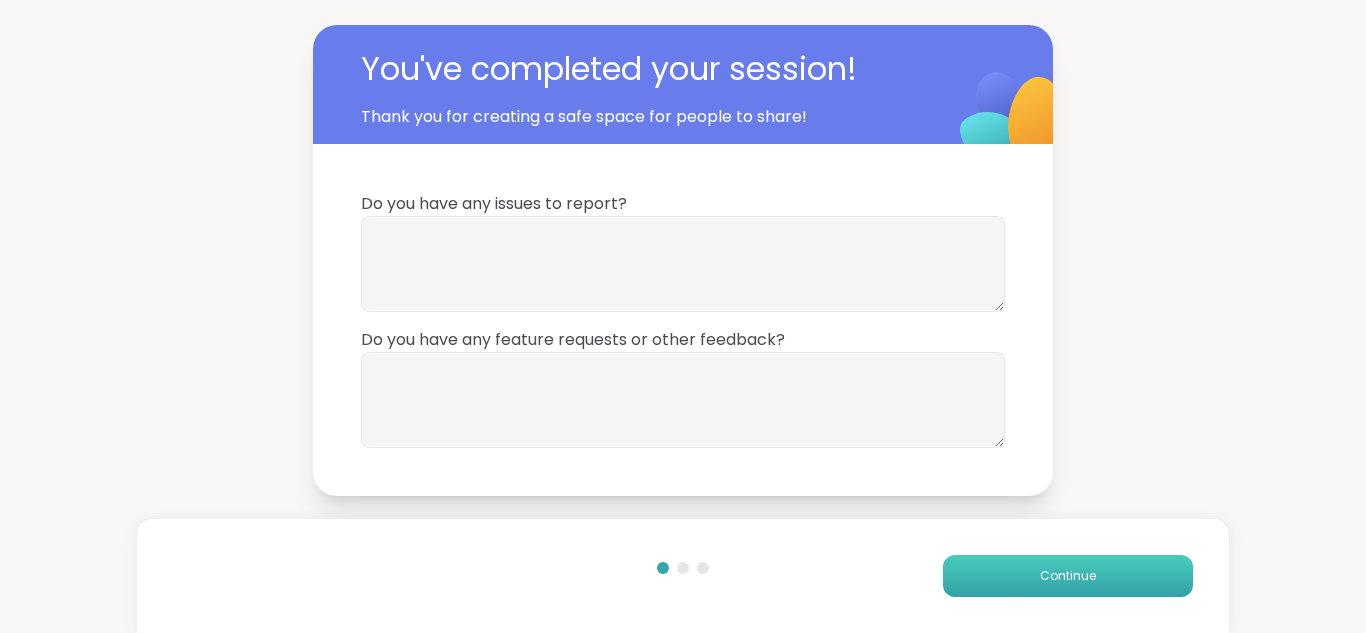 click on "Continue" at bounding box center (1068, 576) 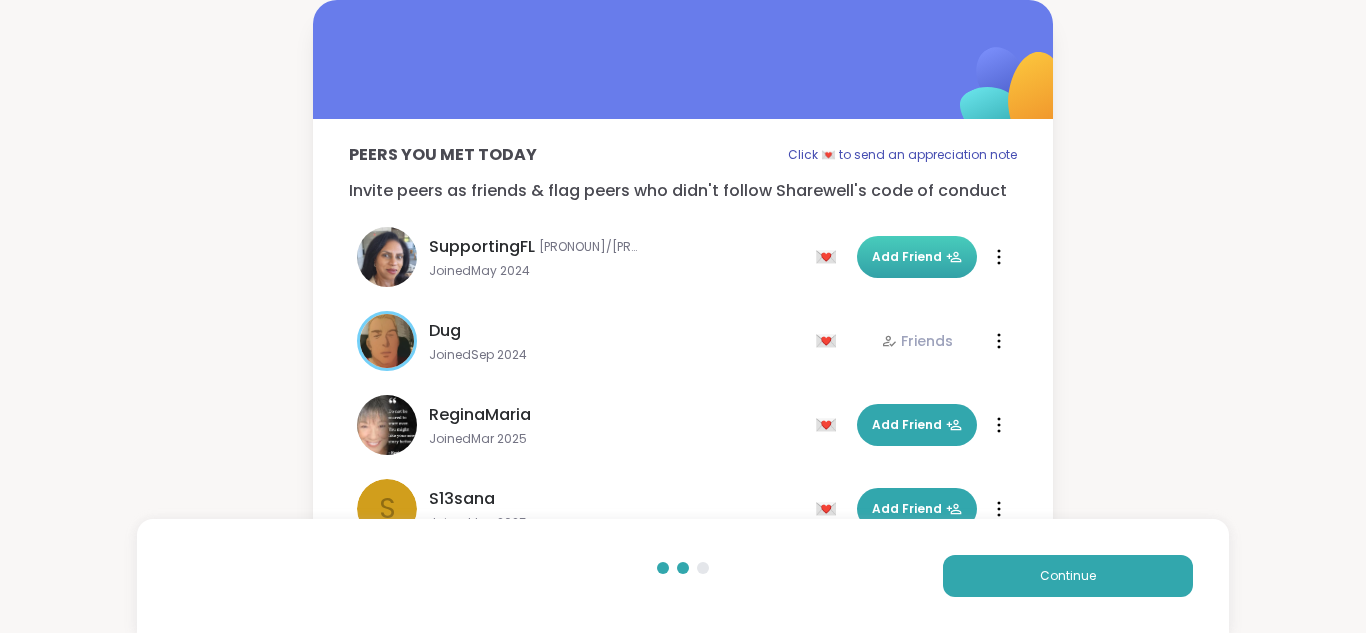 click on "Add Friend" at bounding box center (917, 257) 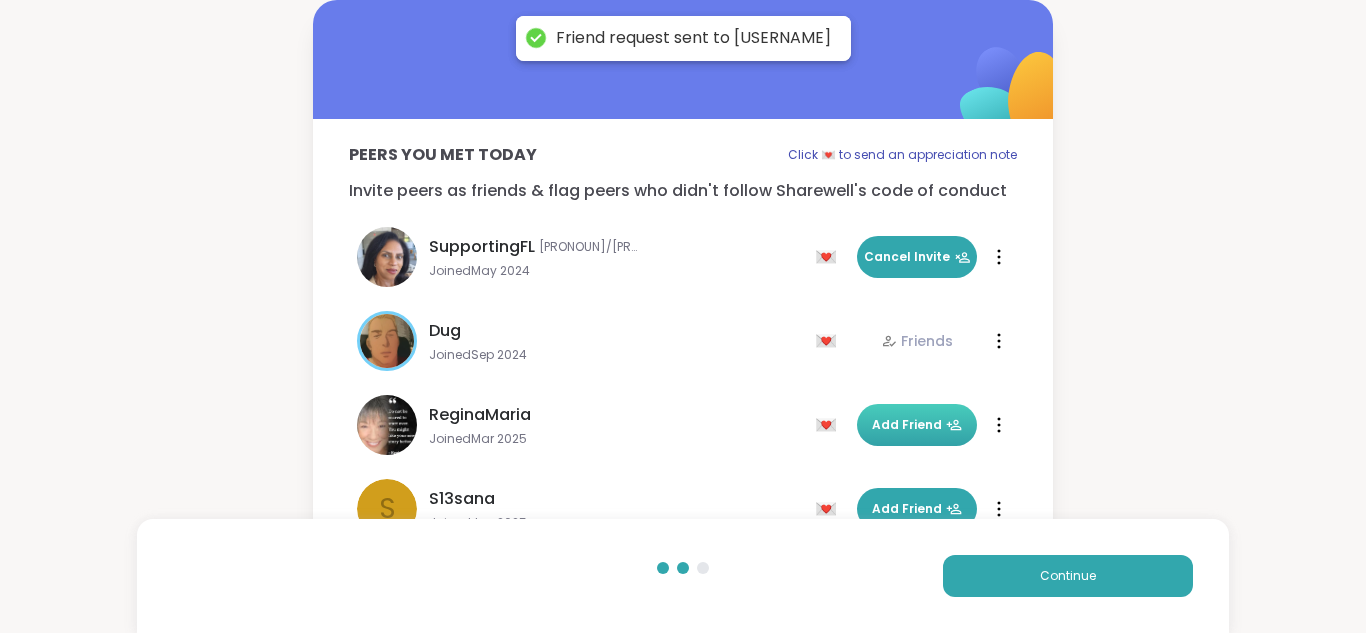 click 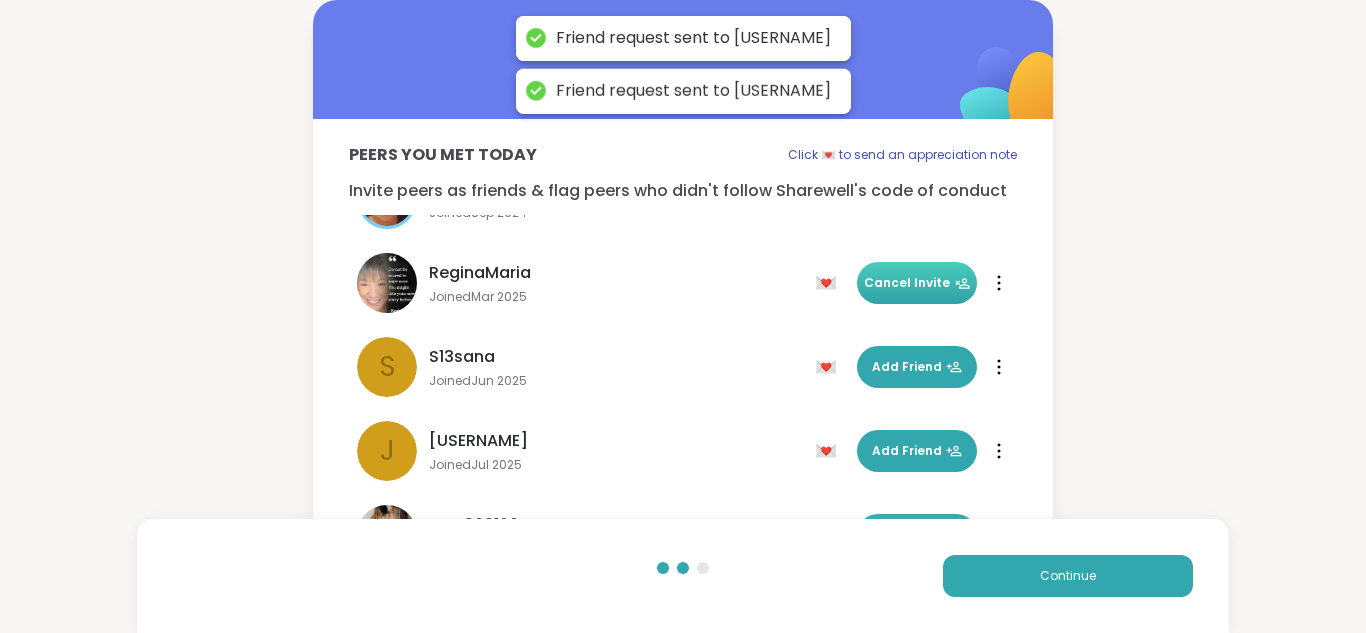 scroll, scrollTop: 146, scrollLeft: 0, axis: vertical 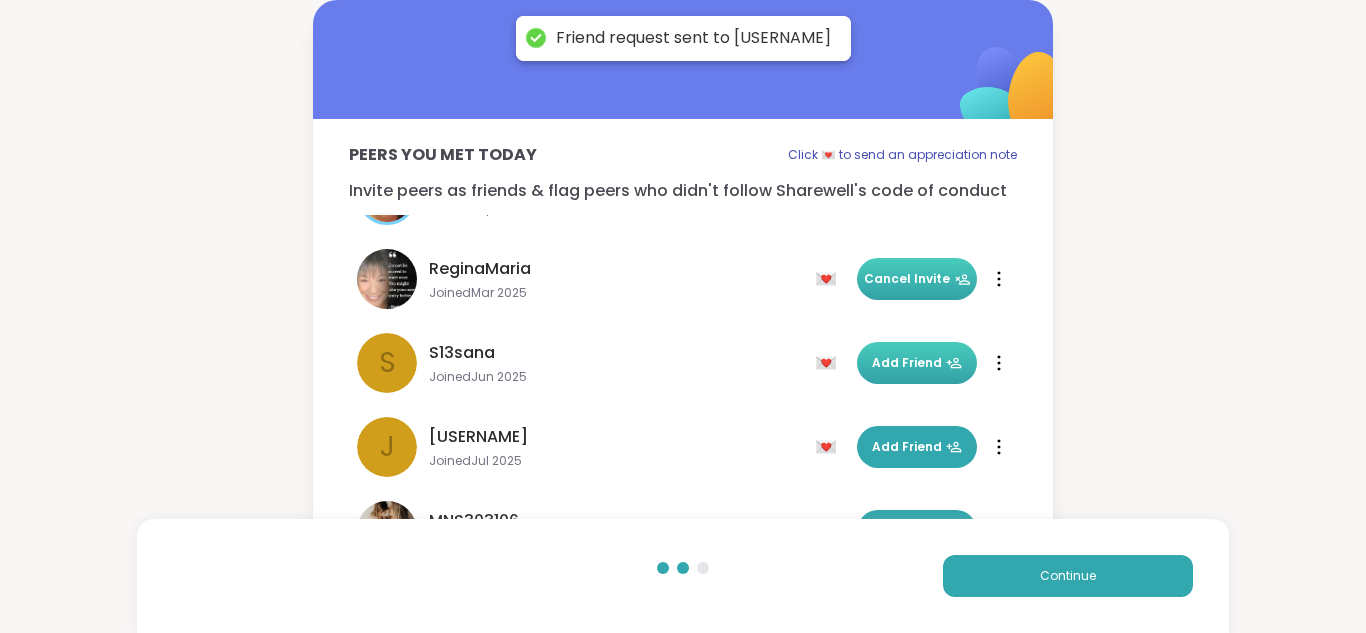 click on "Add Friend" at bounding box center [917, 363] 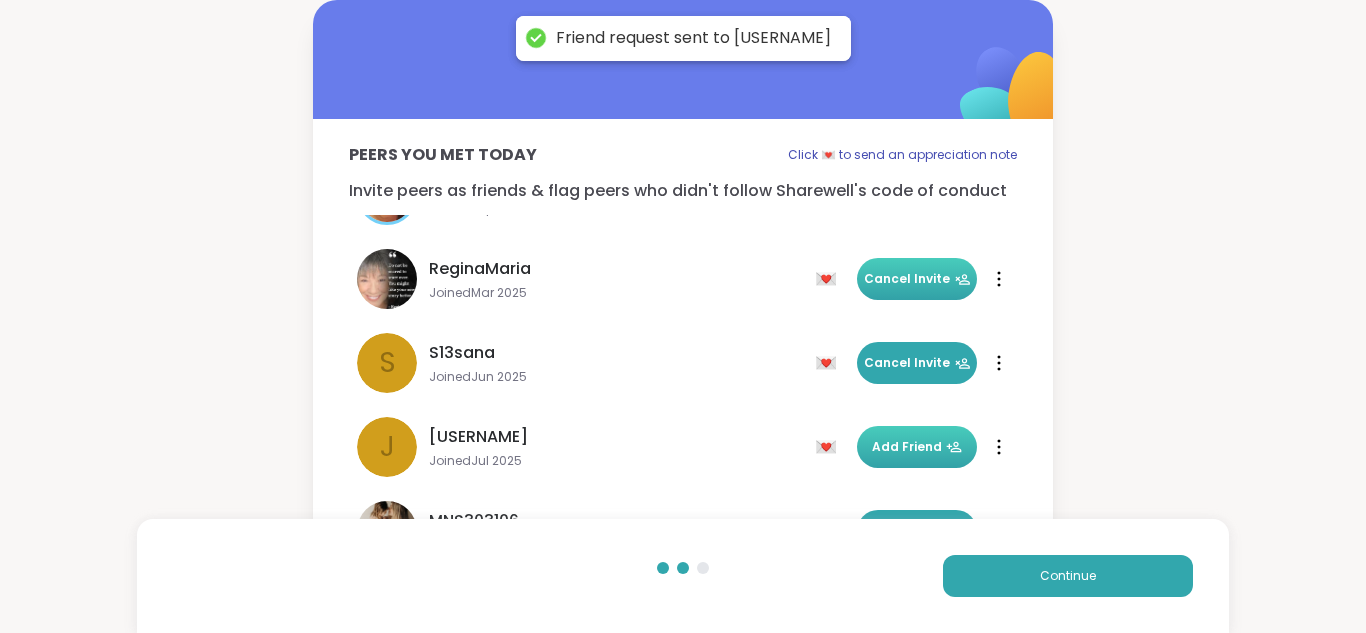 click on "Add Friend" at bounding box center [917, 447] 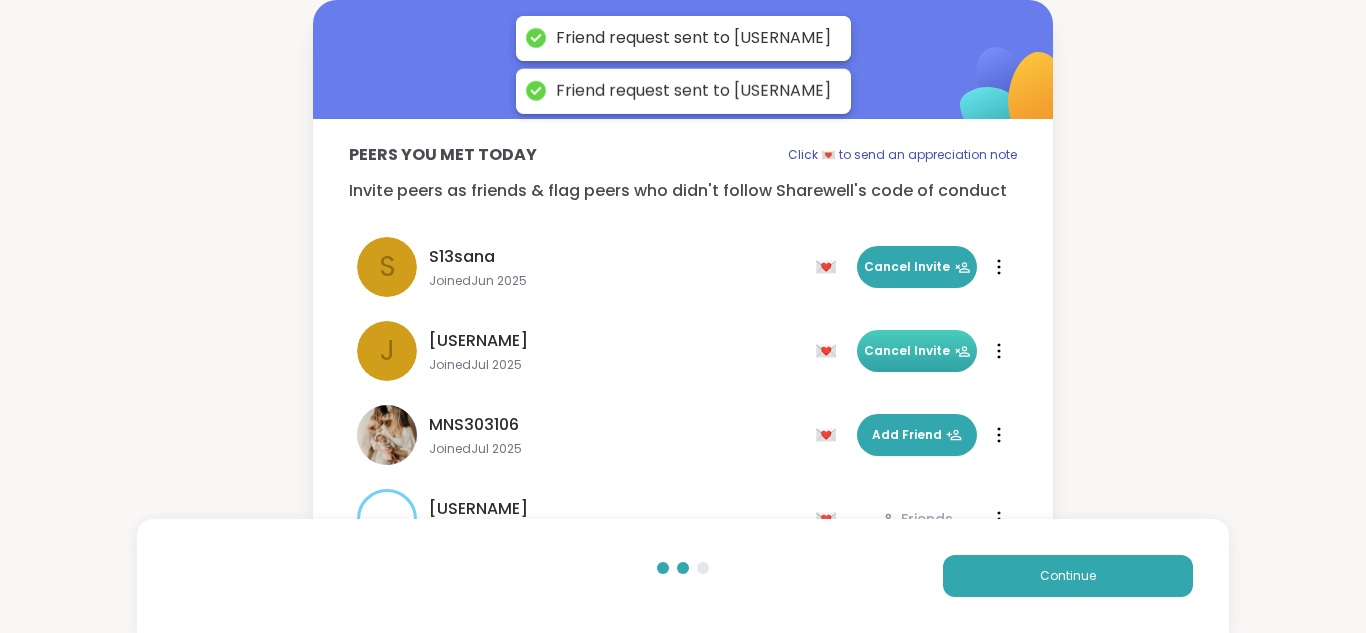scroll, scrollTop: 286, scrollLeft: 0, axis: vertical 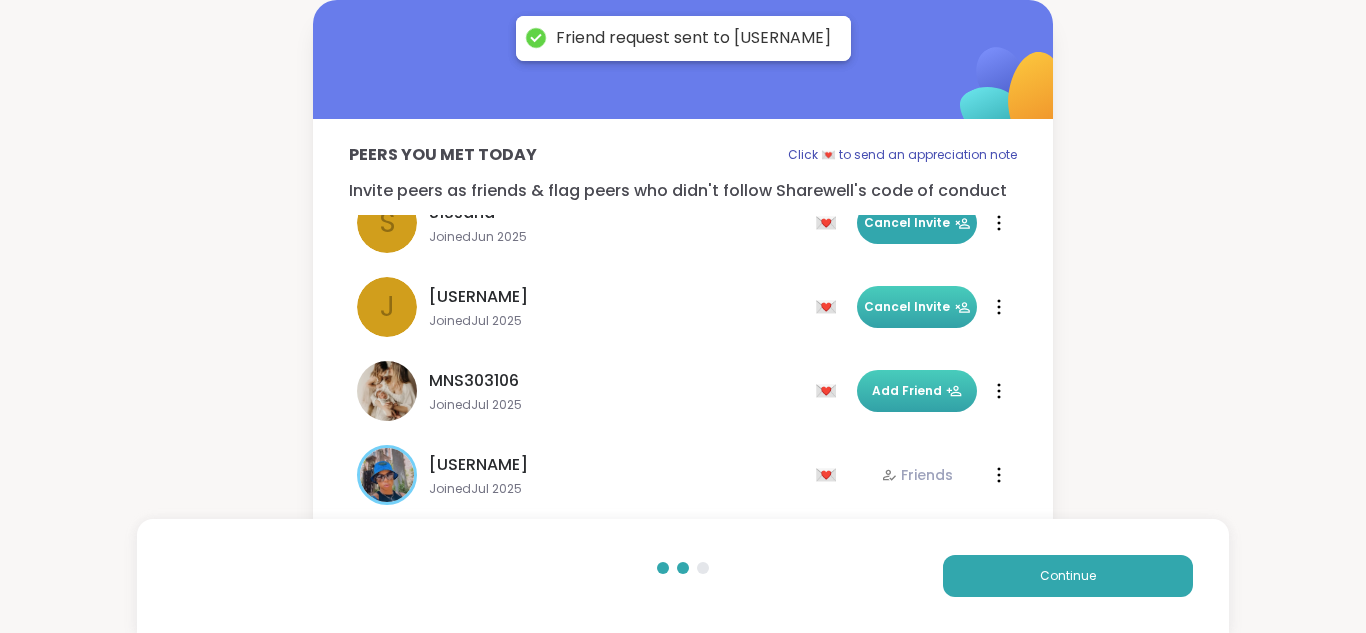 click on "Add Friend" at bounding box center [917, 391] 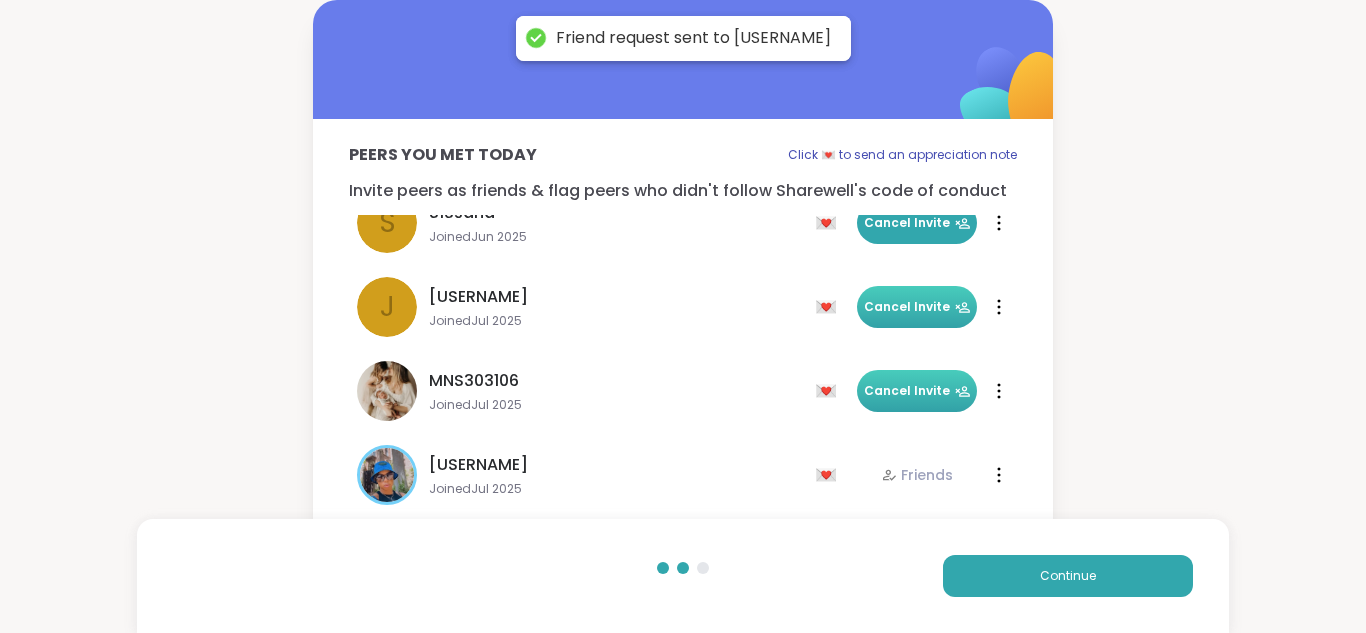 scroll, scrollTop: 396, scrollLeft: 0, axis: vertical 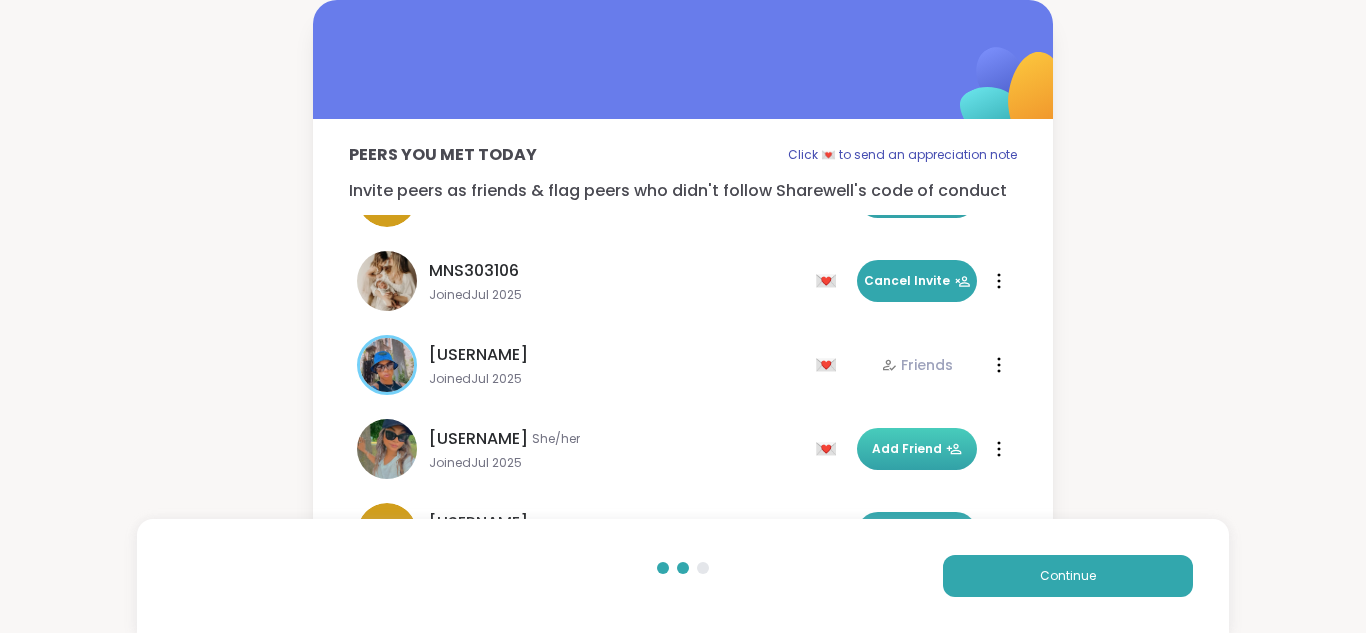 click on "Add Friend" at bounding box center (917, 449) 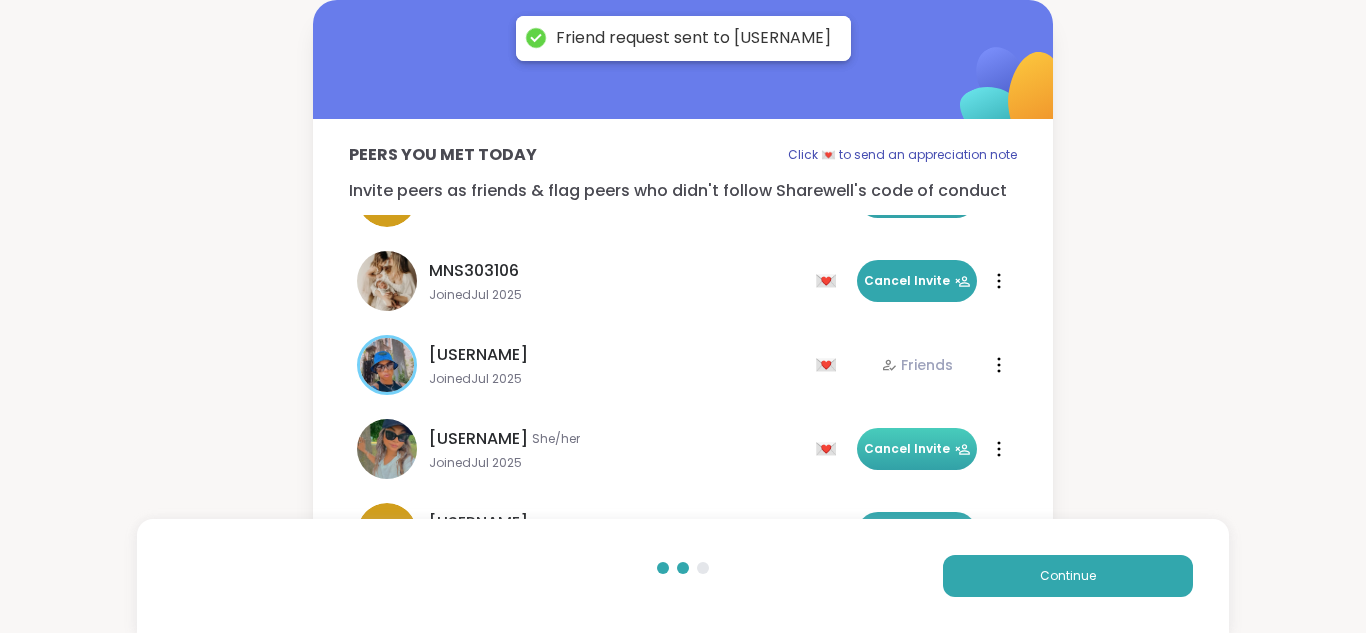 scroll, scrollTop: 94, scrollLeft: 0, axis: vertical 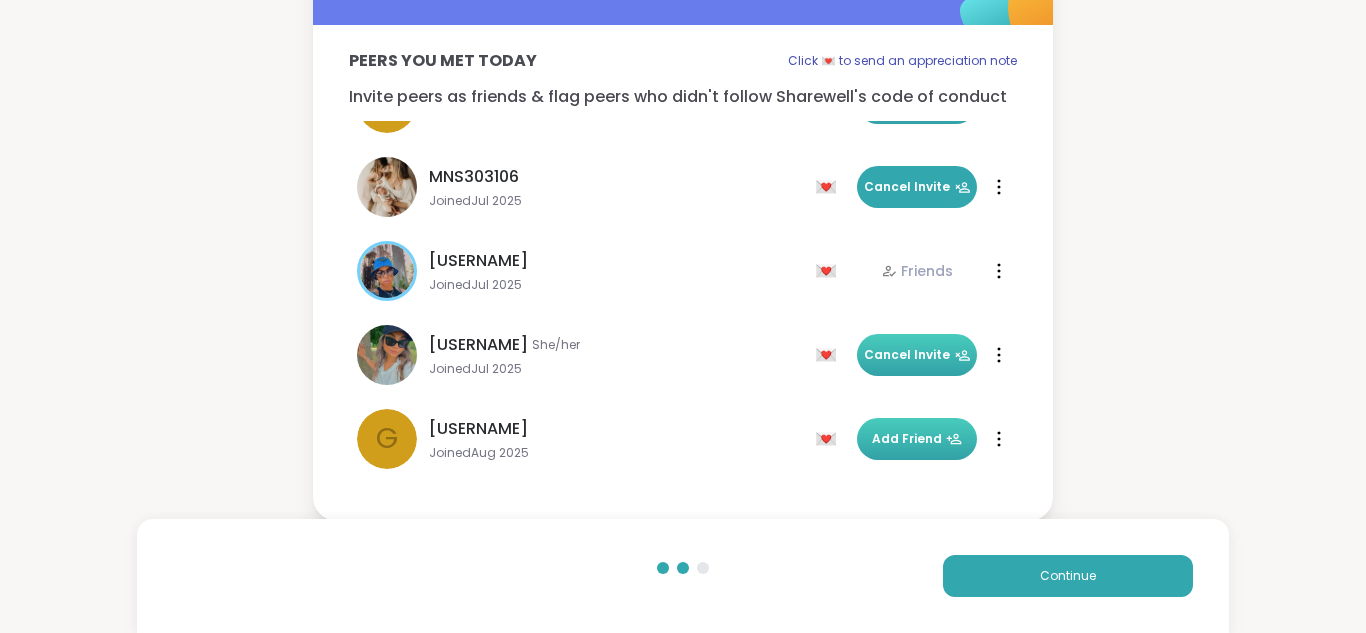 click on "Add Friend" at bounding box center [917, 439] 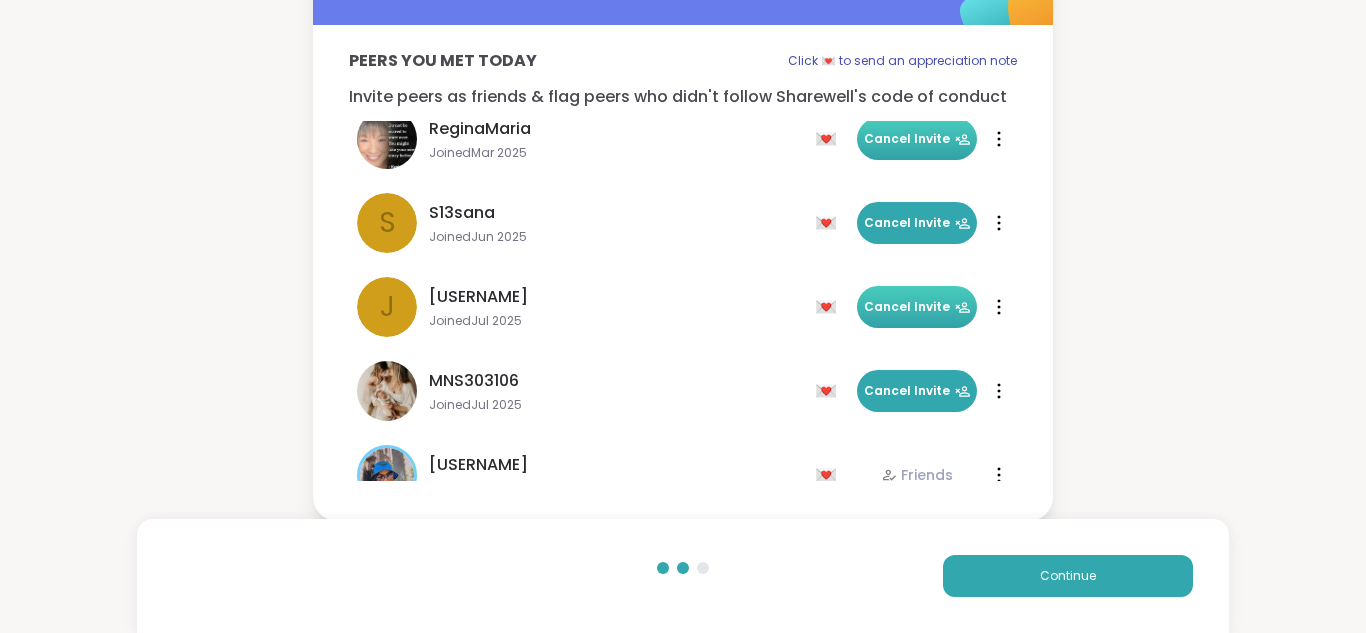 scroll, scrollTop: 193, scrollLeft: 0, axis: vertical 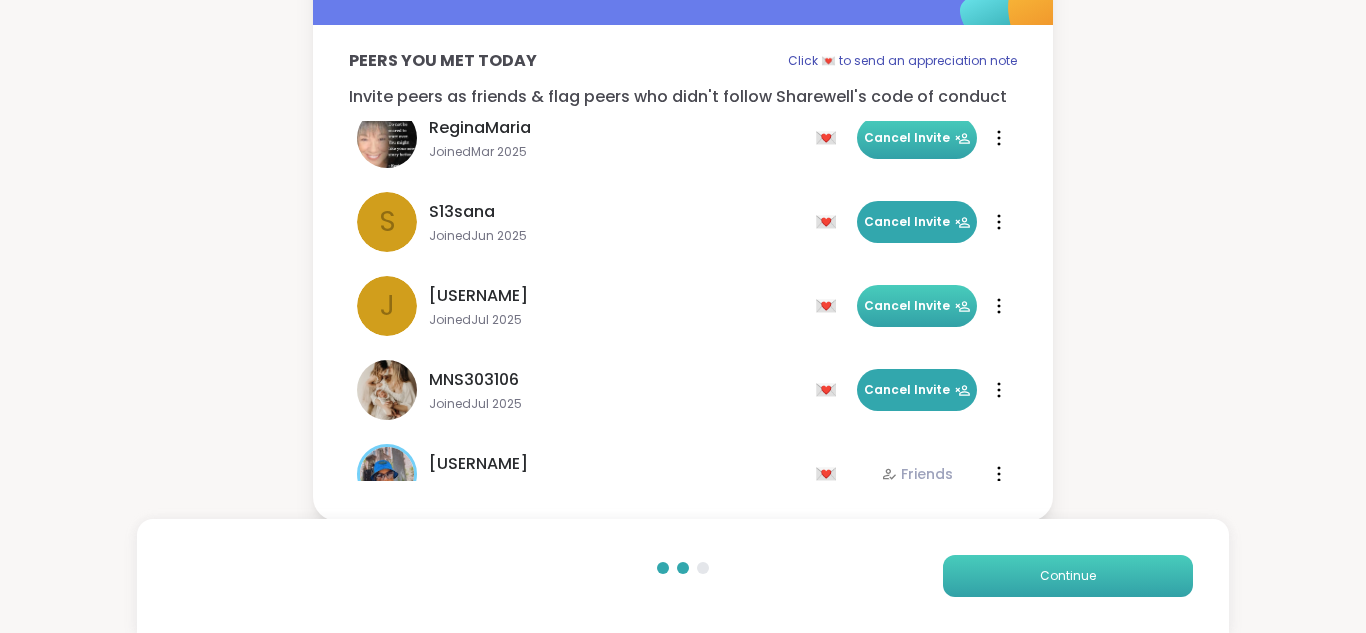 click on "Continue" at bounding box center (1068, 576) 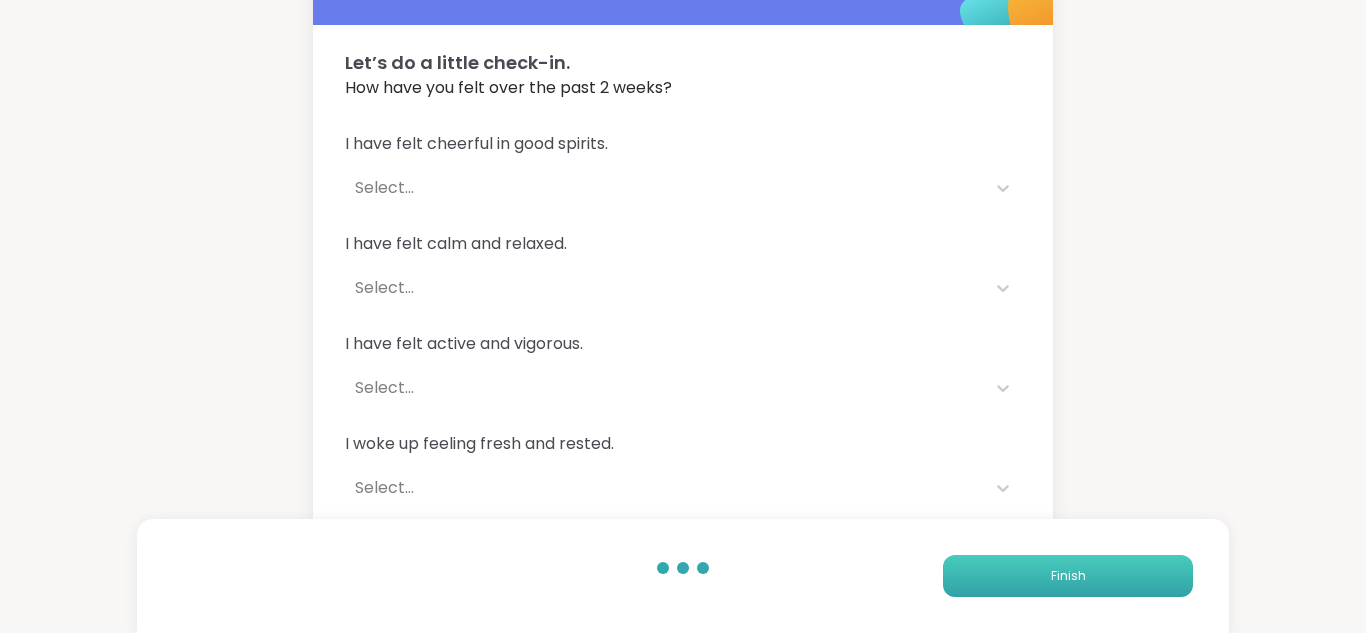 click on "Finish" at bounding box center [1068, 576] 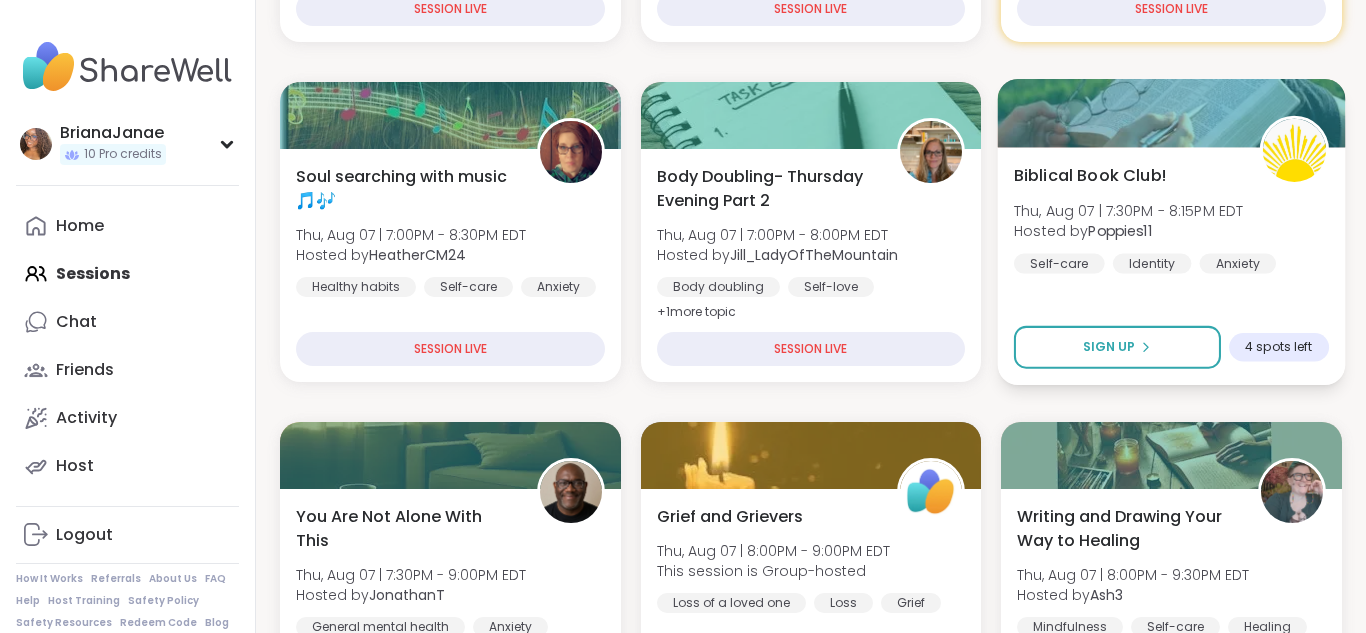 scroll, scrollTop: 0, scrollLeft: 0, axis: both 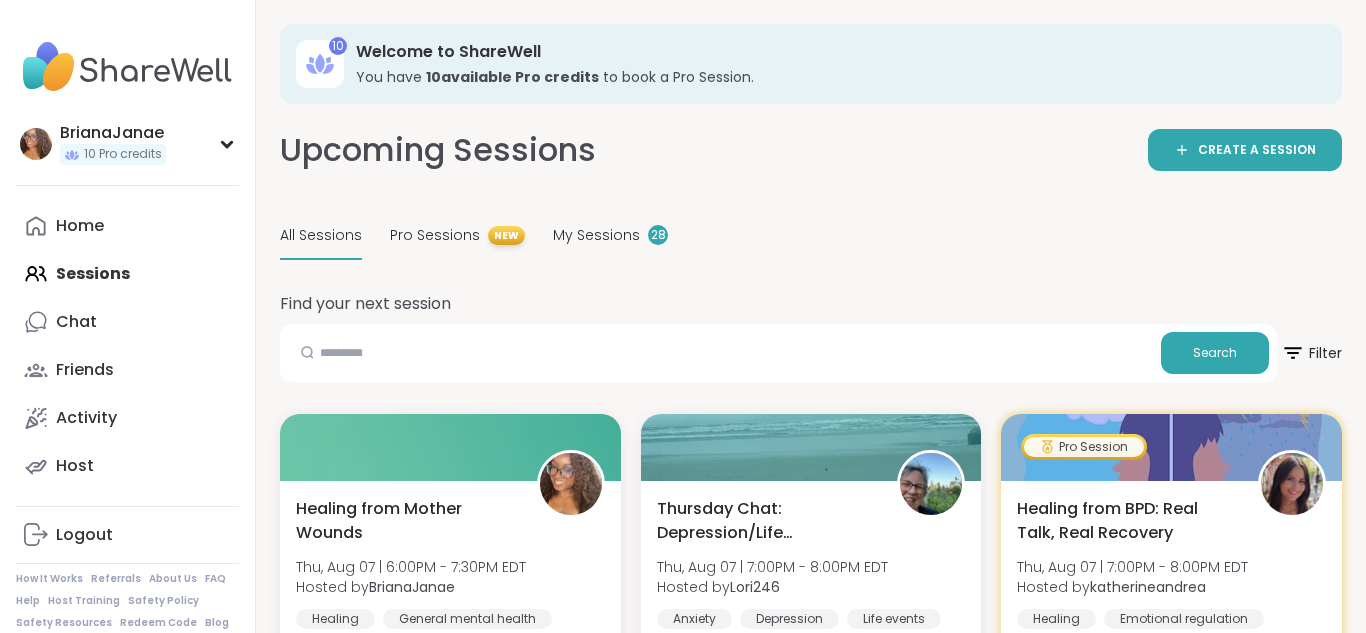 click at bounding box center [307, 352] 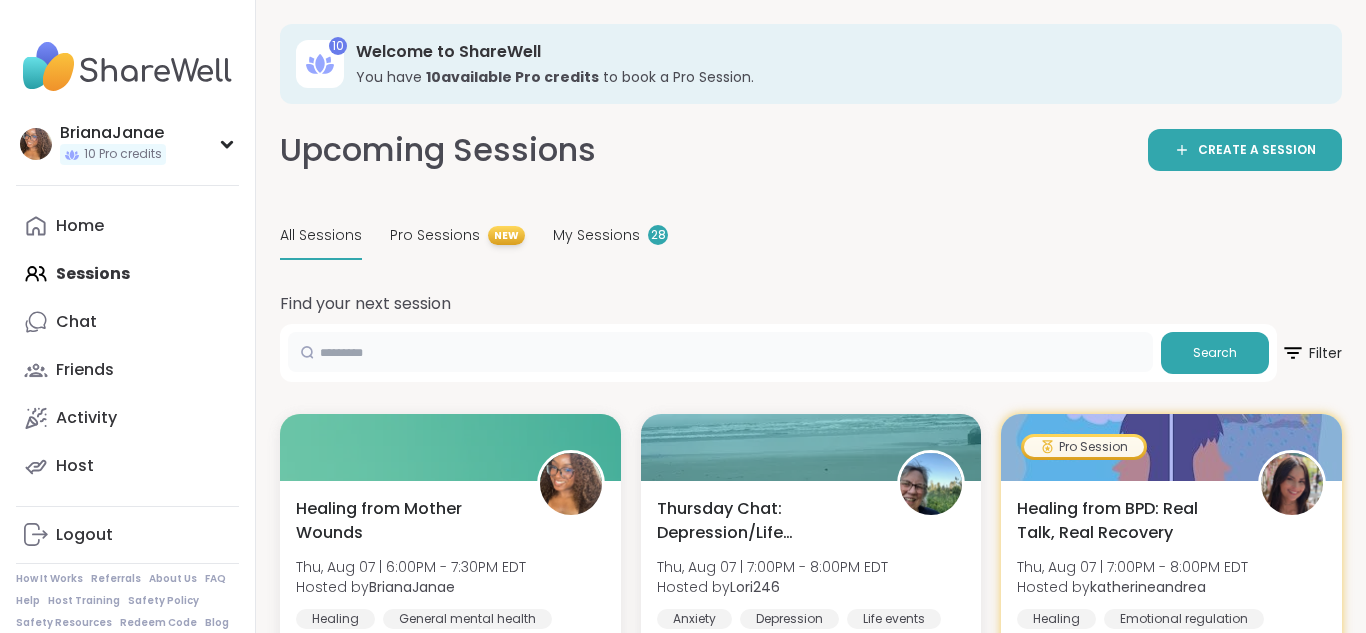 click at bounding box center (720, 352) 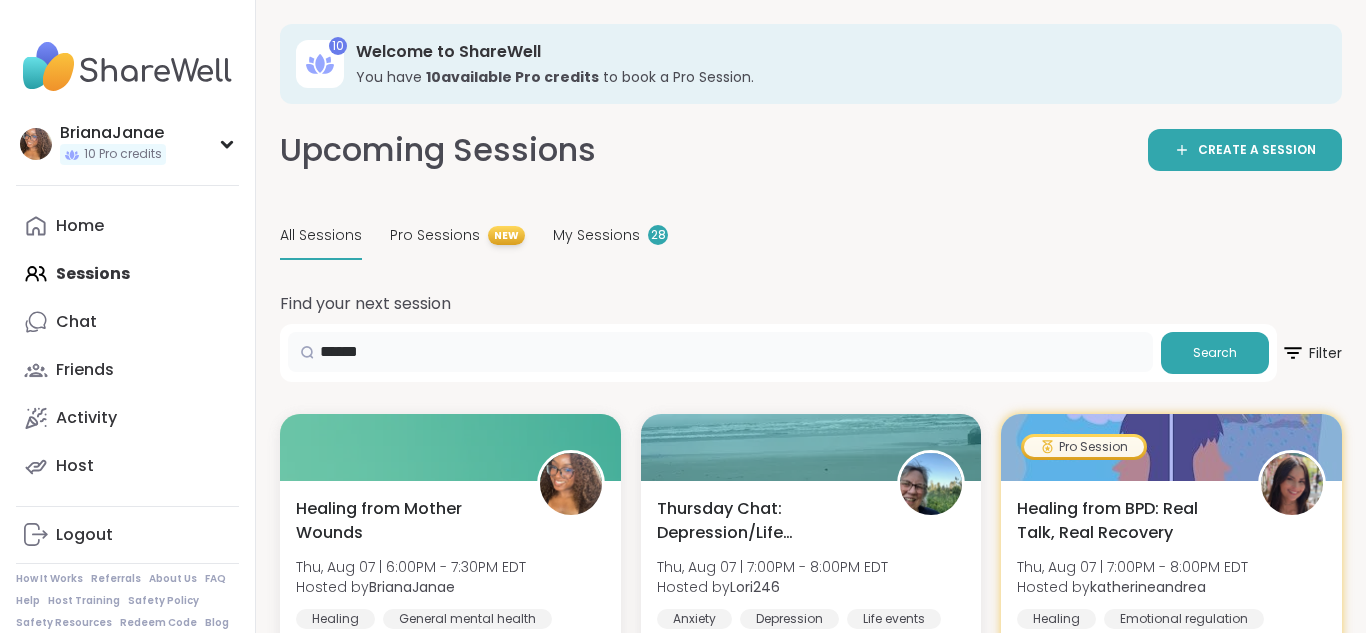 type on "******" 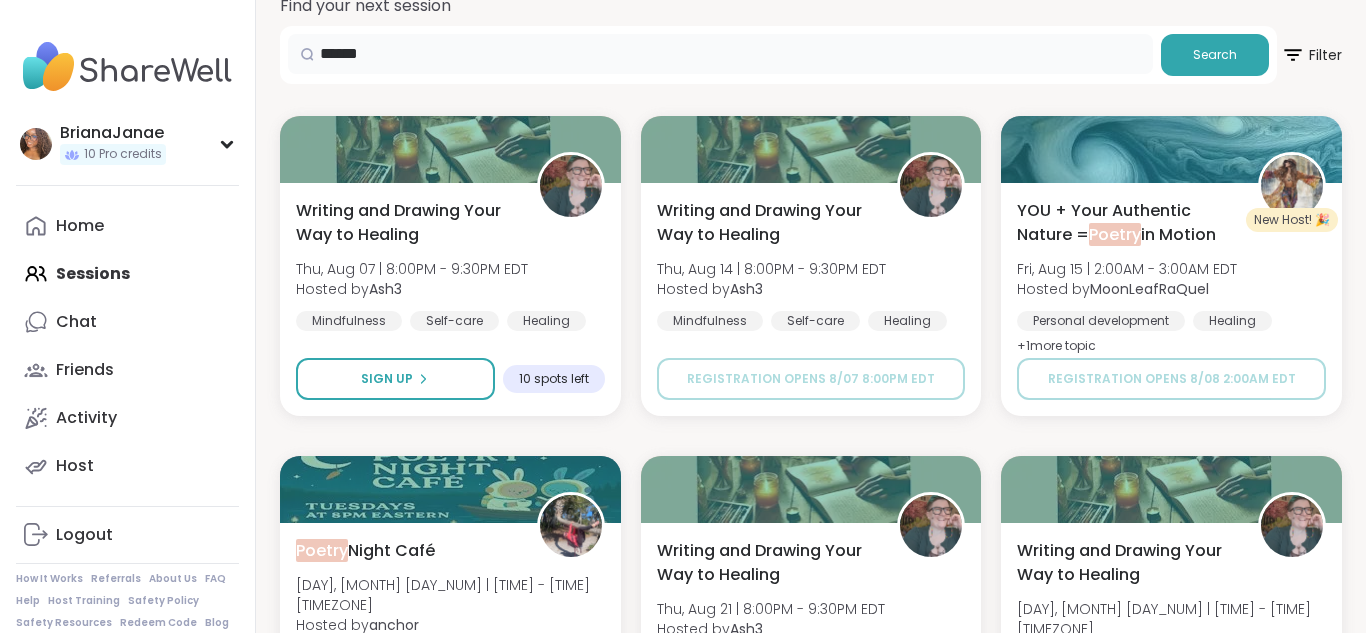scroll, scrollTop: 0, scrollLeft: 0, axis: both 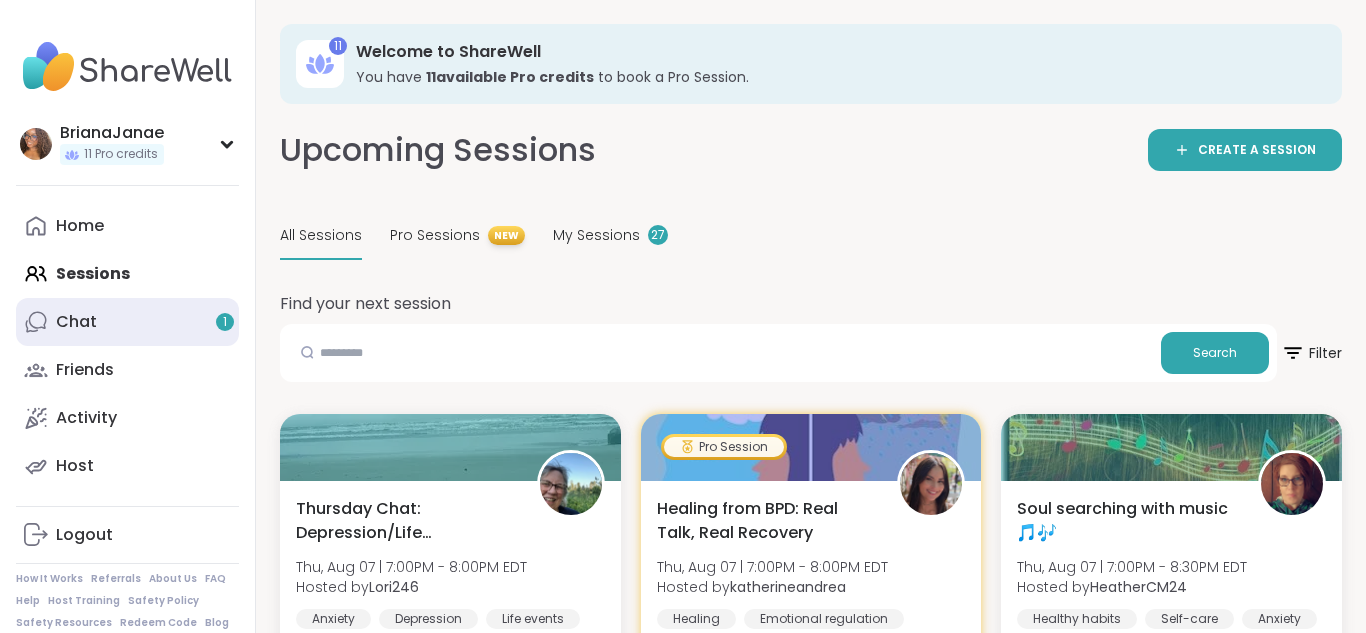 click on "Chat 1" at bounding box center (127, 322) 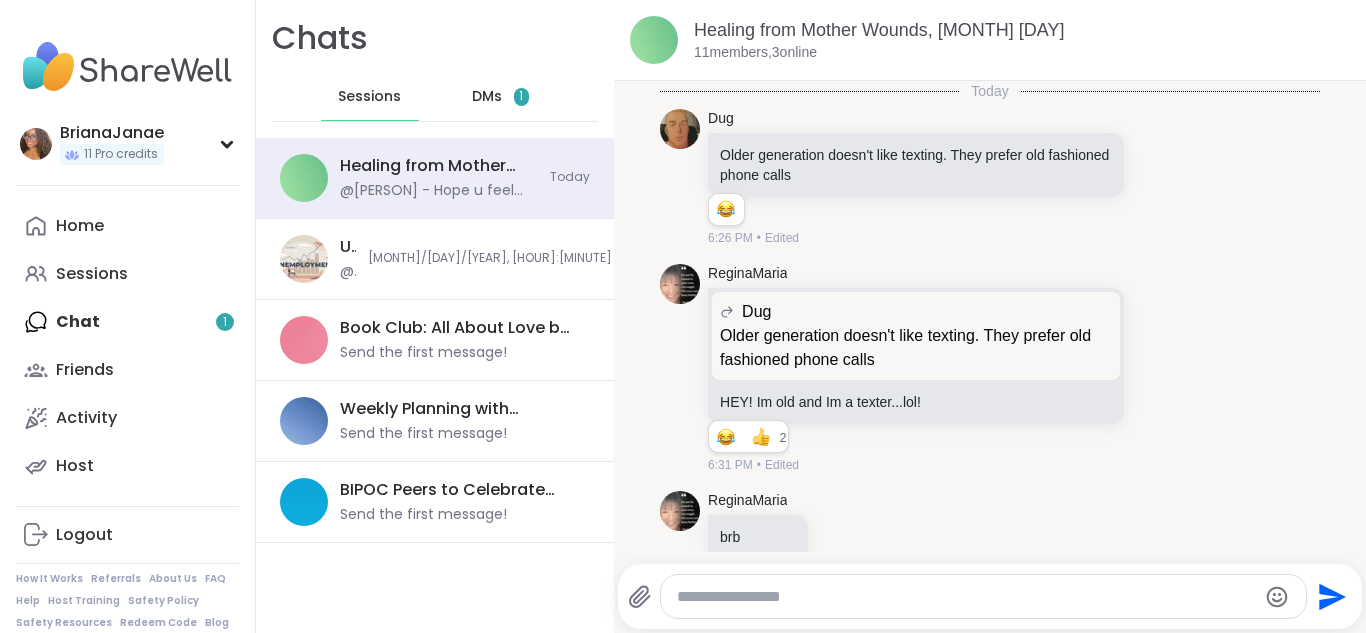scroll, scrollTop: 1537, scrollLeft: 0, axis: vertical 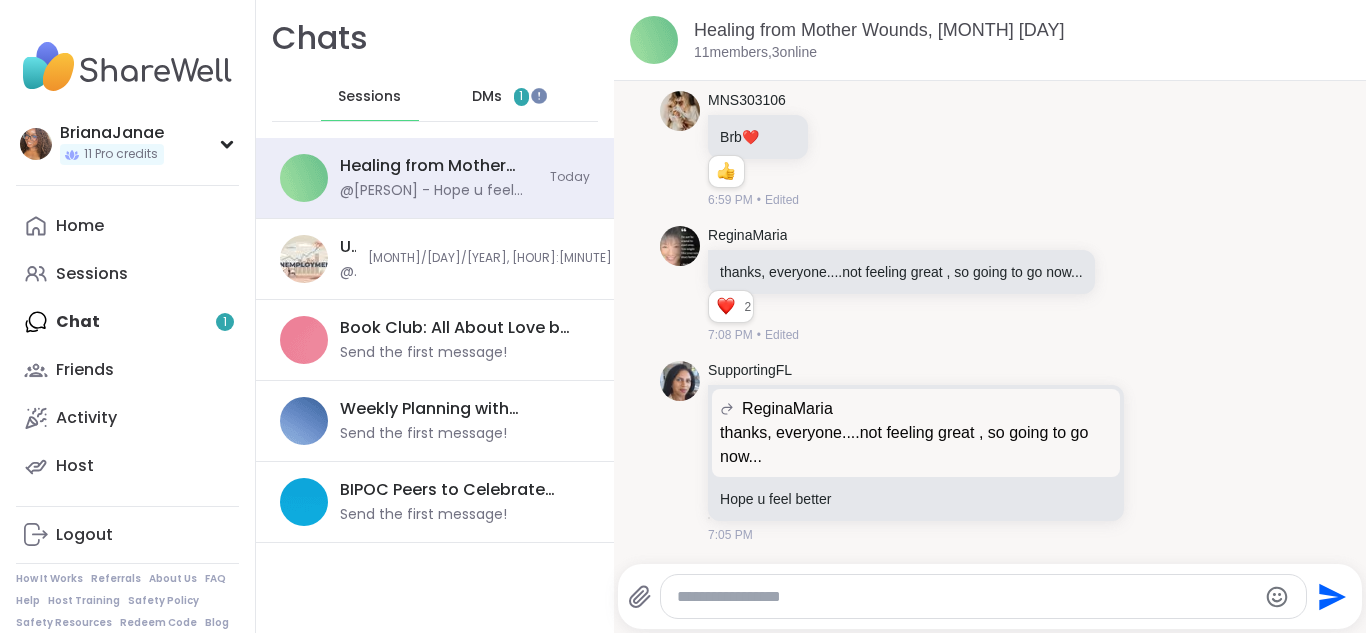 click on "DMs 1" at bounding box center (501, 97) 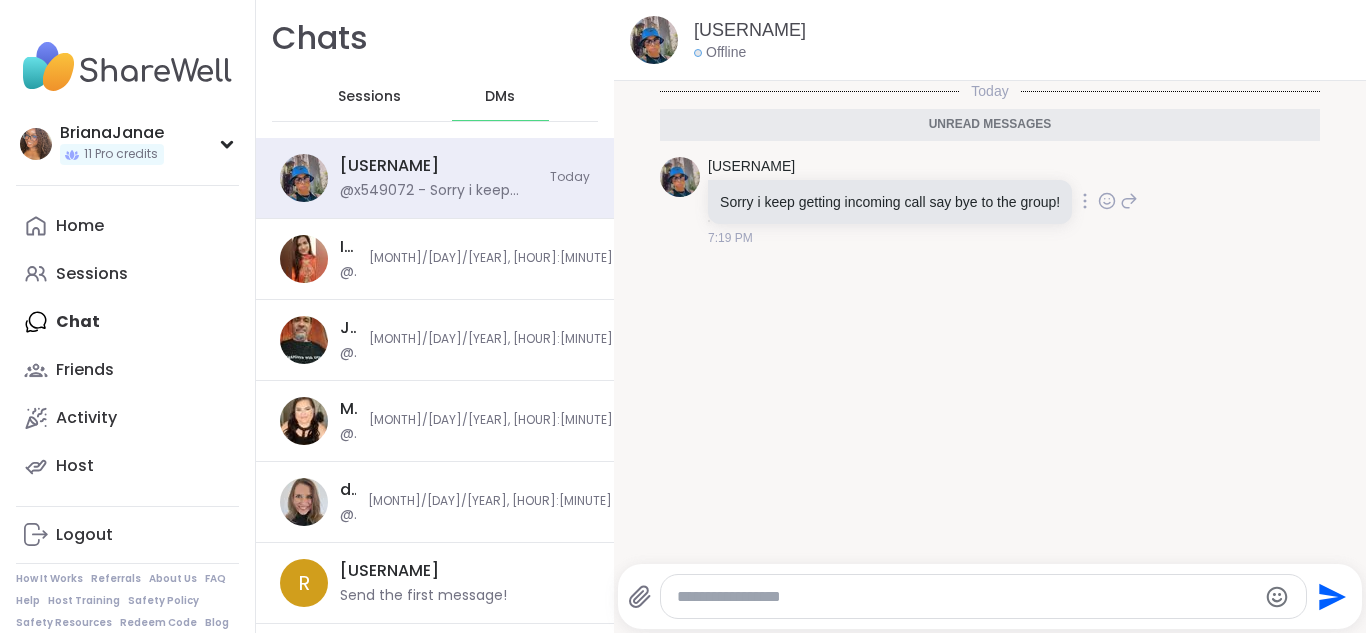 click 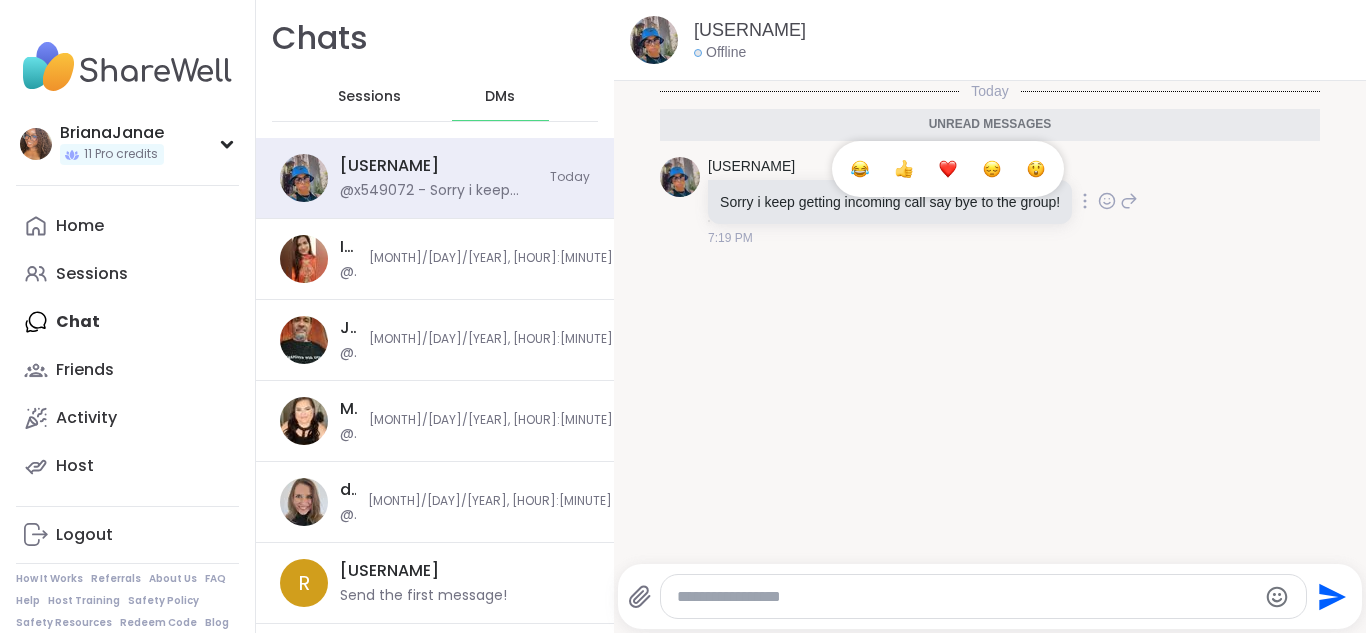 click at bounding box center [904, 169] 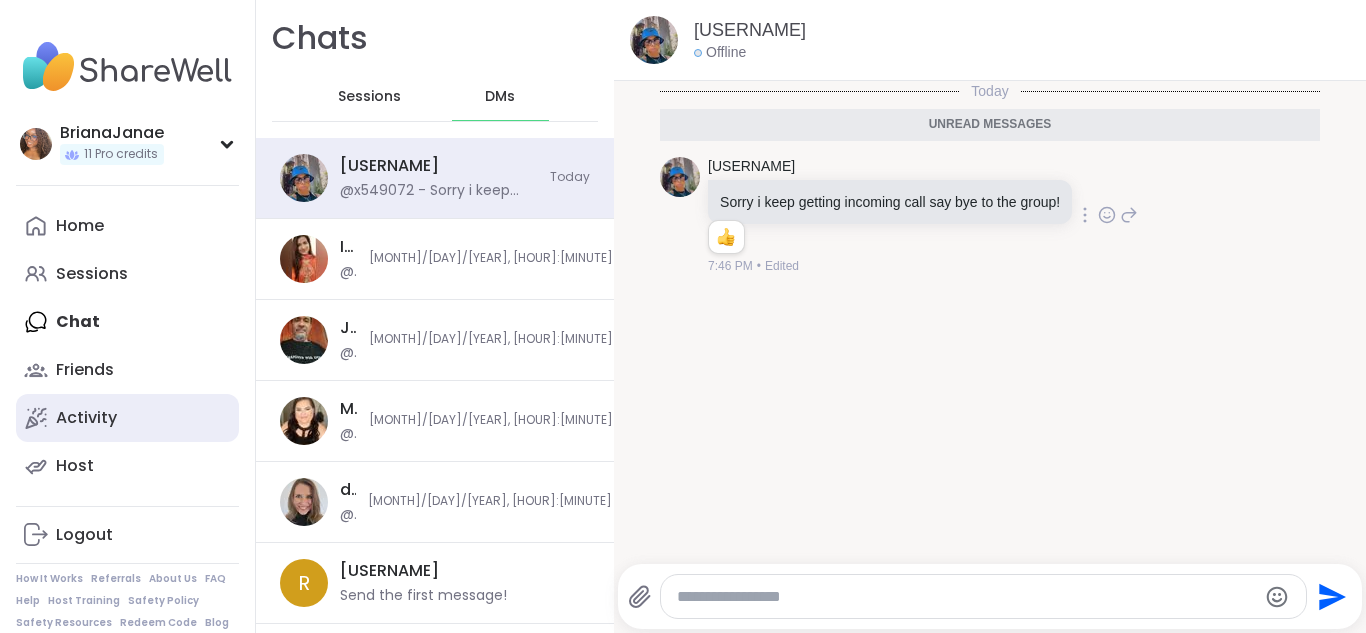 click on "Activity" at bounding box center [127, 418] 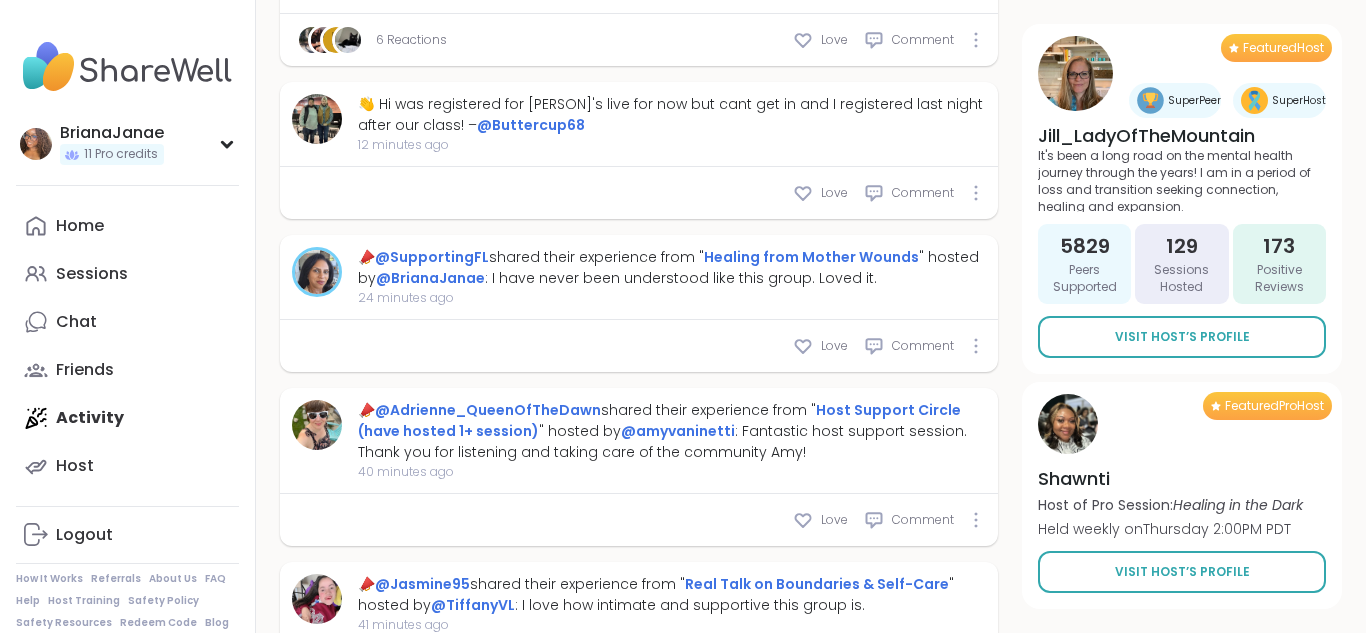scroll, scrollTop: 721, scrollLeft: 0, axis: vertical 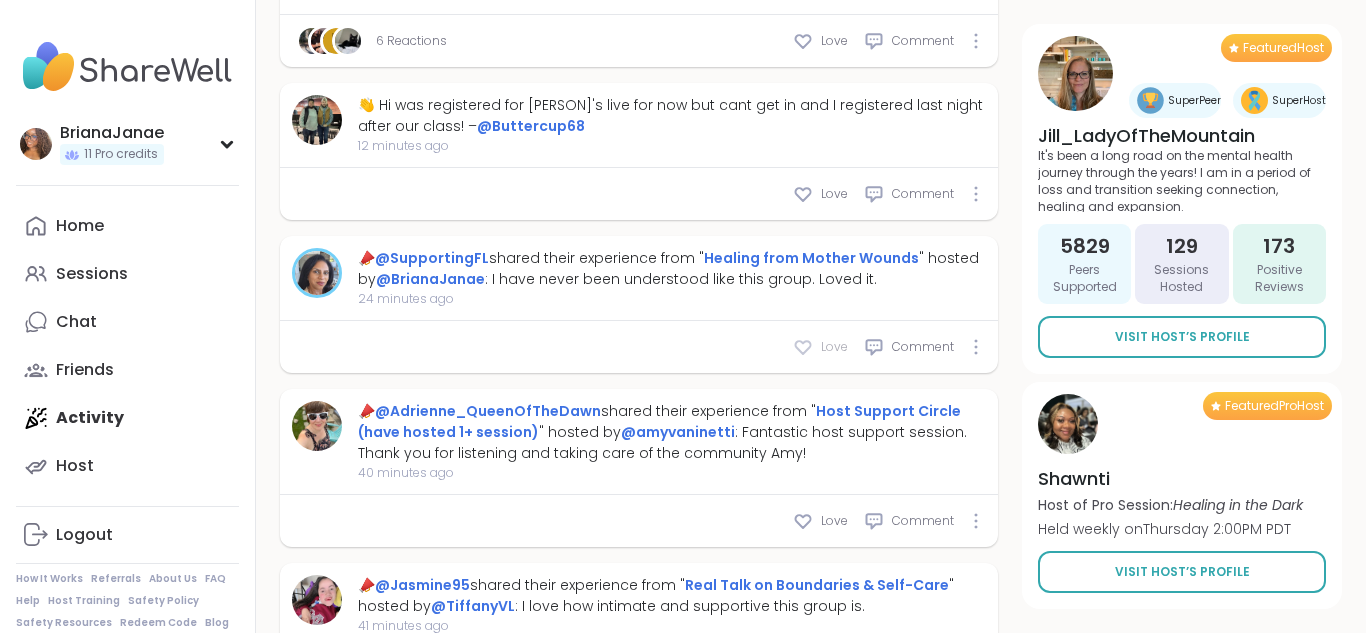 click on "Love" at bounding box center [820, 347] 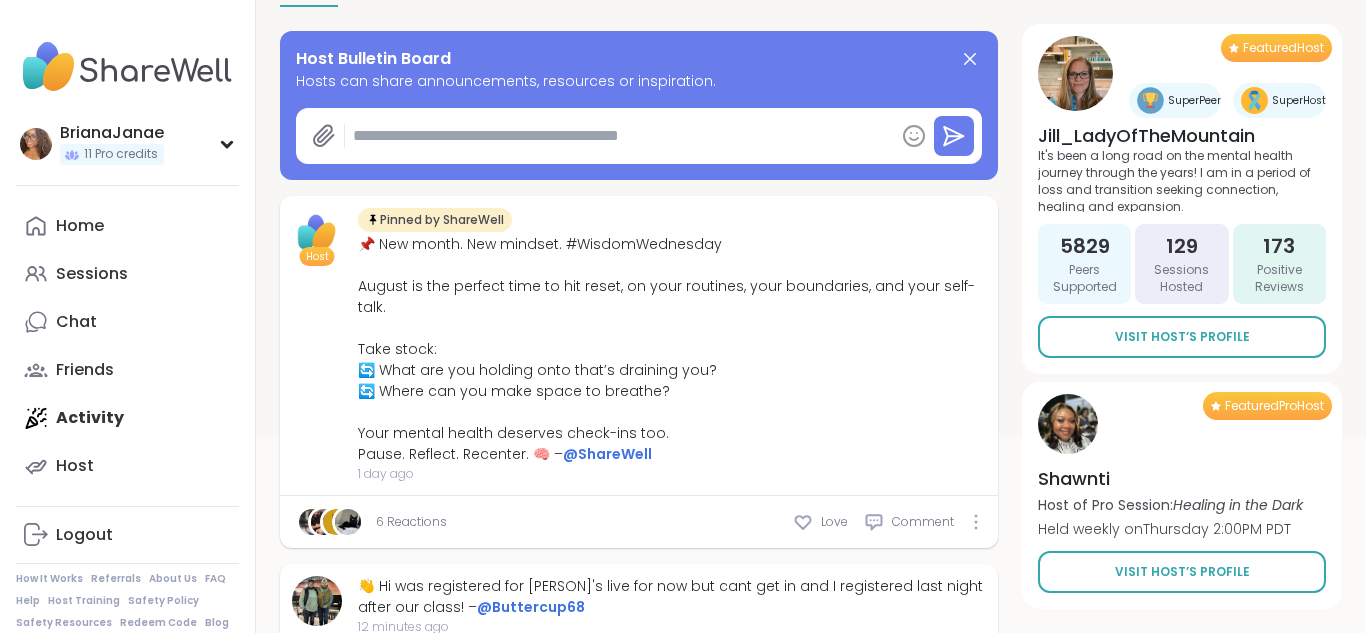 scroll, scrollTop: 222, scrollLeft: 0, axis: vertical 